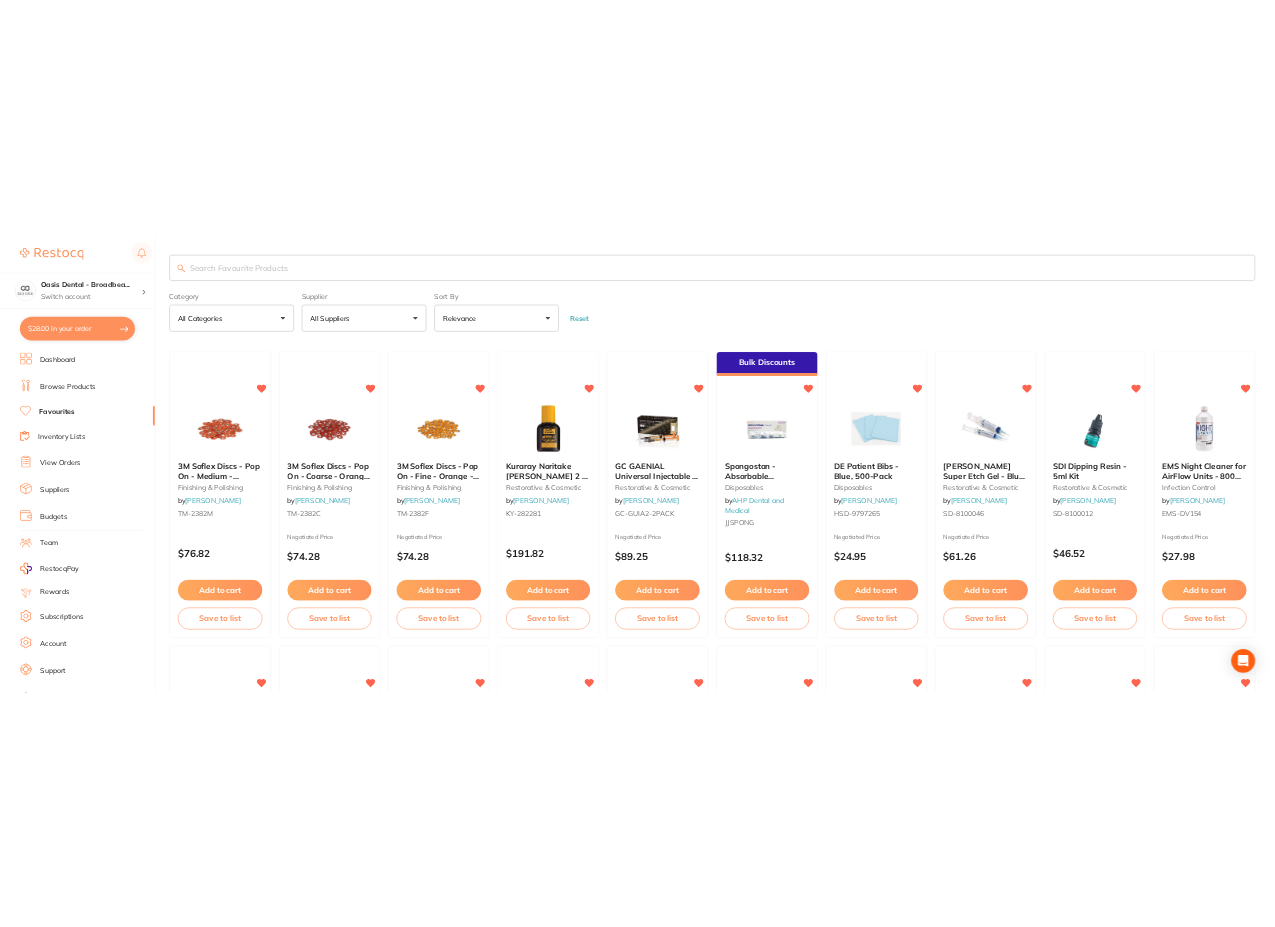 scroll, scrollTop: 0, scrollLeft: 0, axis: both 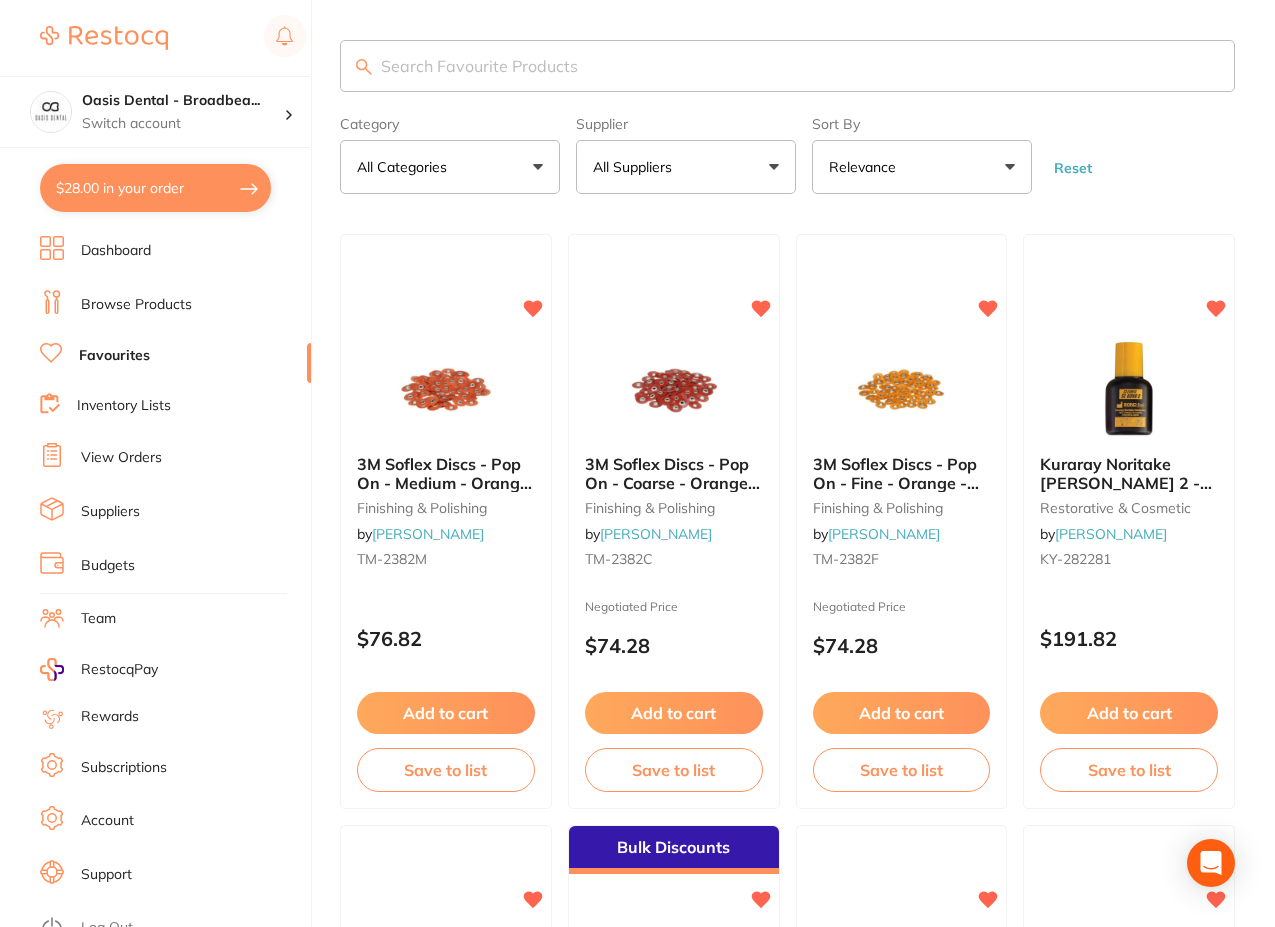 click at bounding box center (787, 66) 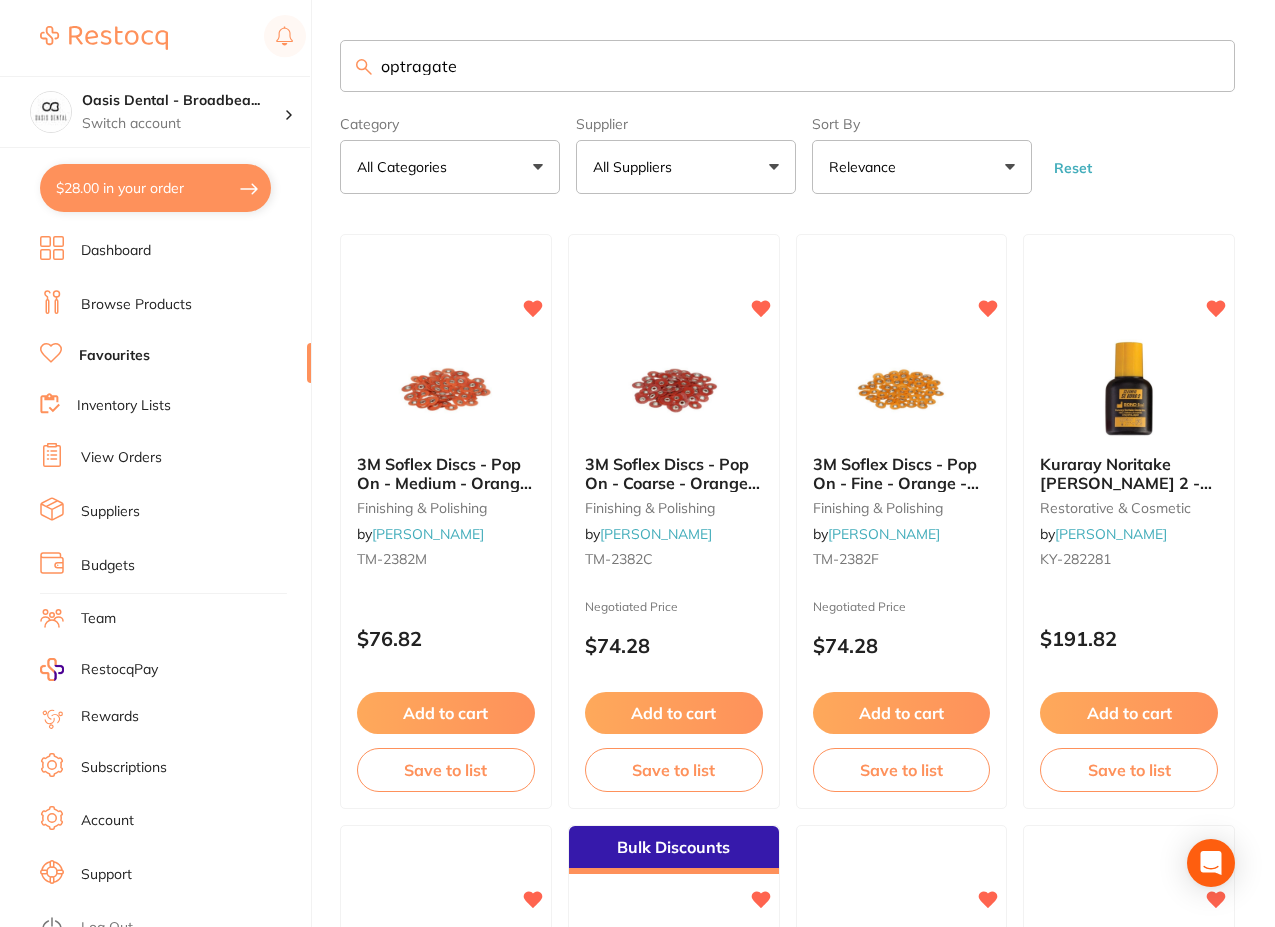 type on "optragate" 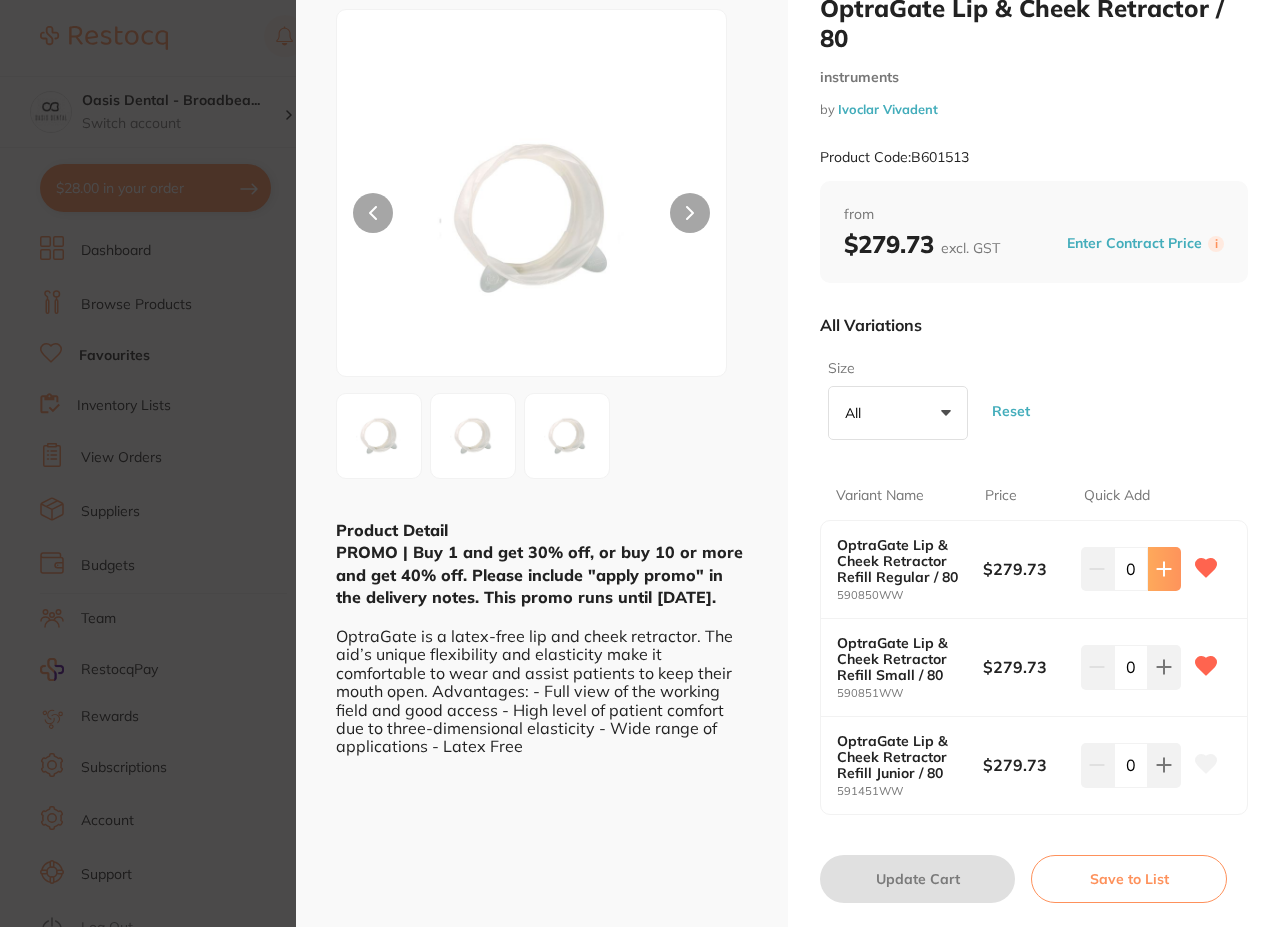 scroll, scrollTop: 100, scrollLeft: 0, axis: vertical 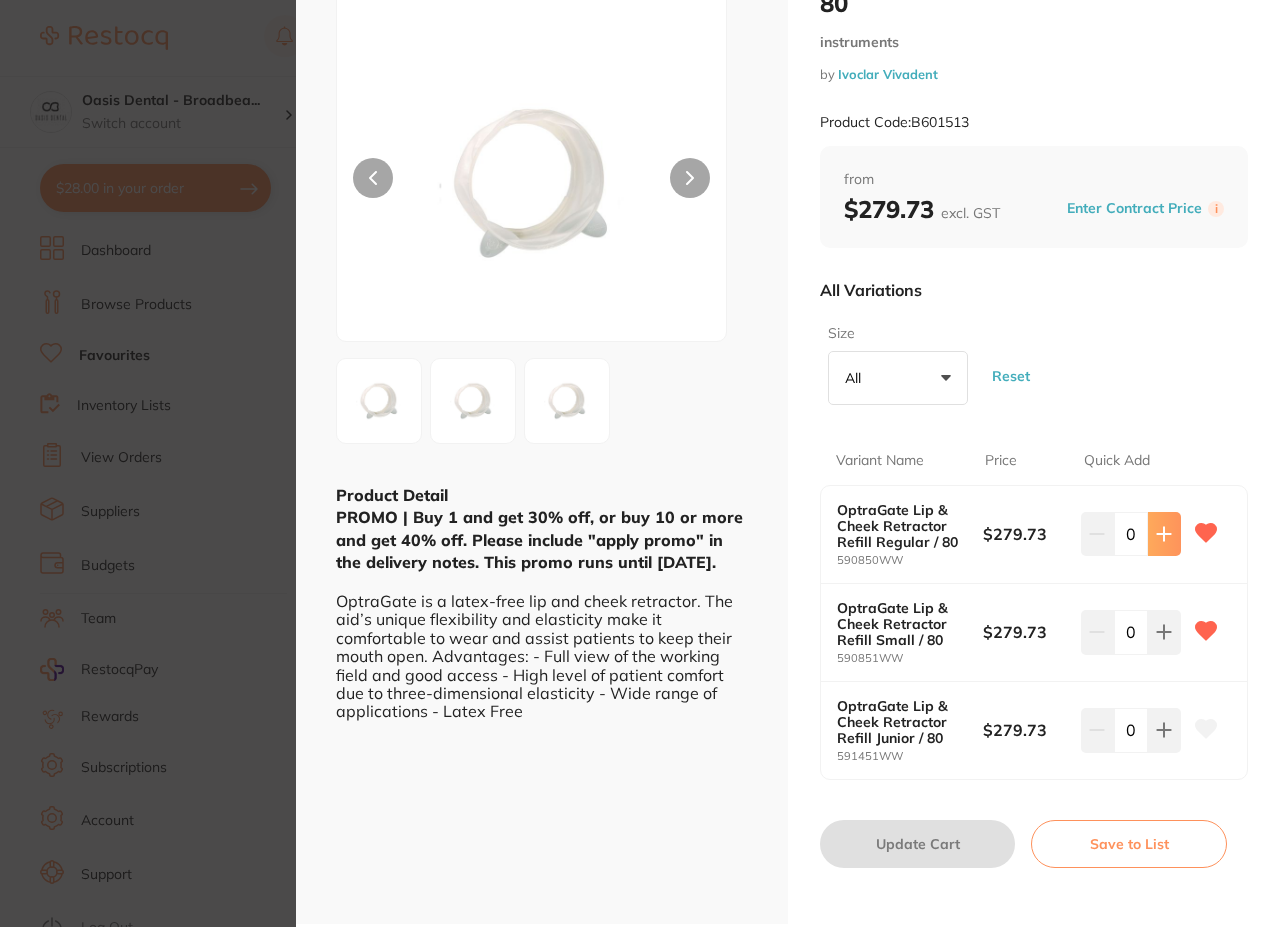 click 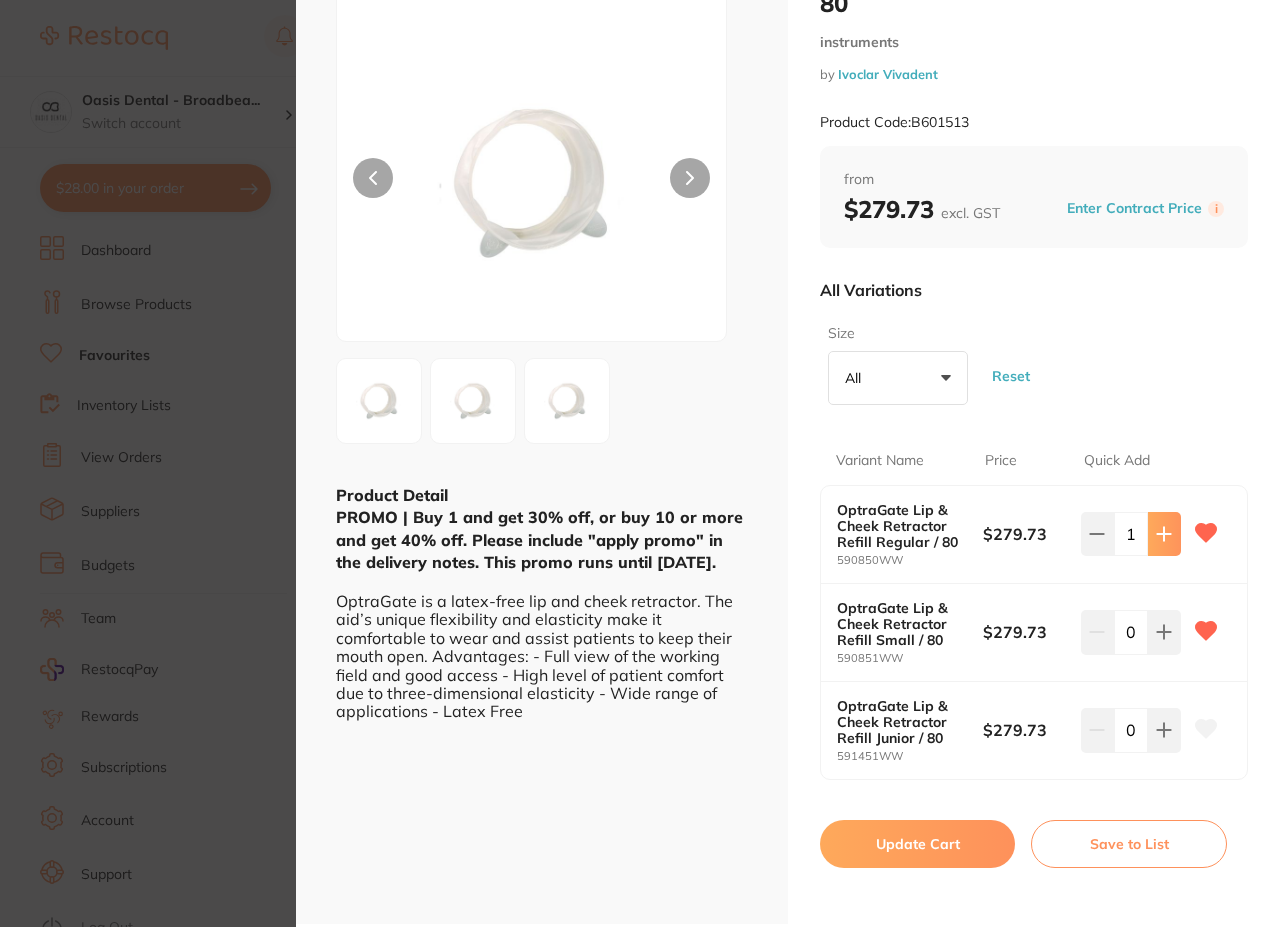 click 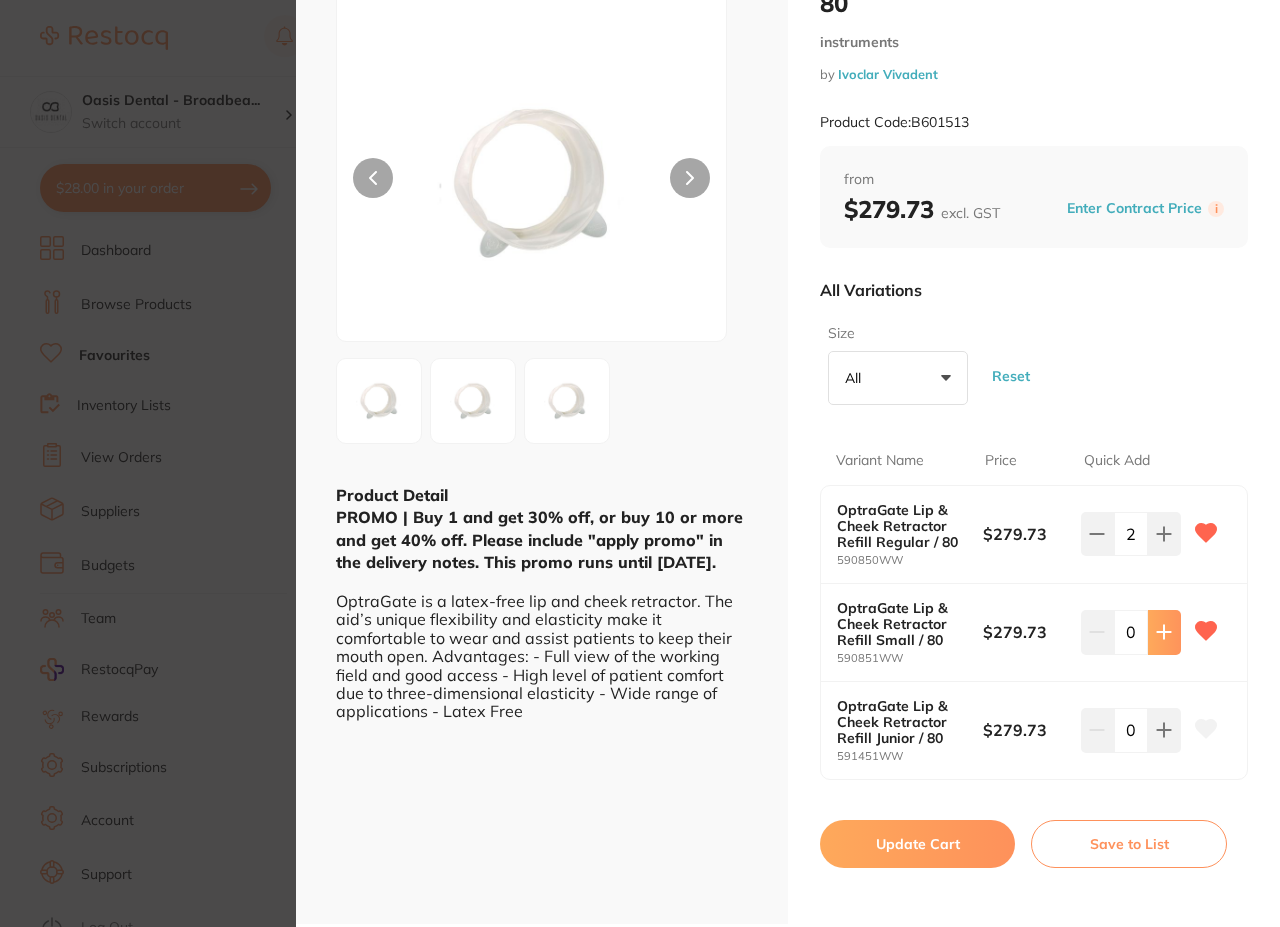 click 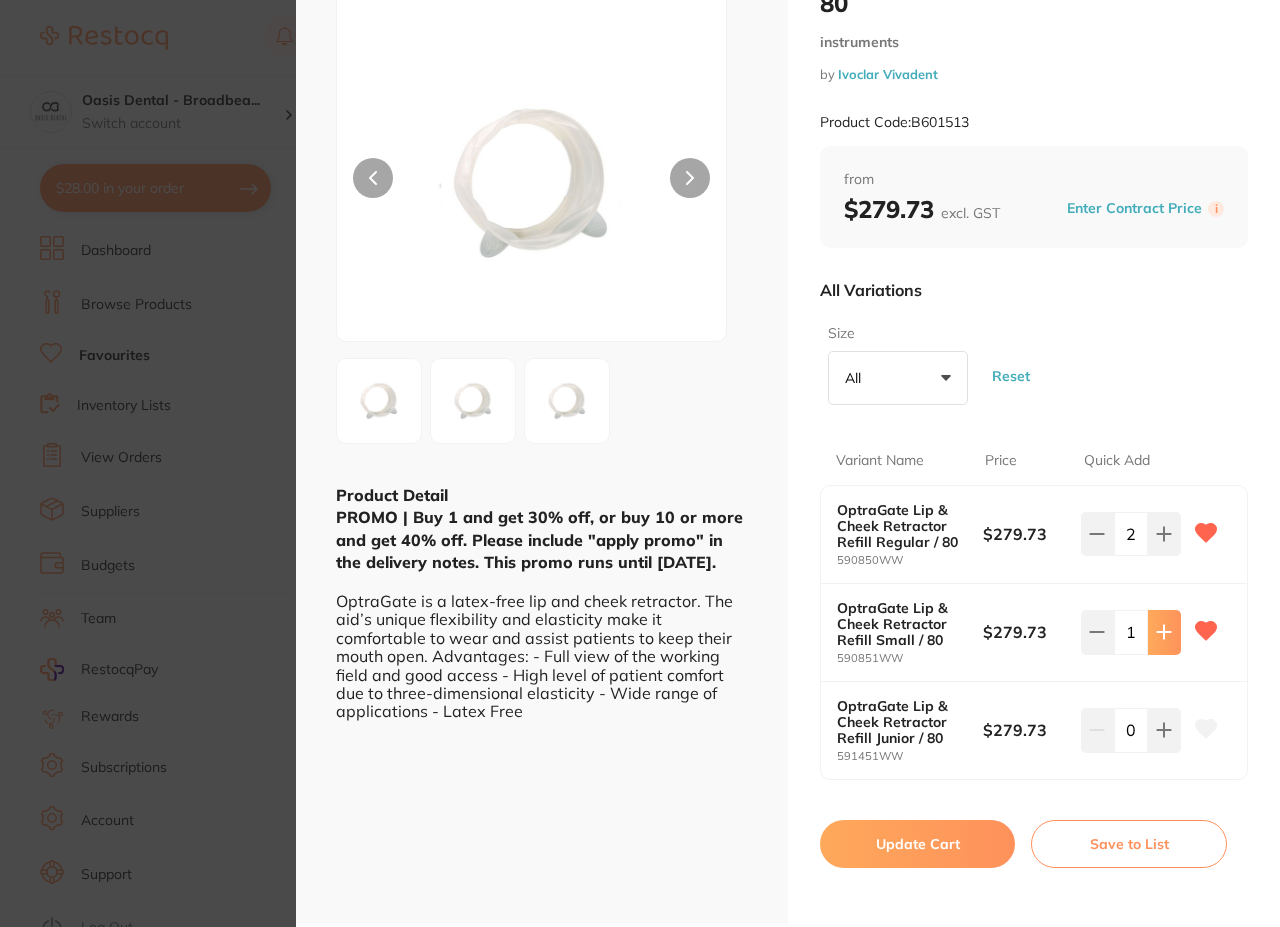 click 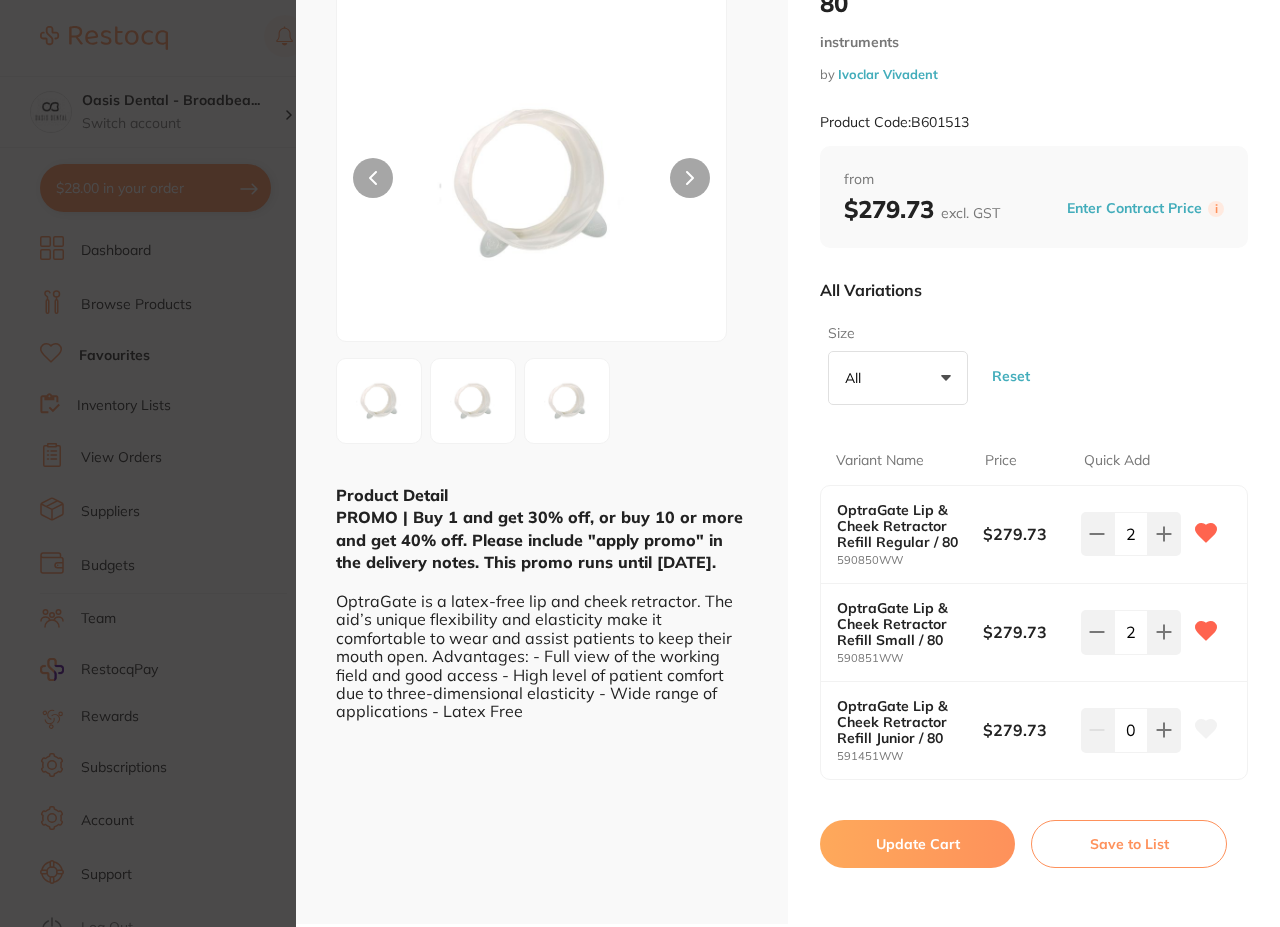 scroll, scrollTop: 0, scrollLeft: 0, axis: both 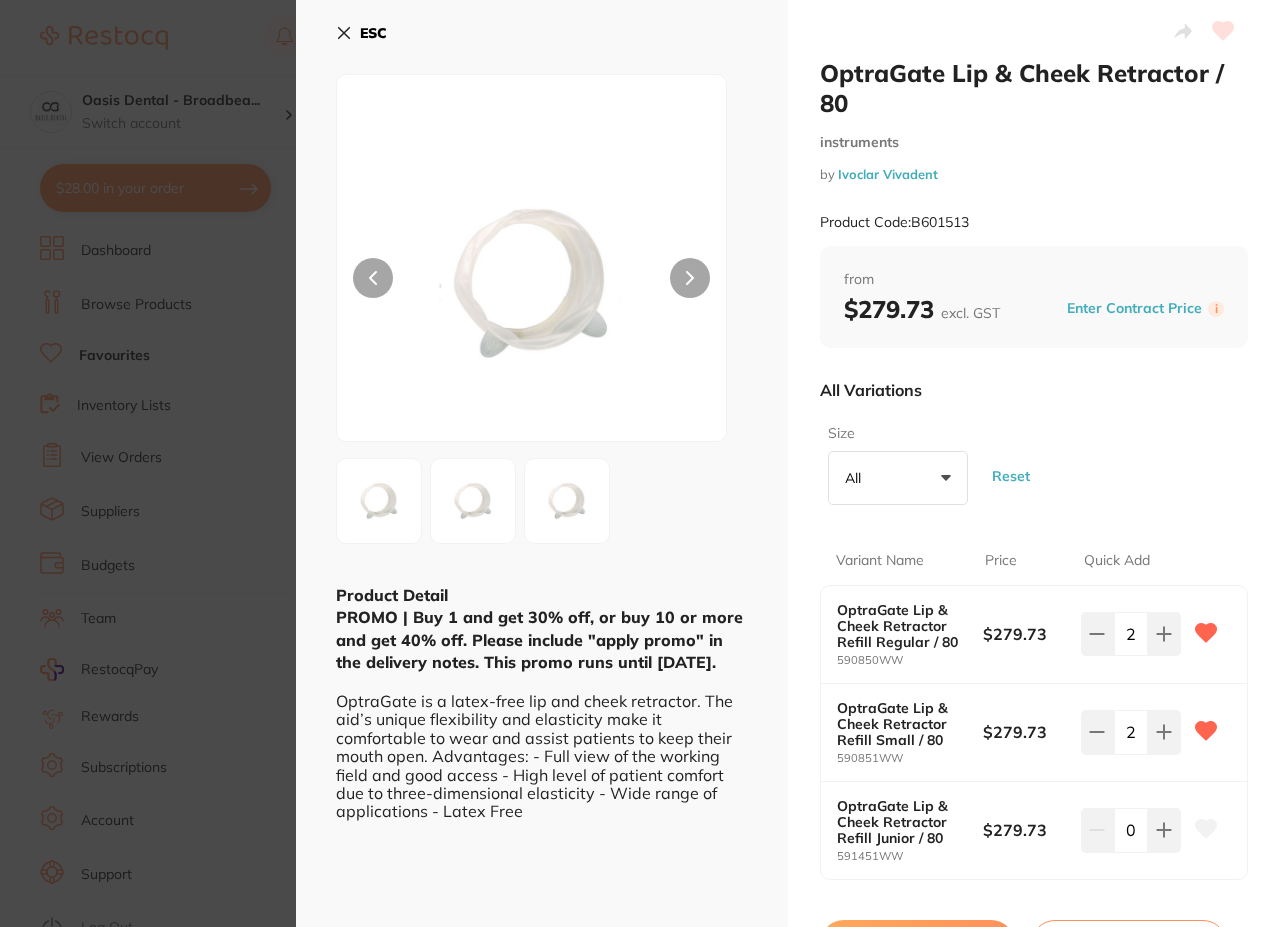 click 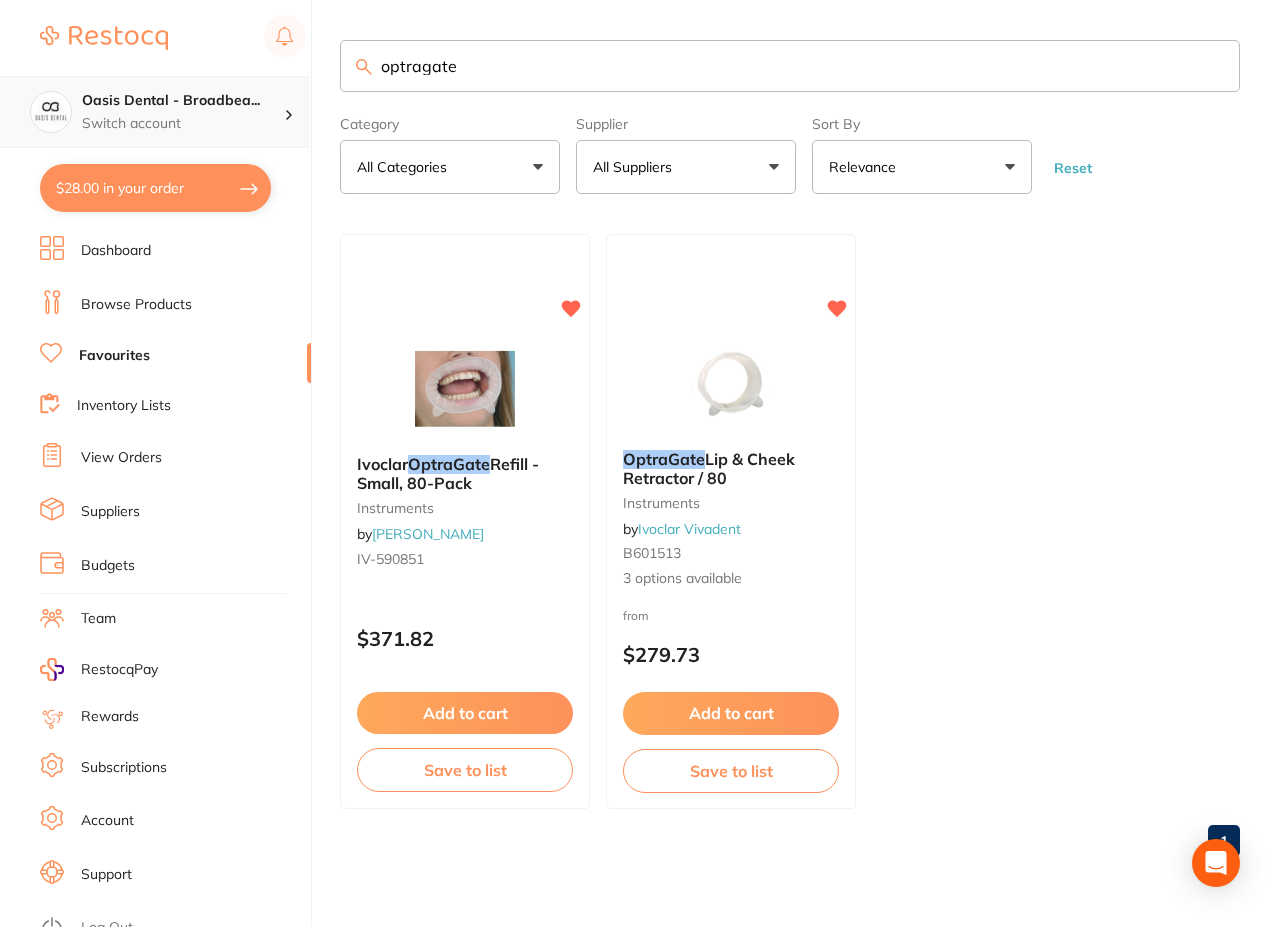 drag, startPoint x: 626, startPoint y: 70, endPoint x: 104, endPoint y: 80, distance: 522.09576 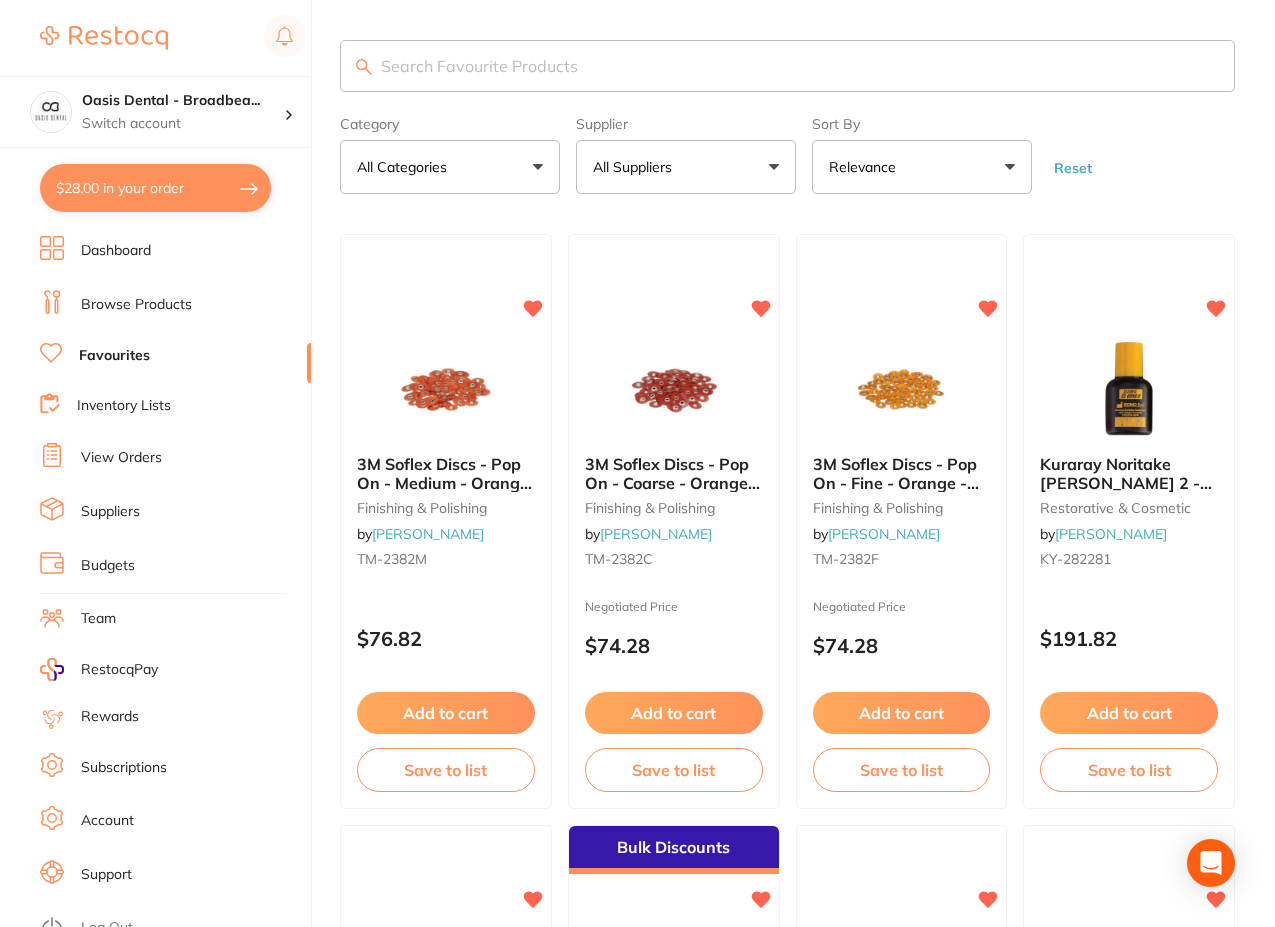 click at bounding box center (787, 66) 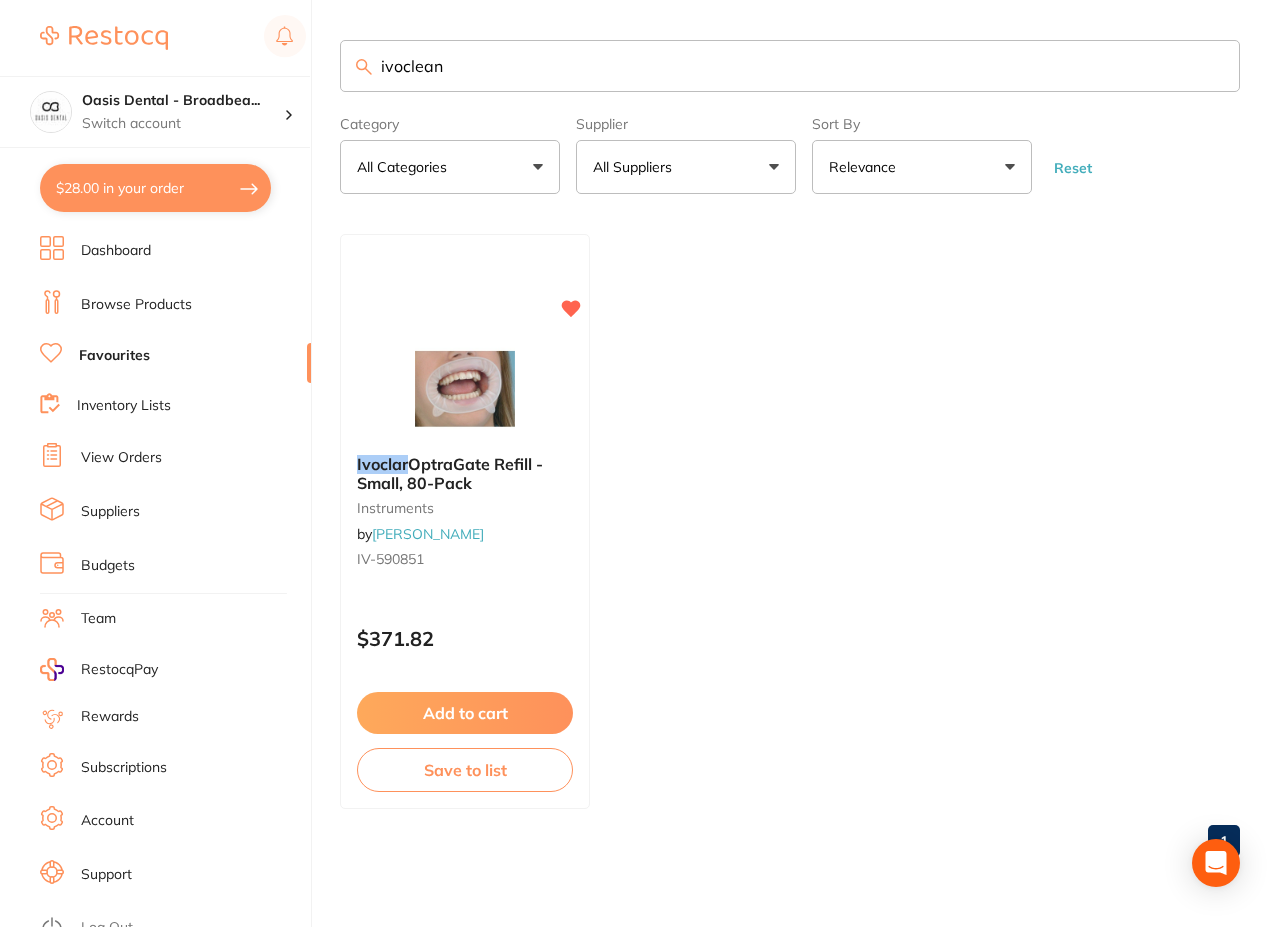 click on "ivoclean" at bounding box center [790, 66] 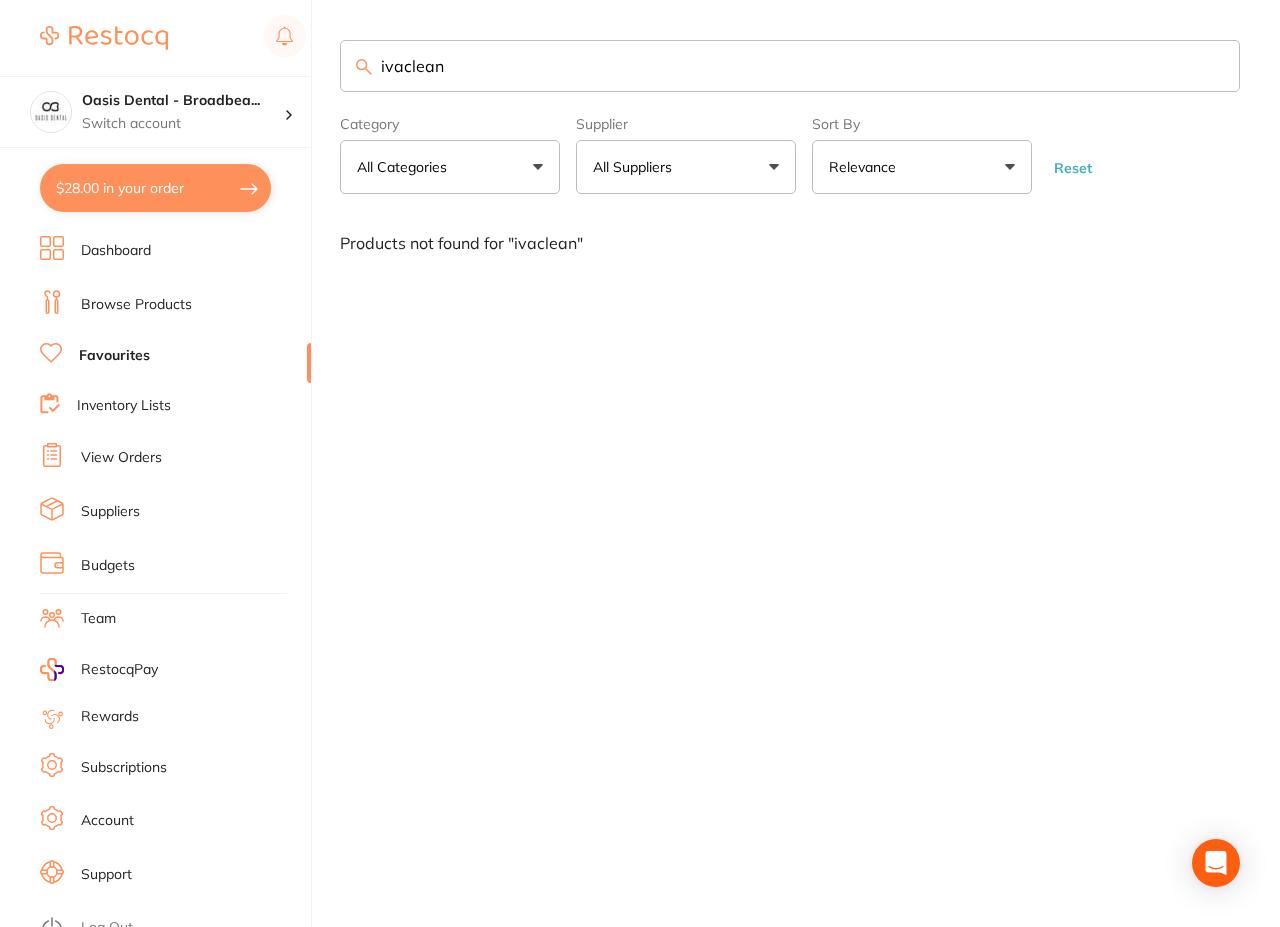 drag, startPoint x: 404, startPoint y: 63, endPoint x: 328, endPoint y: 70, distance: 76.321686 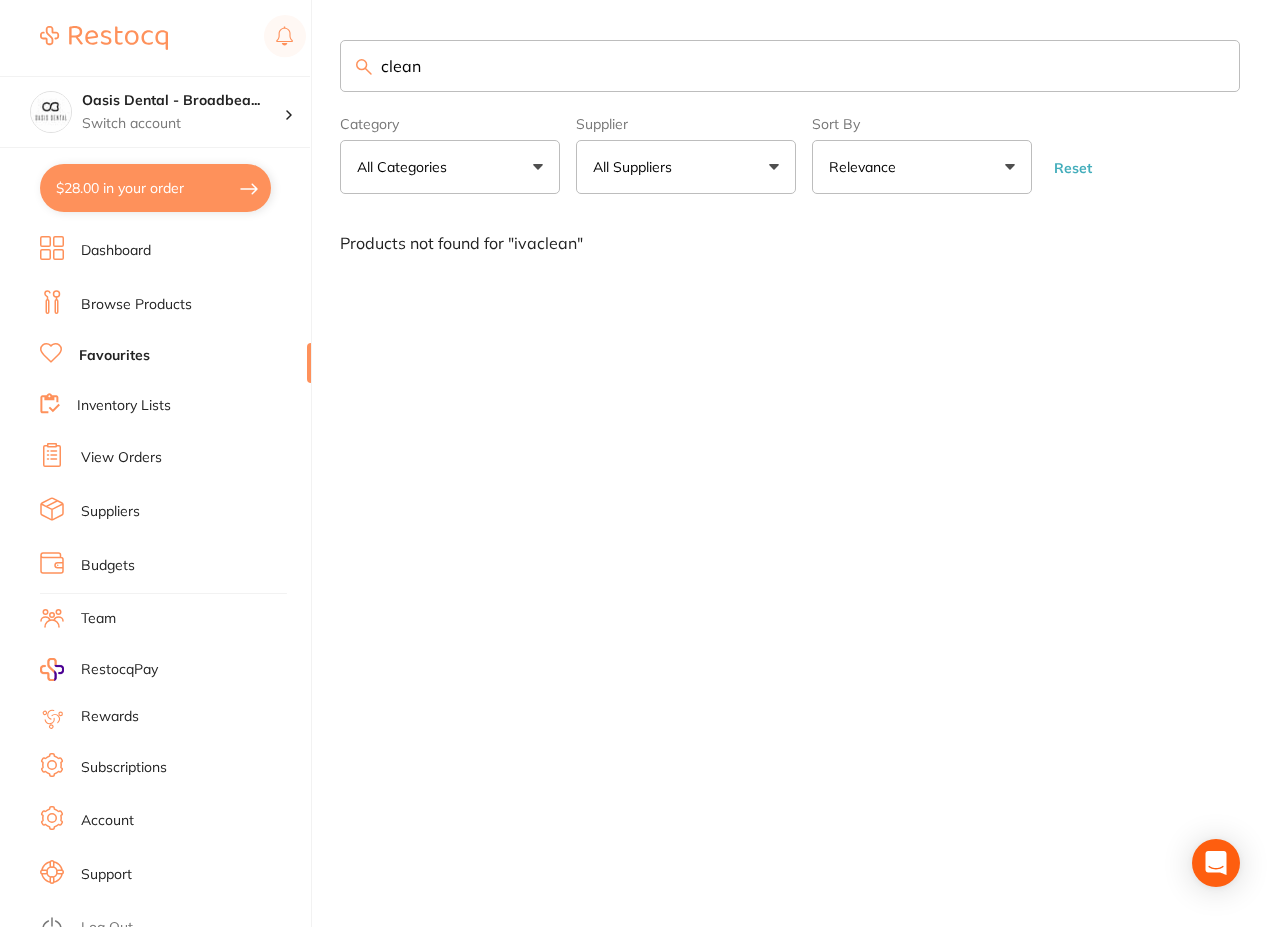 type on "clean" 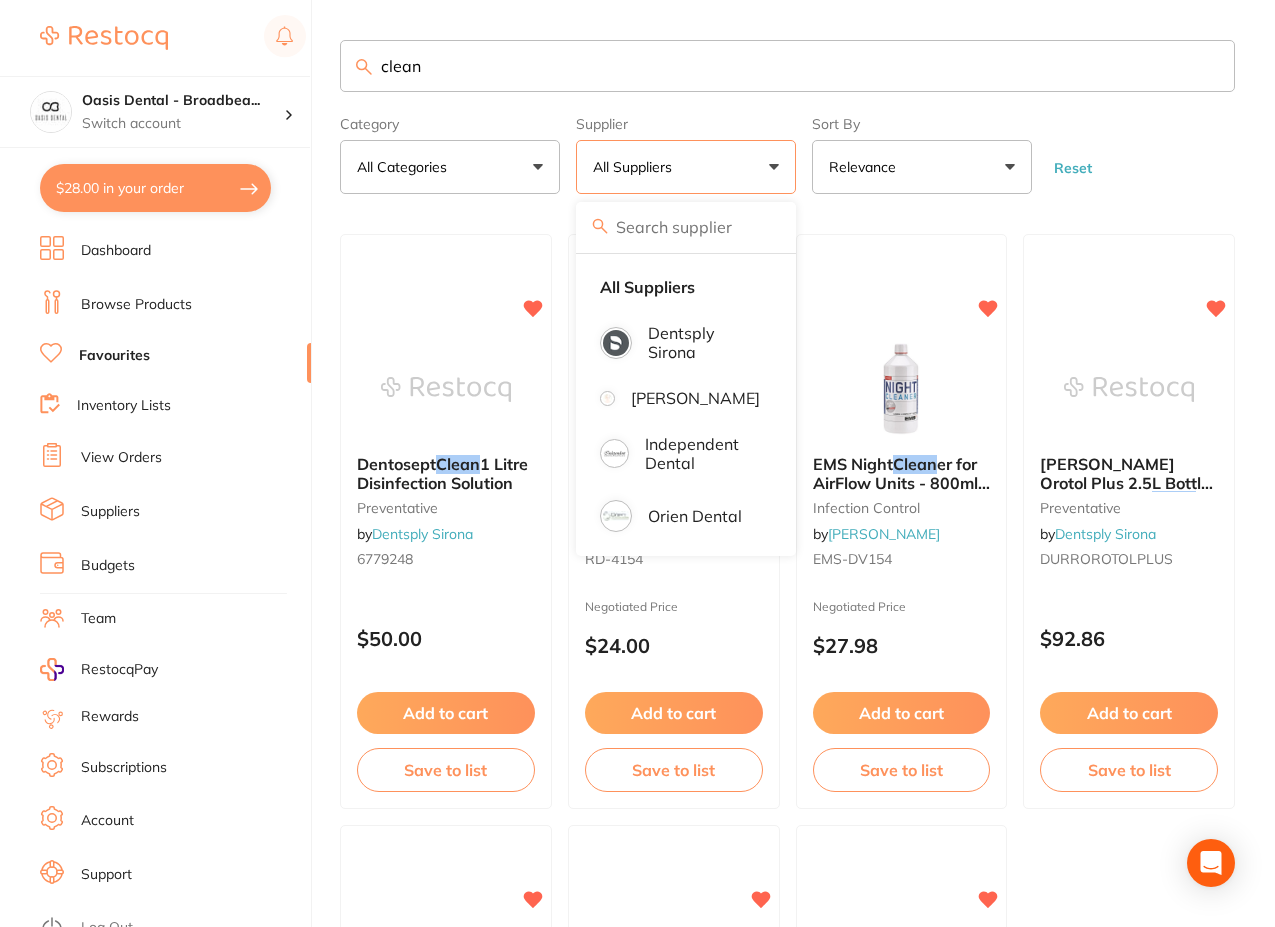 click on "clean" at bounding box center (787, 66) 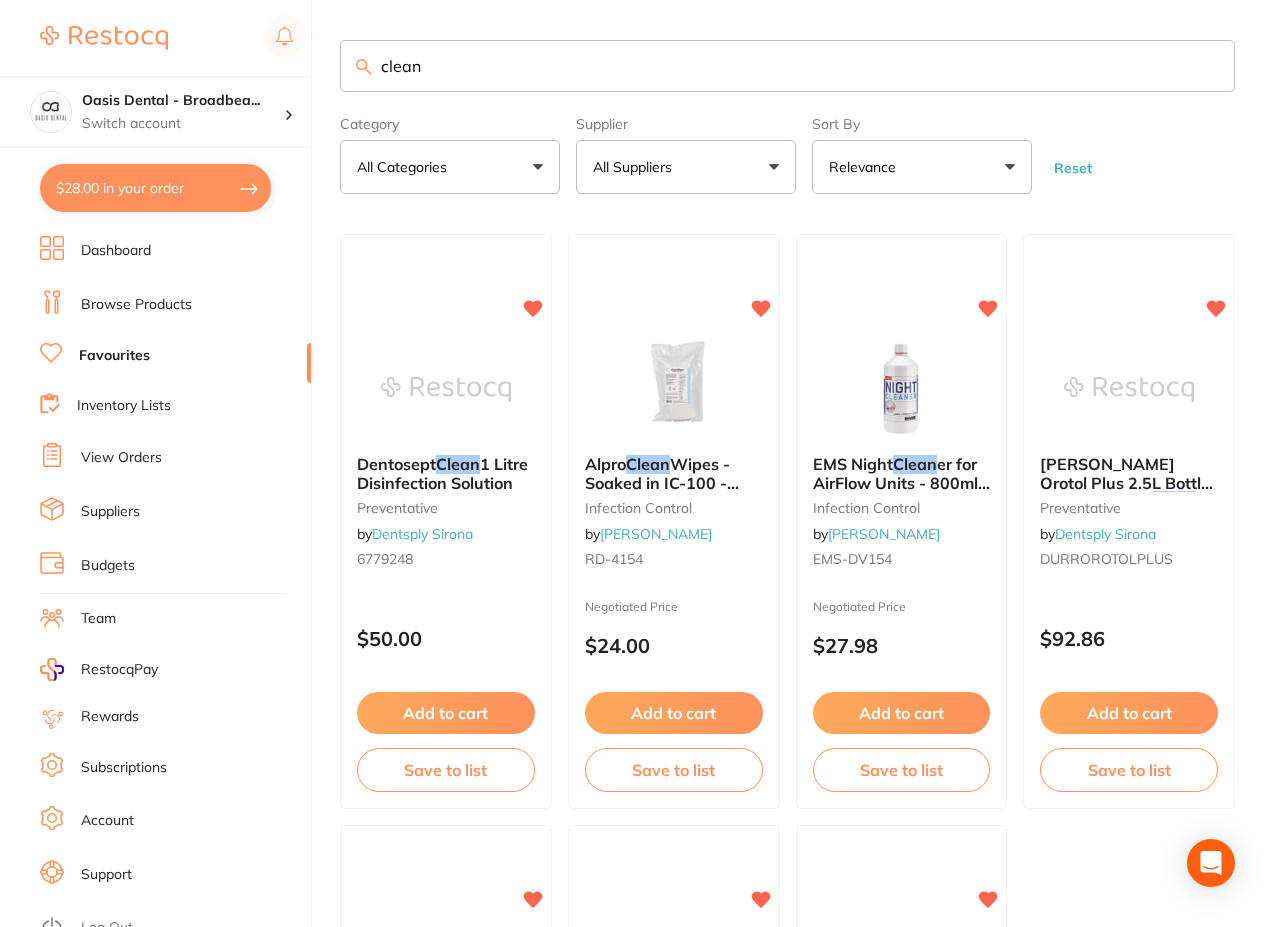 drag, startPoint x: 518, startPoint y: 78, endPoint x: 172, endPoint y: 49, distance: 347.2132 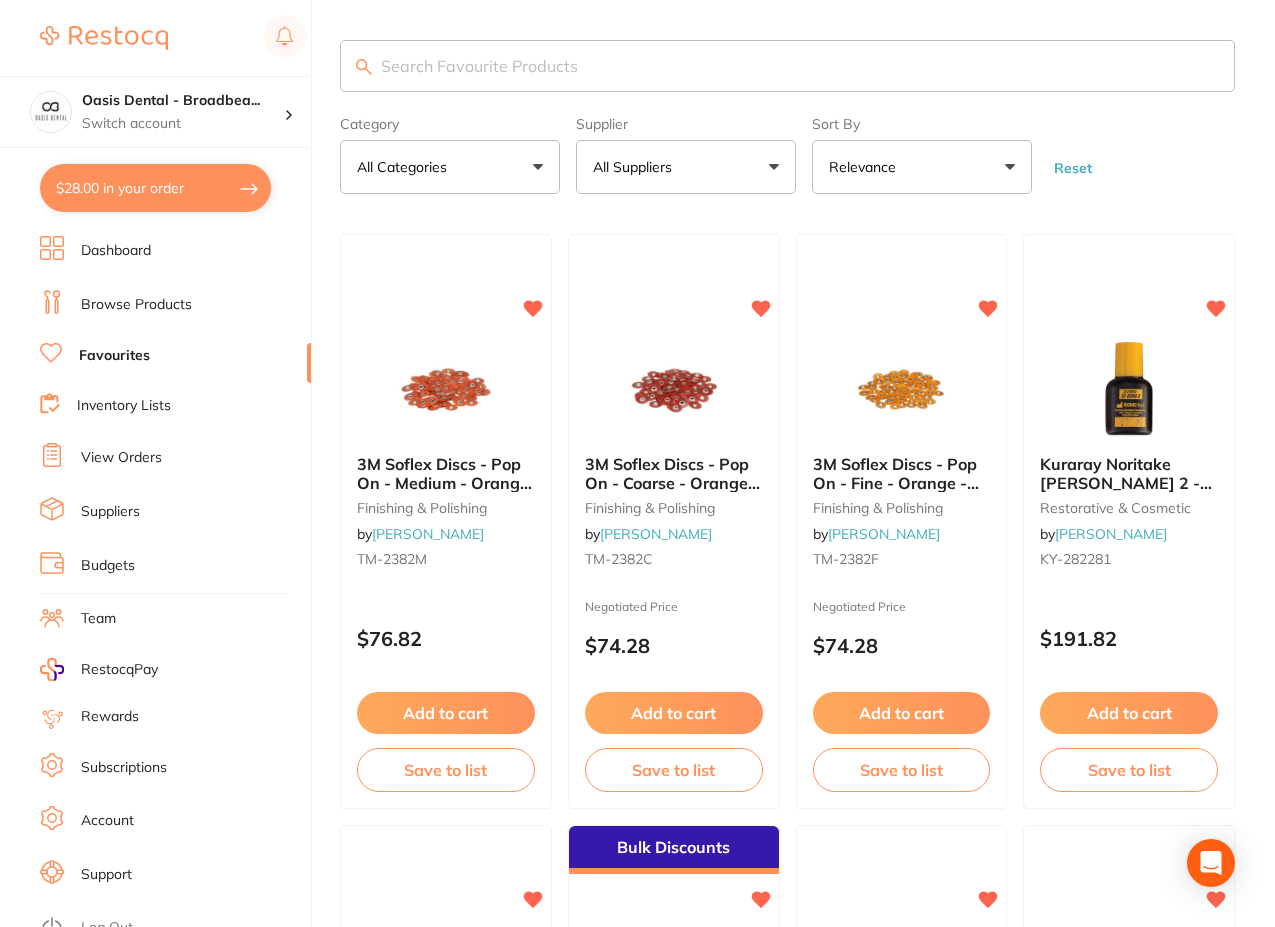 type 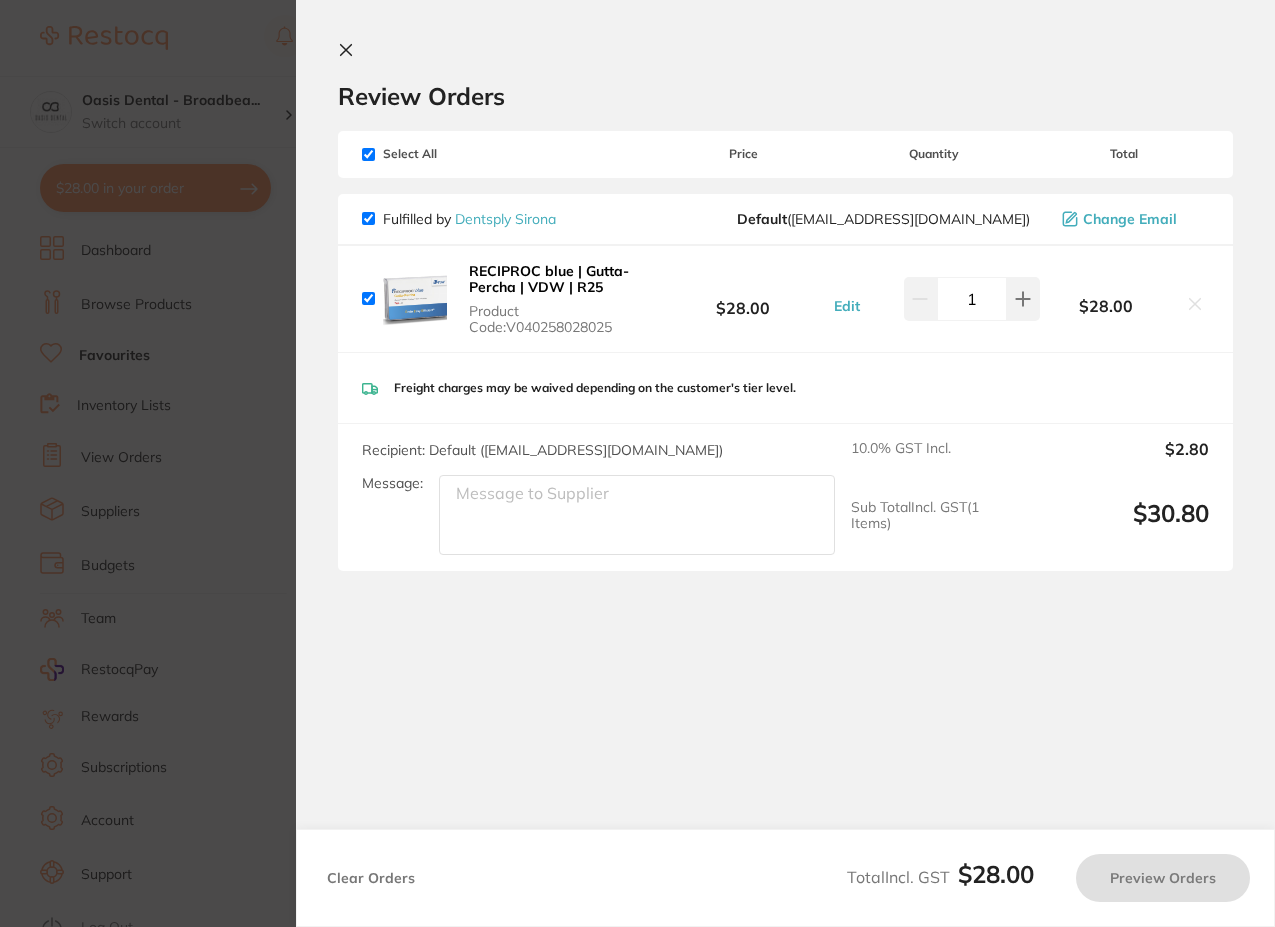checkbox on "true" 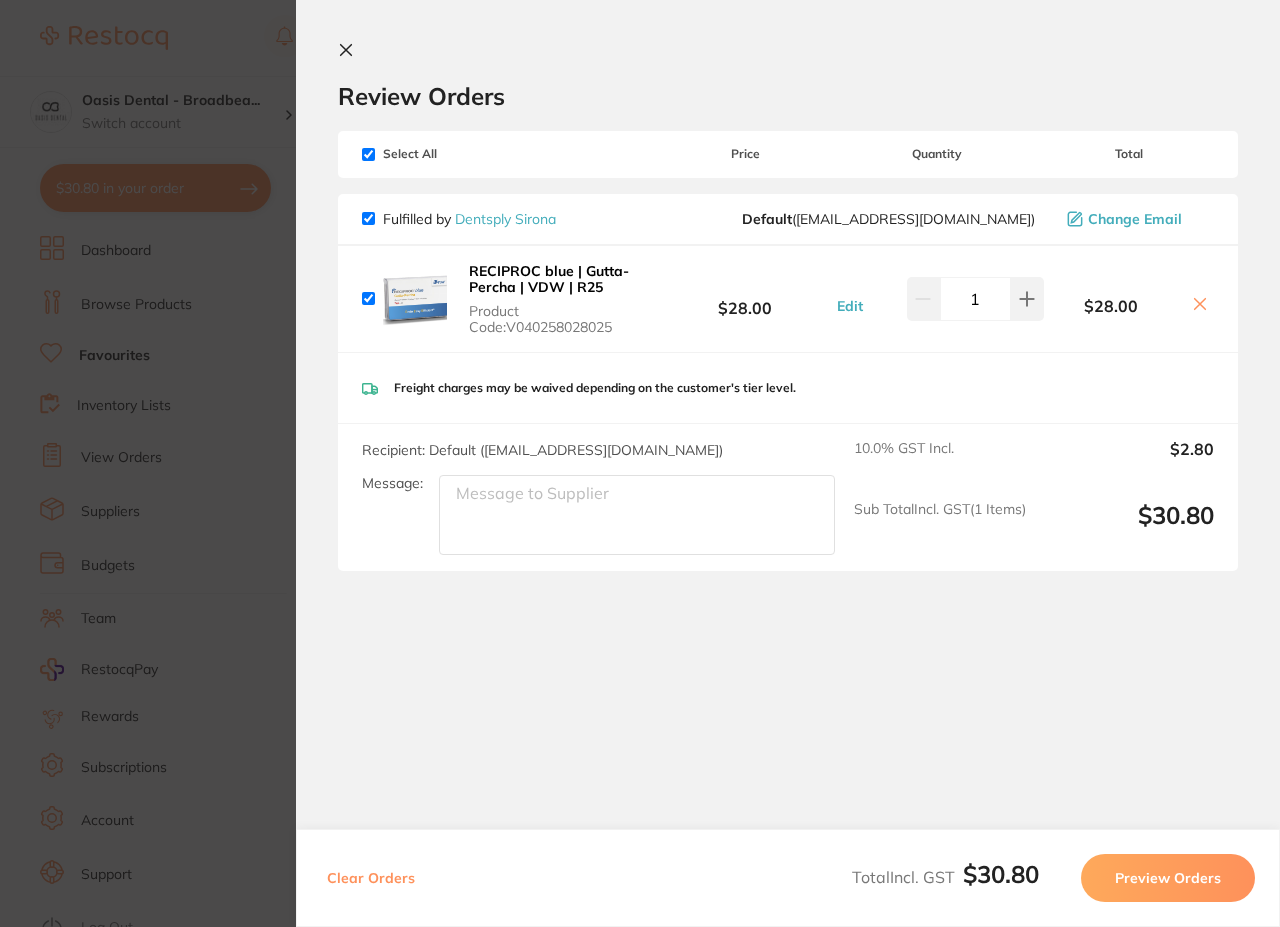 click 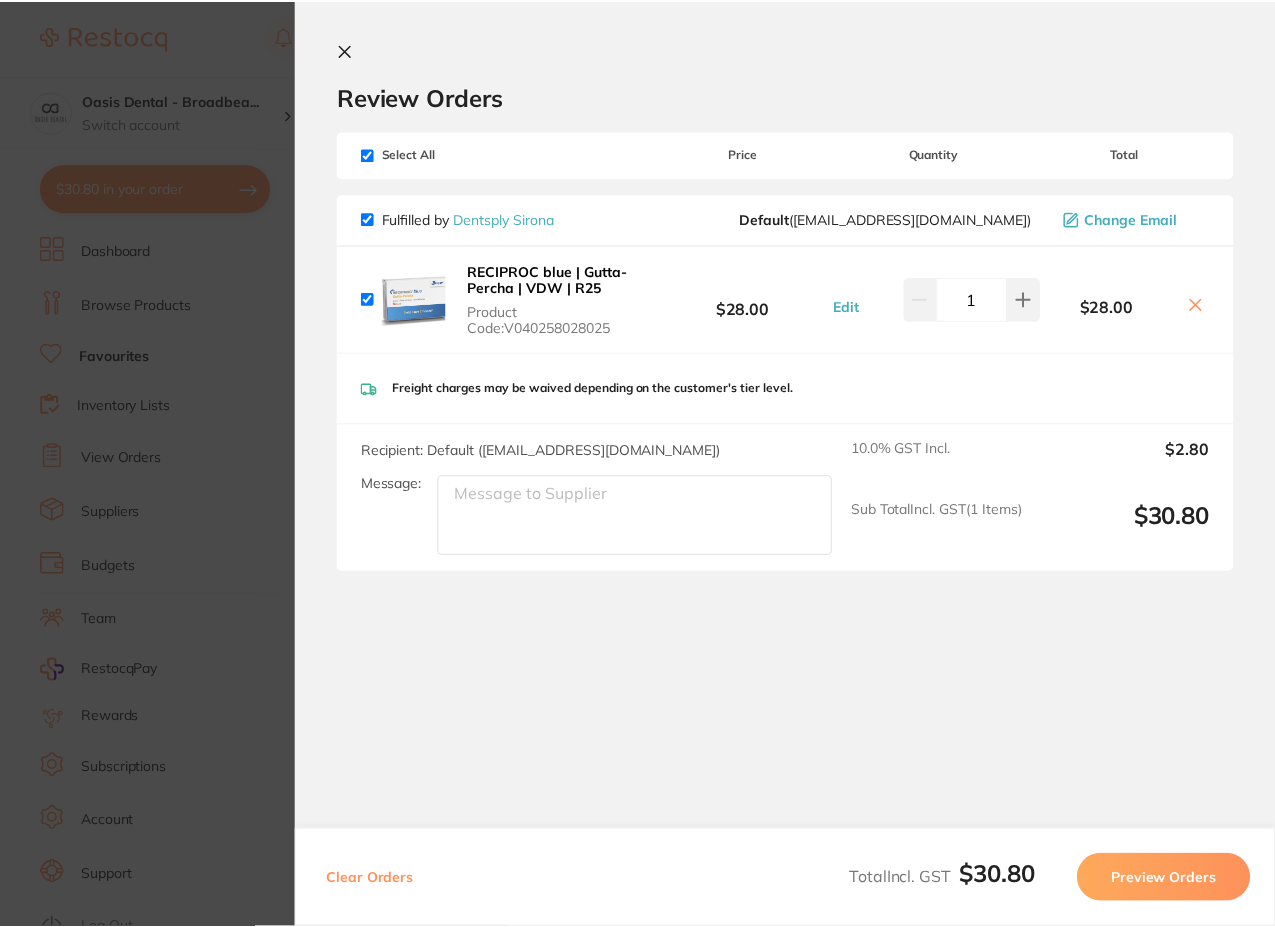 scroll, scrollTop: 5, scrollLeft: 0, axis: vertical 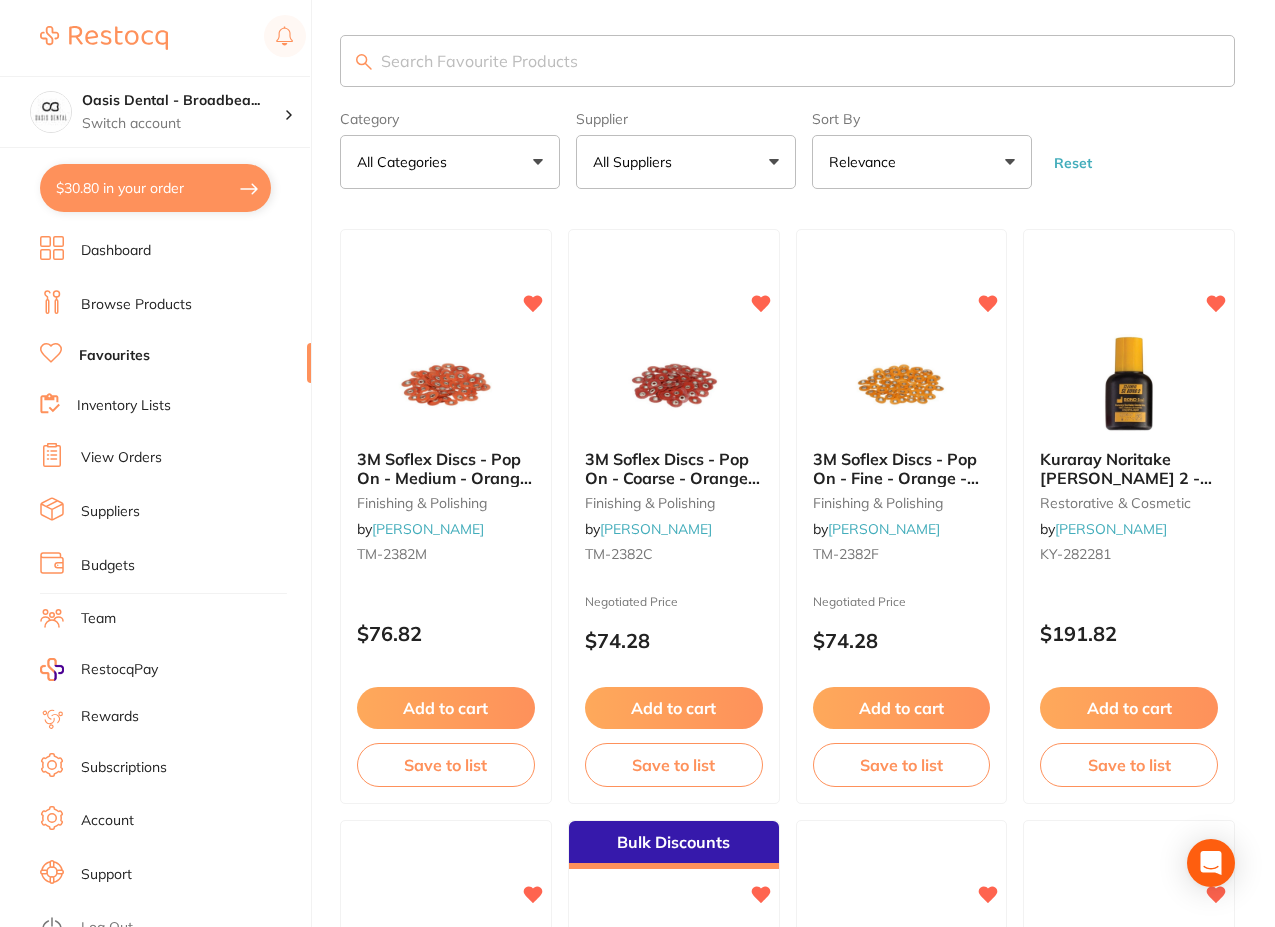 click at bounding box center [787, 61] 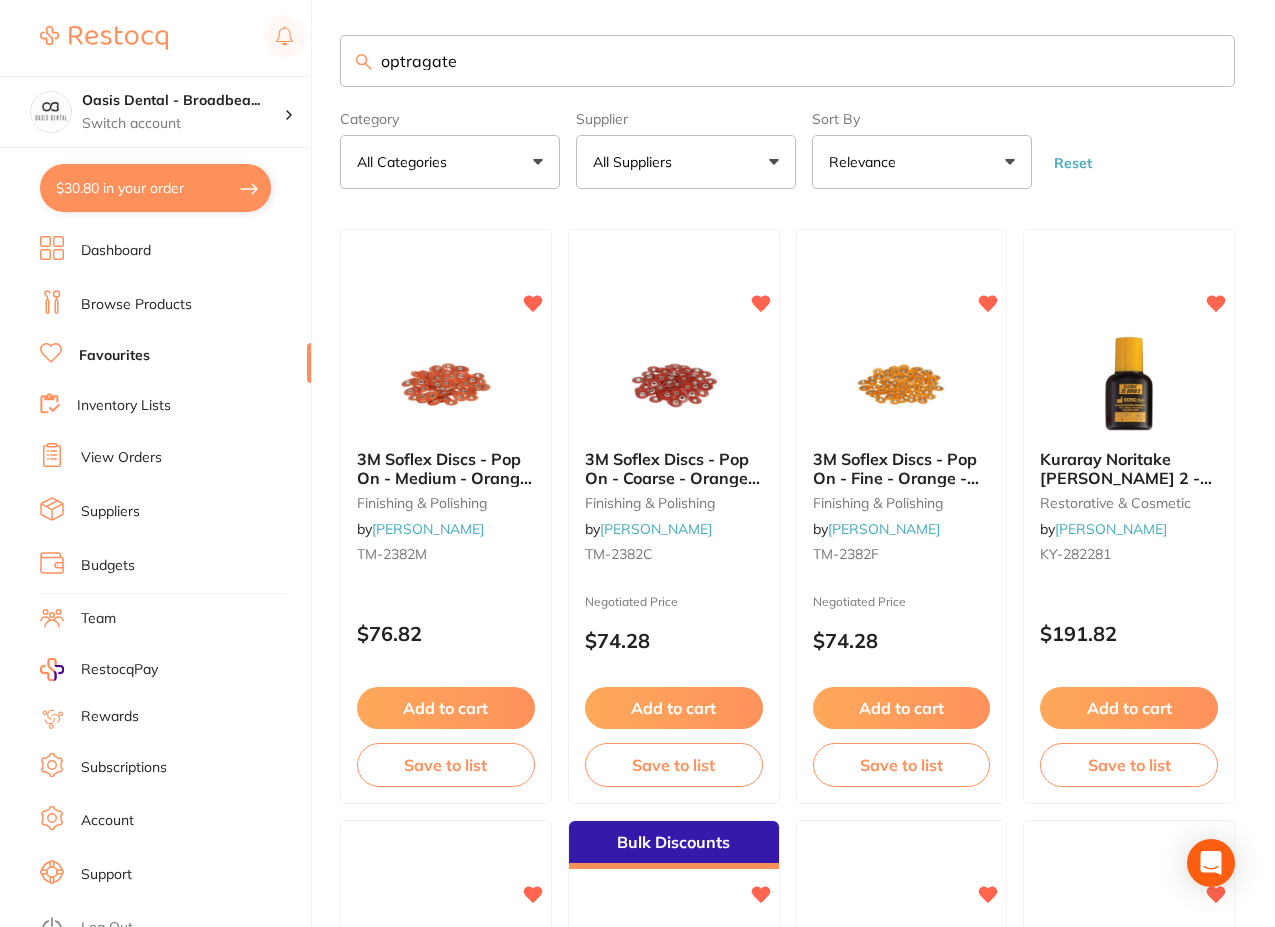 type on "optragate" 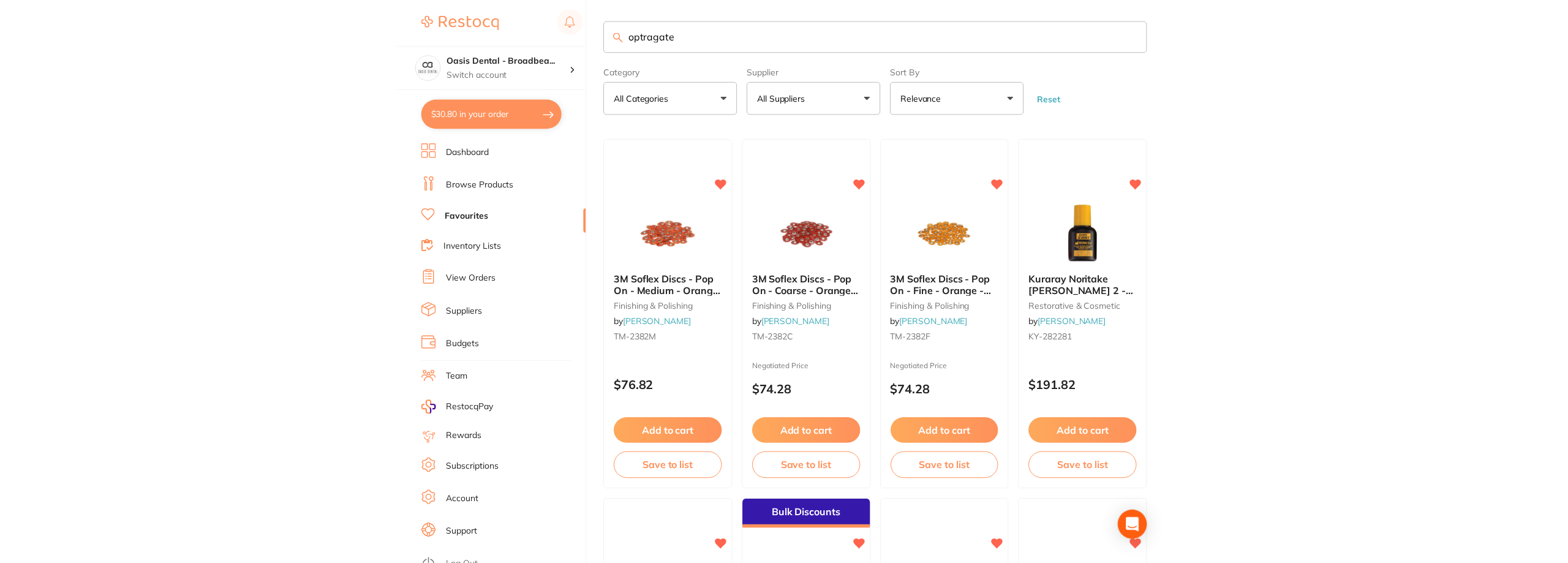 scroll, scrollTop: 0, scrollLeft: 0, axis: both 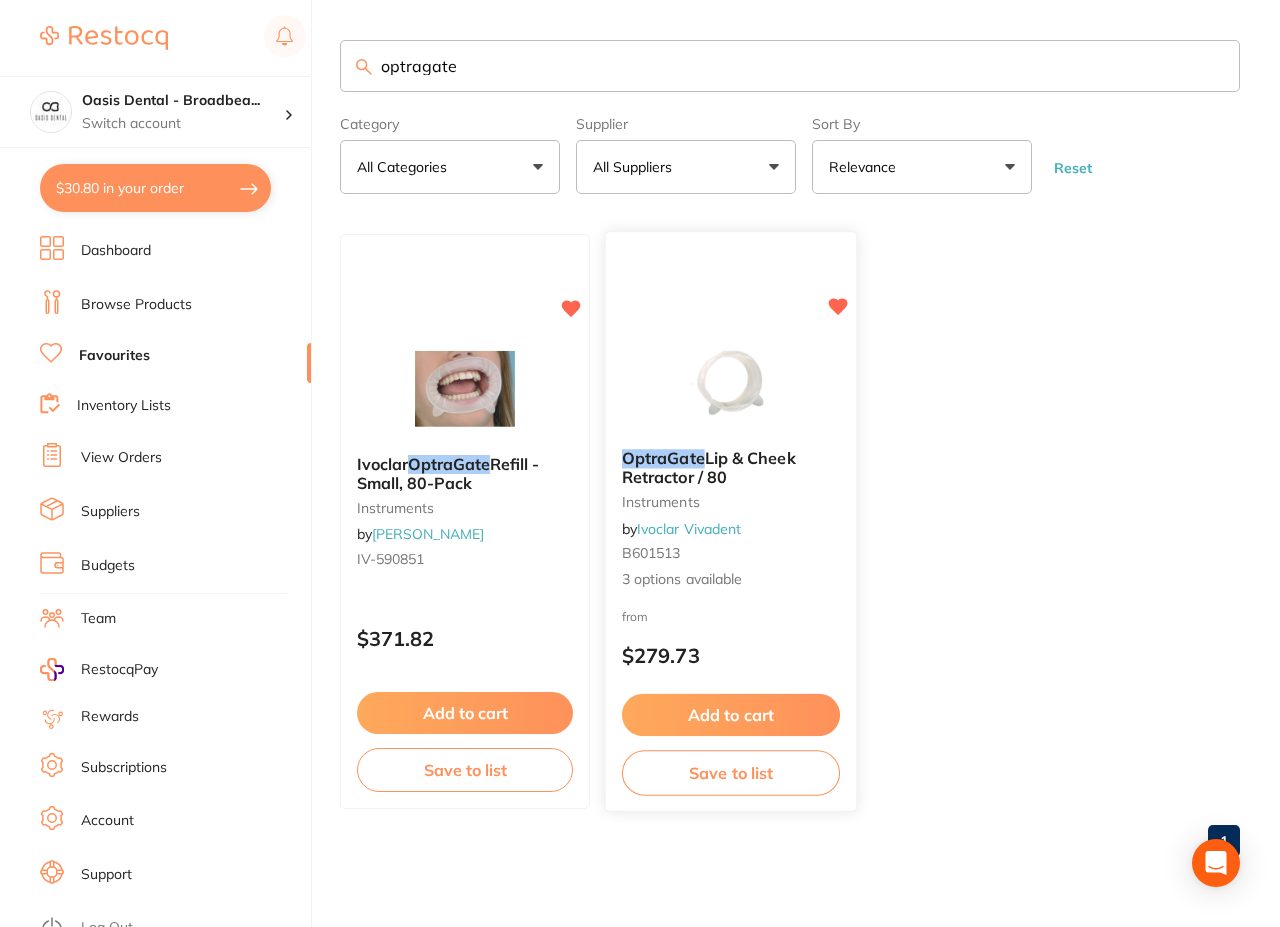 click at bounding box center [730, 382] 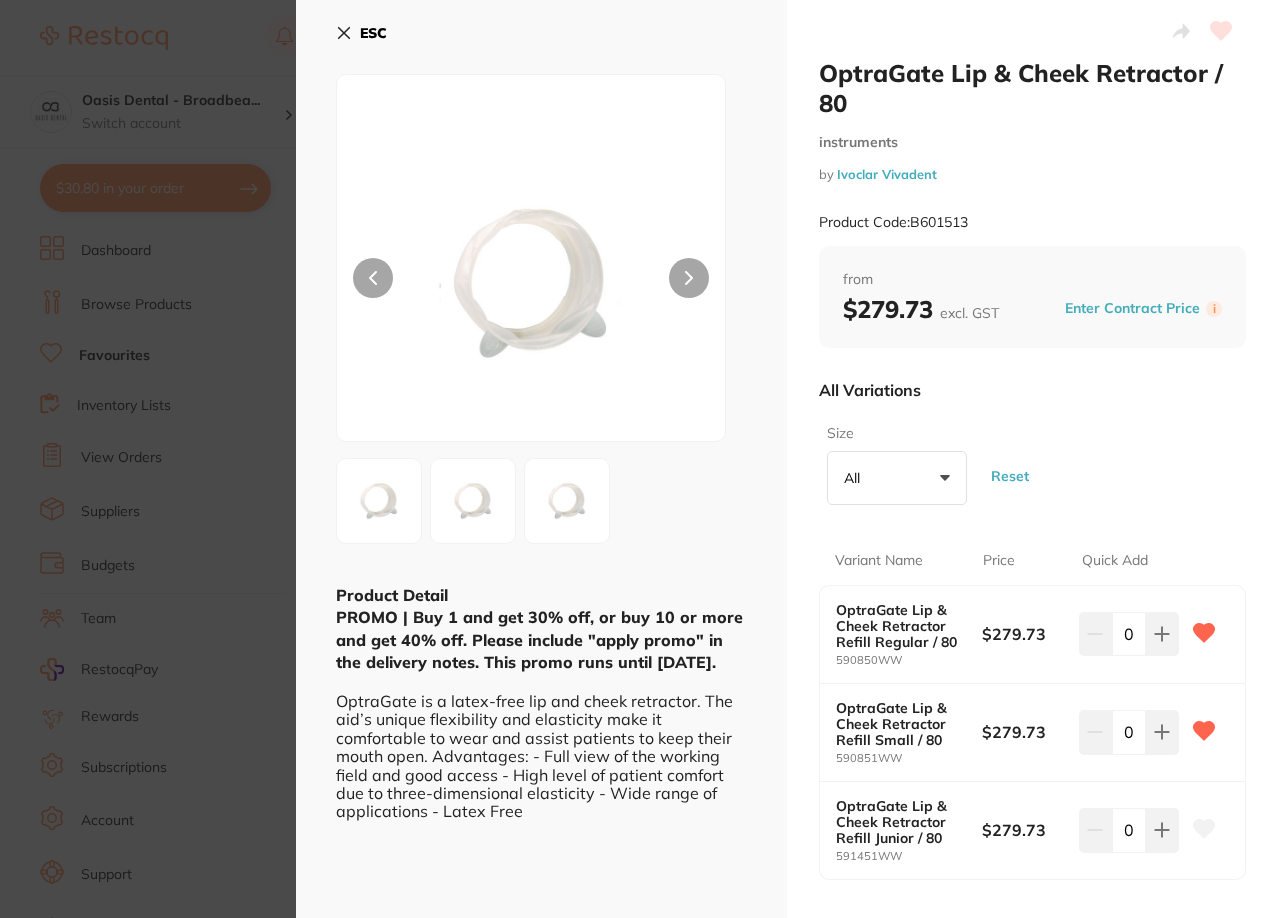 click 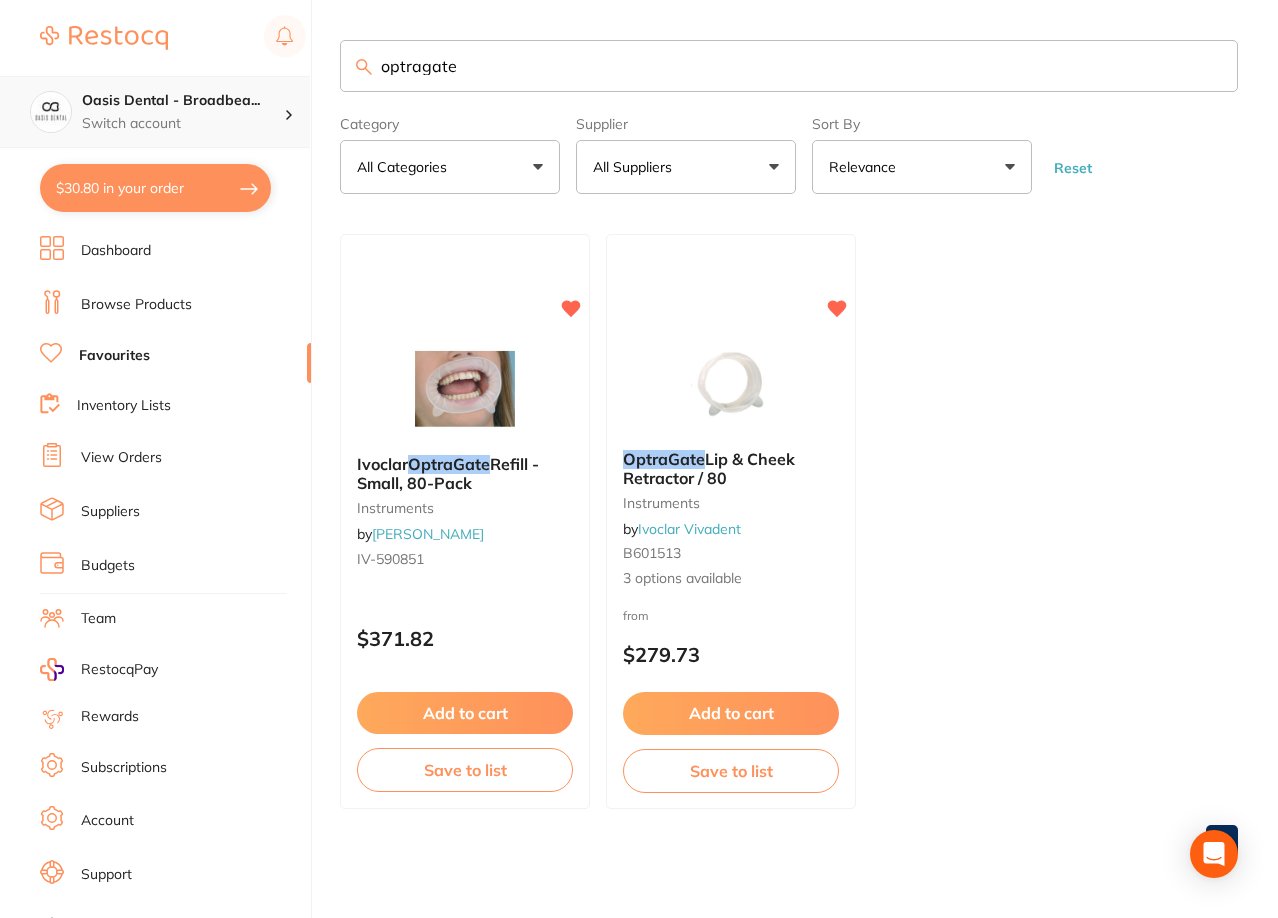 drag, startPoint x: 539, startPoint y: 71, endPoint x: 175, endPoint y: 76, distance: 364.03433 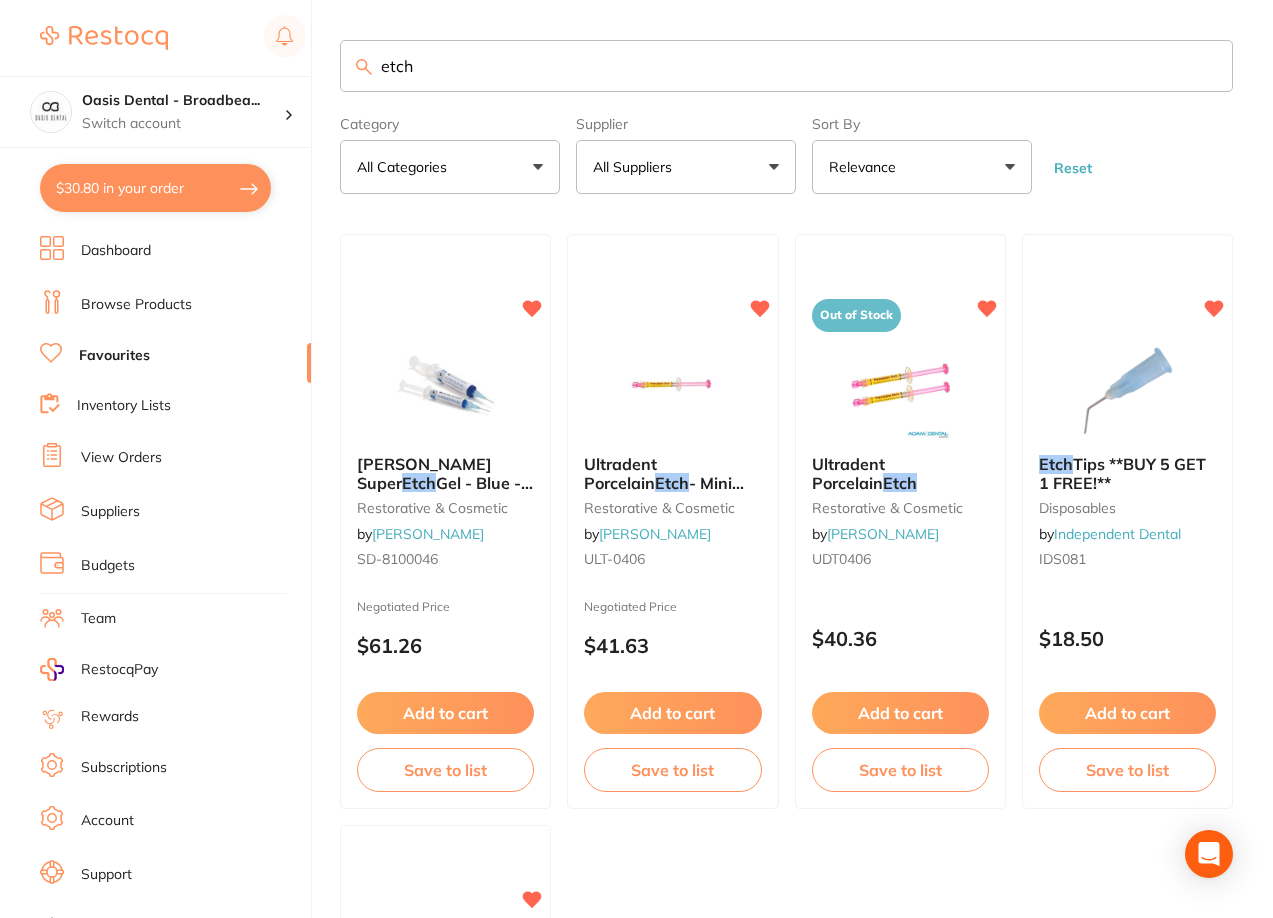 drag, startPoint x: 443, startPoint y: 73, endPoint x: 279, endPoint y: 72, distance: 164.00305 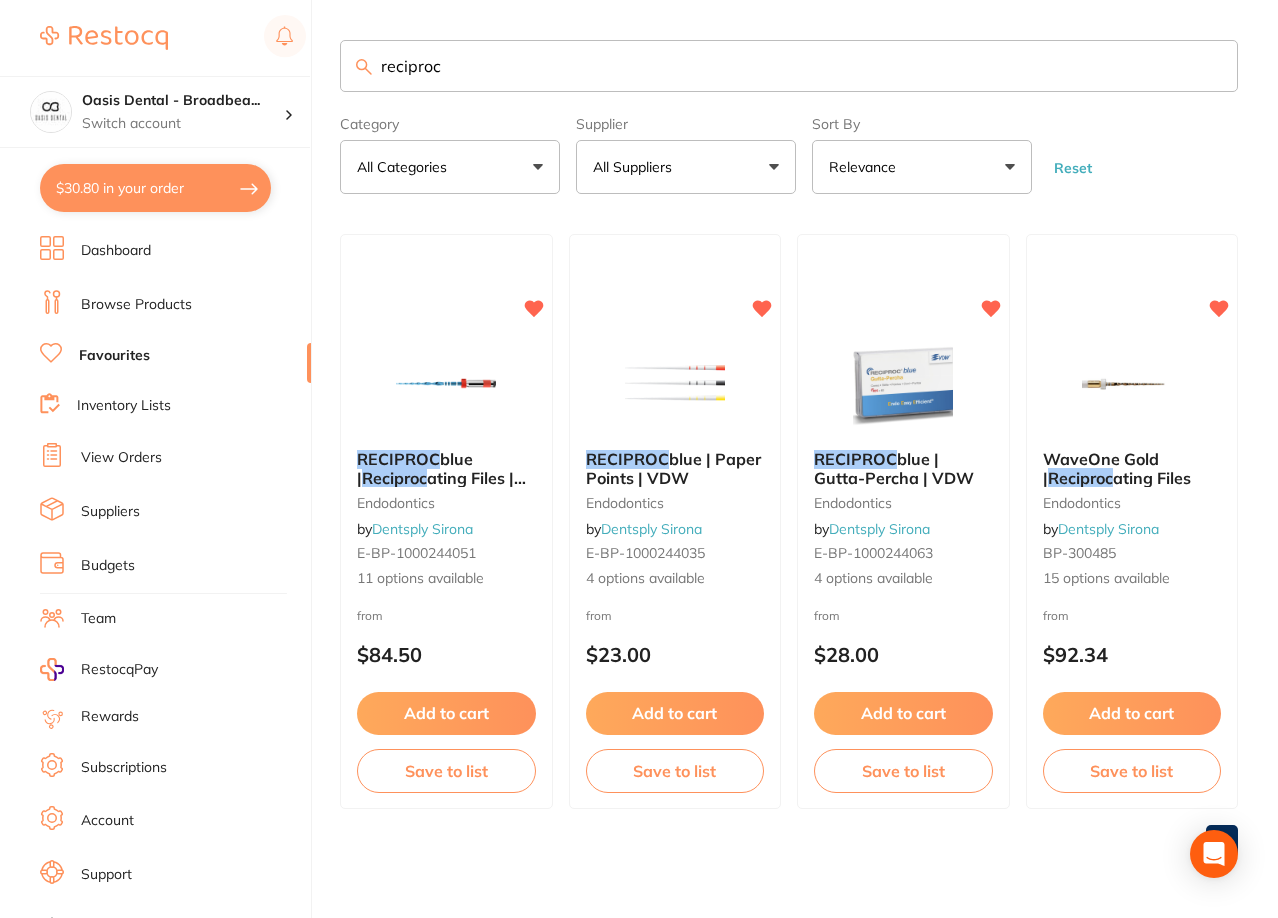 click on "$30.80   in your order" at bounding box center [155, 188] 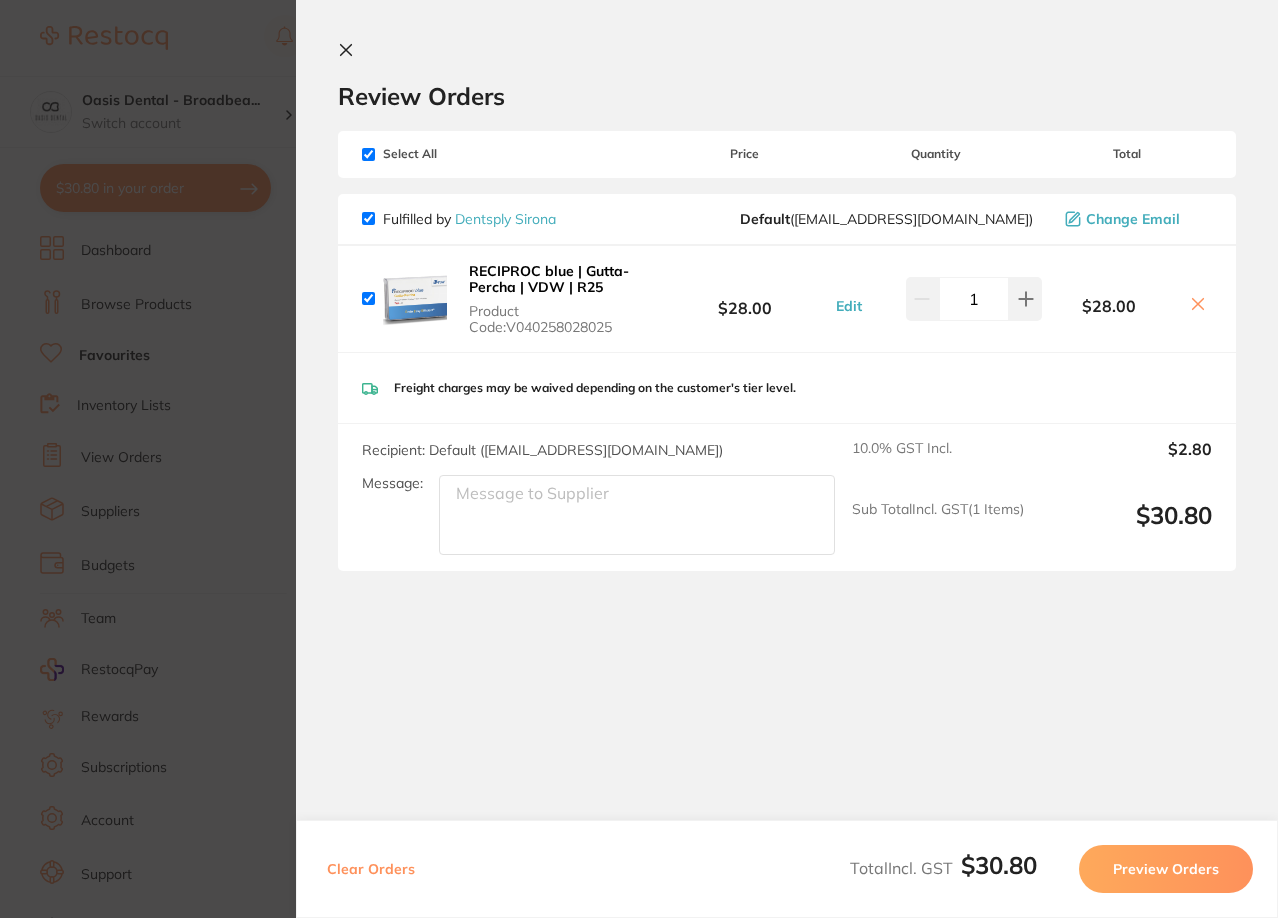 click 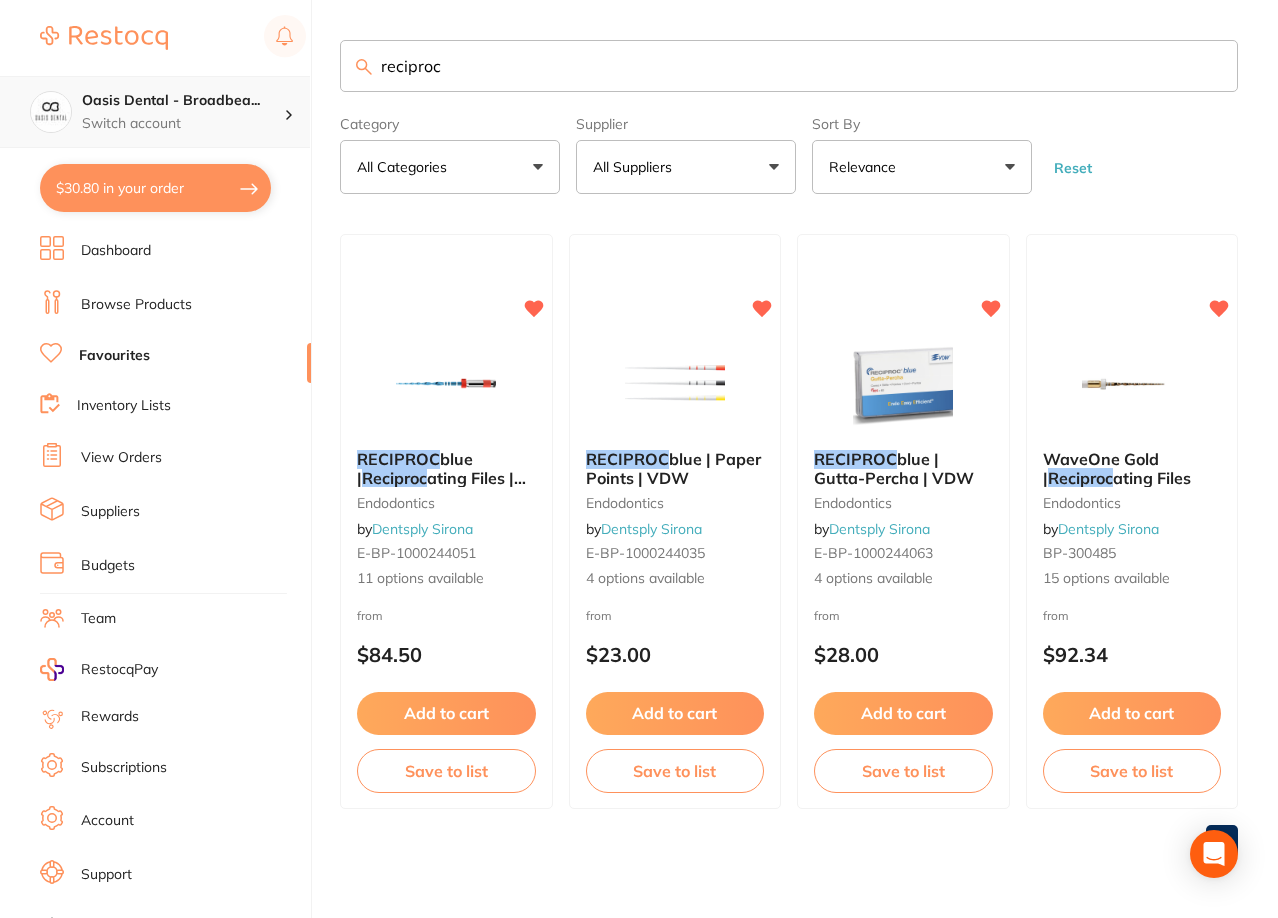 drag, startPoint x: 504, startPoint y: 67, endPoint x: 296, endPoint y: 83, distance: 208.61447 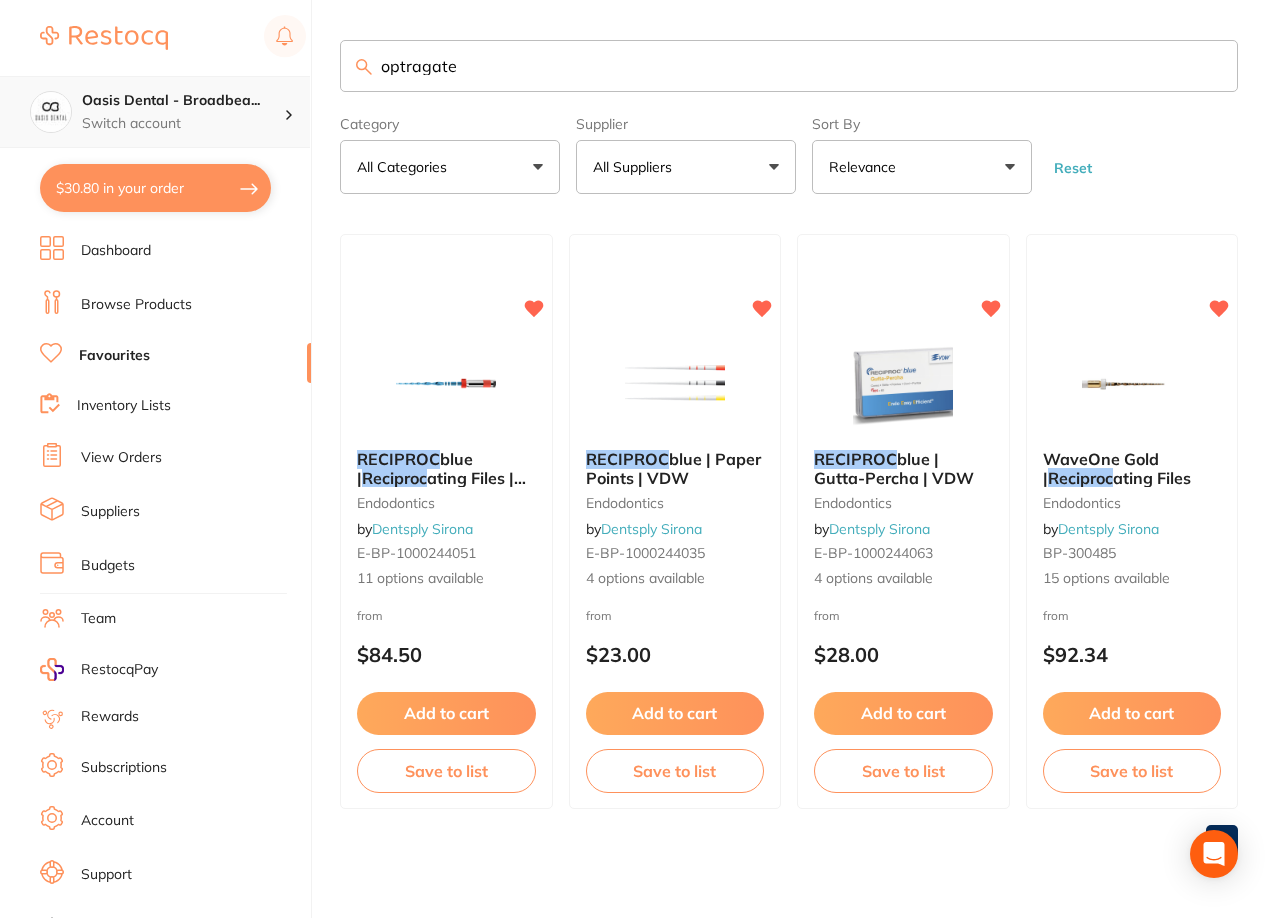 type on "optragate" 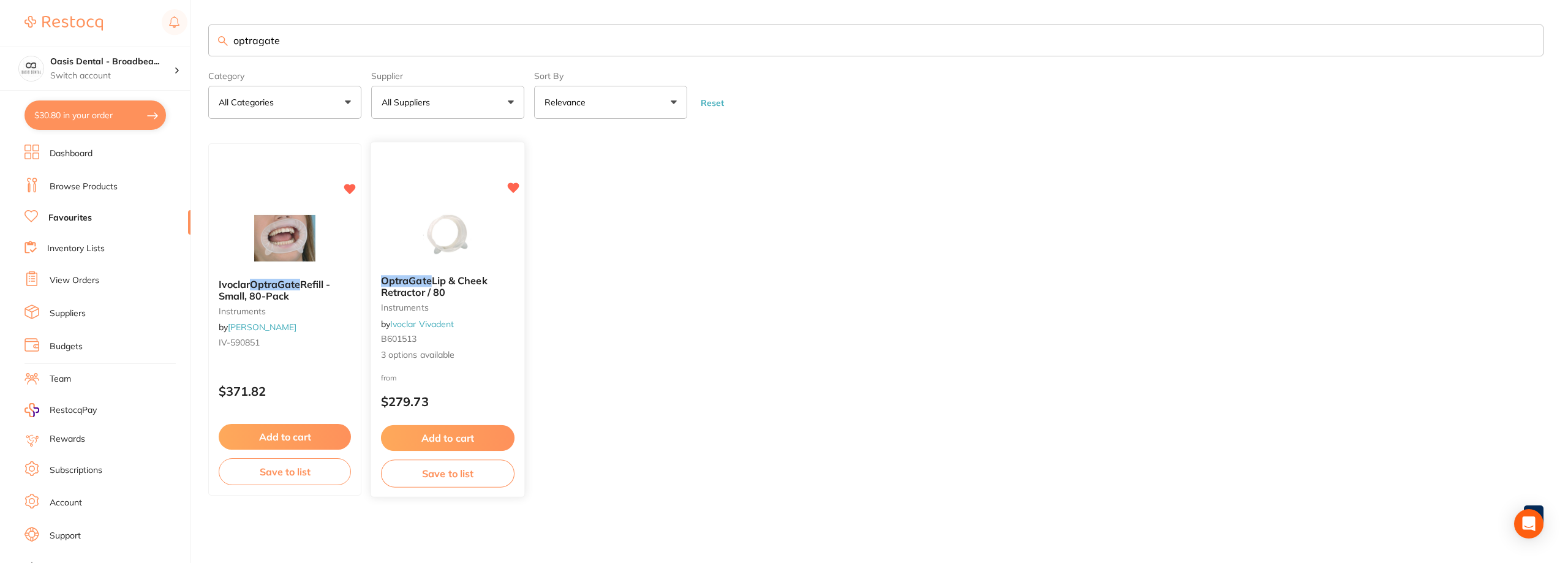 click at bounding box center [447, 234] 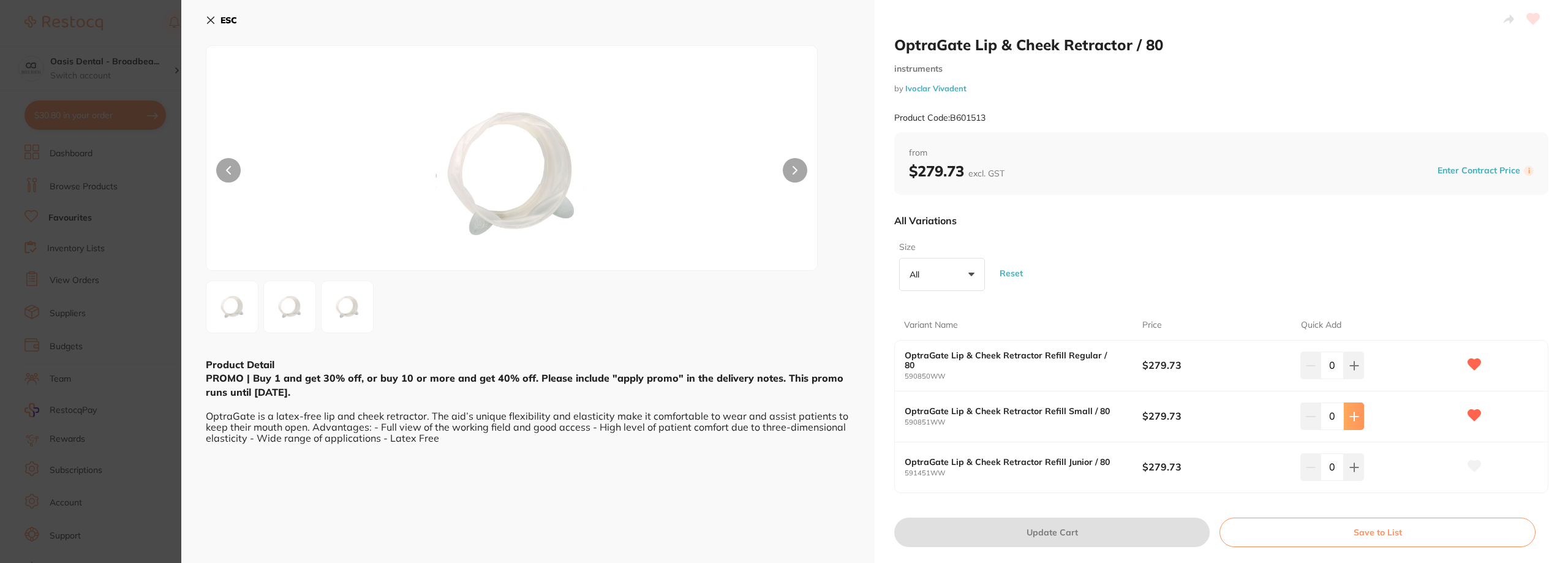 click 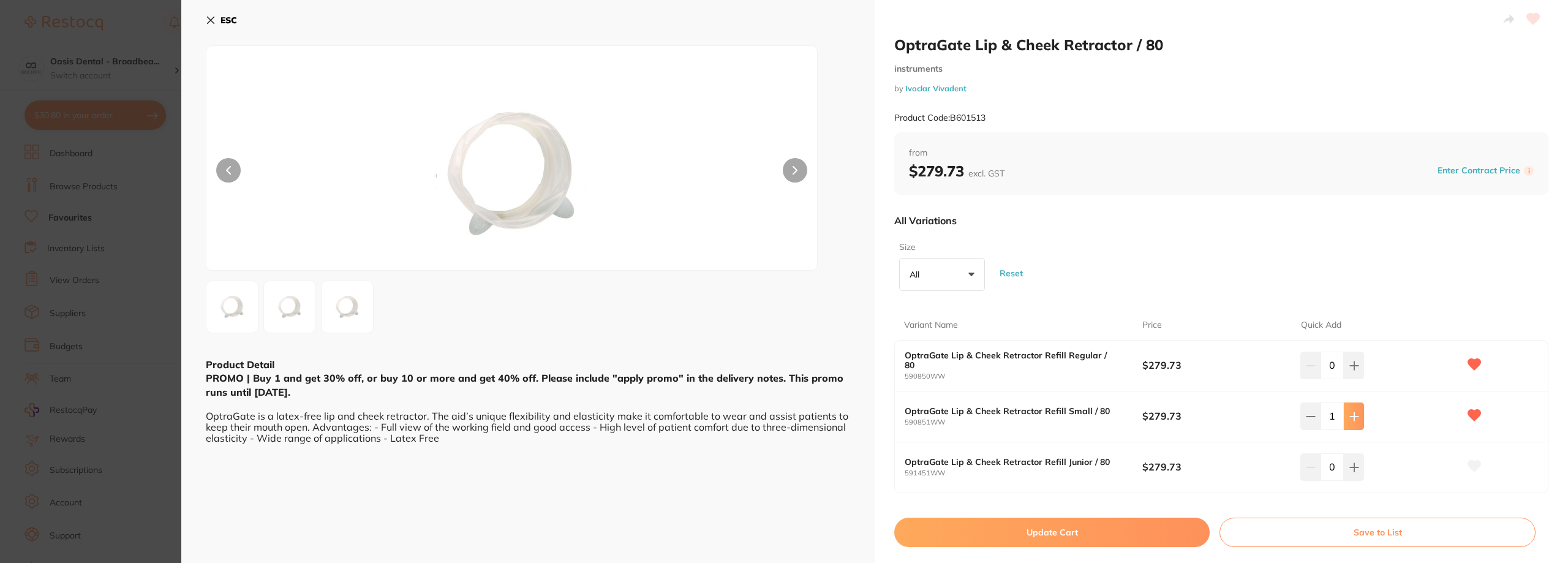 click 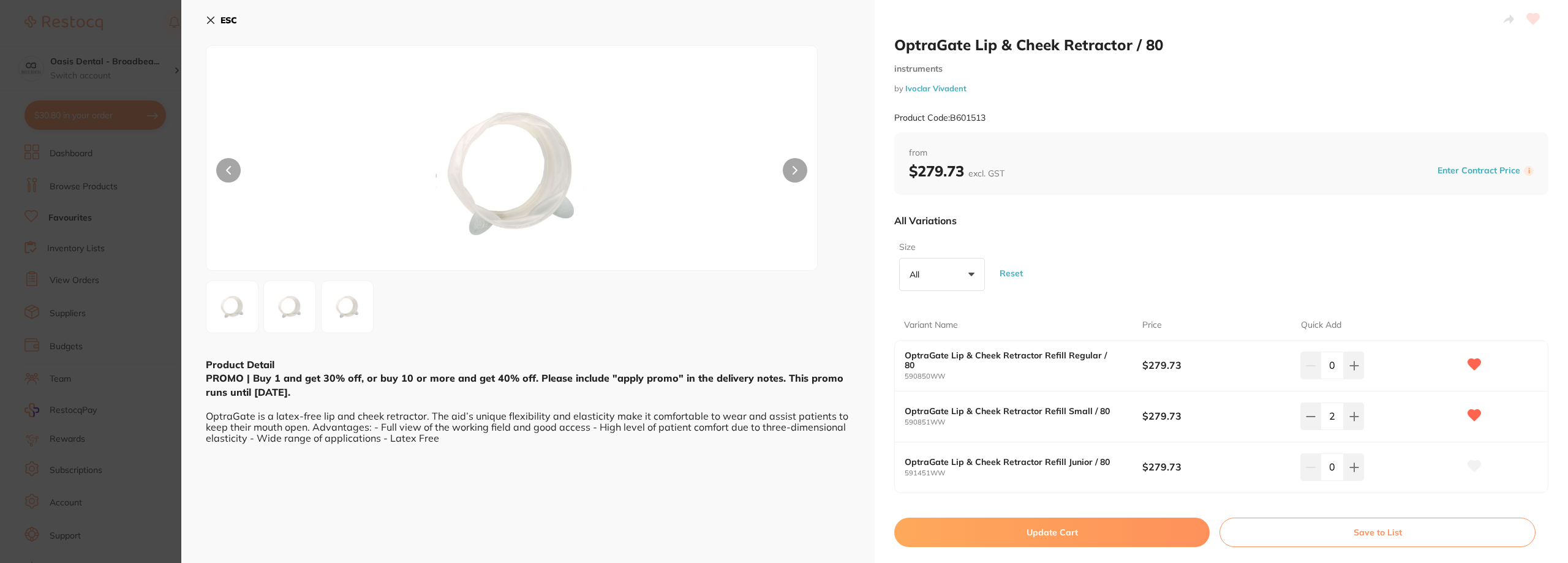 click on "Update Cart" at bounding box center [1052, 532] 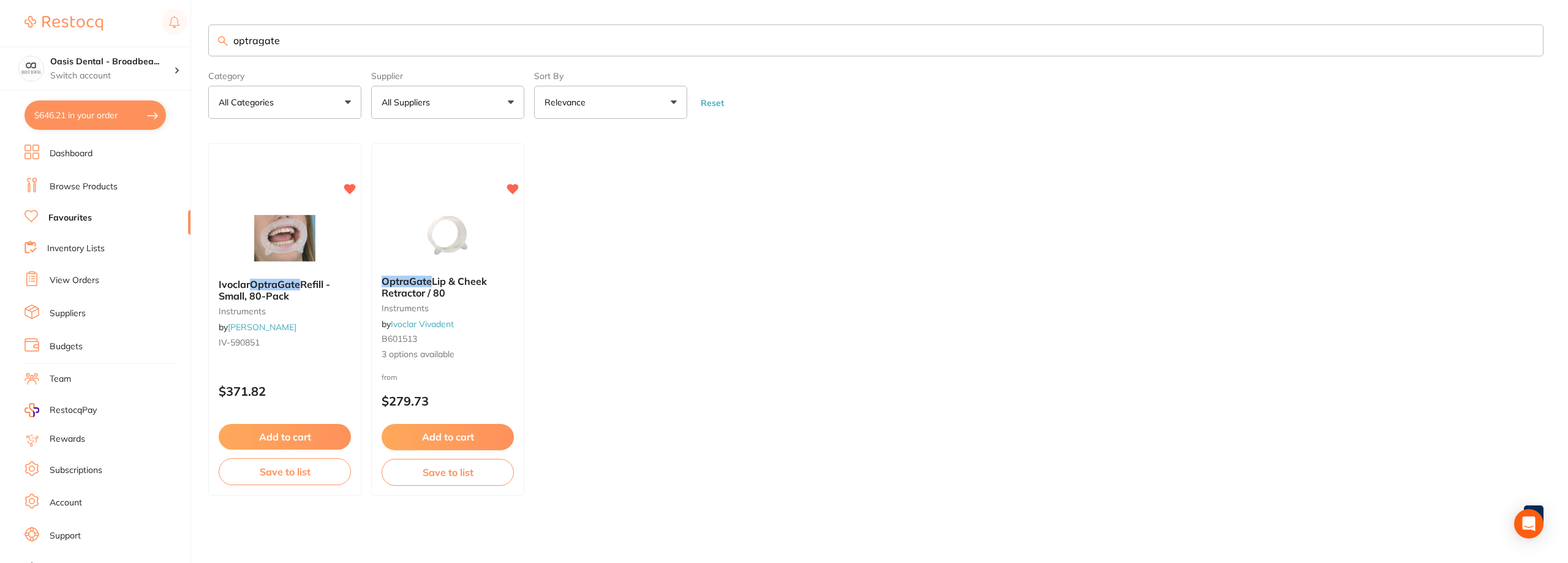 click on "$646.21   in your order" at bounding box center [95, 115] 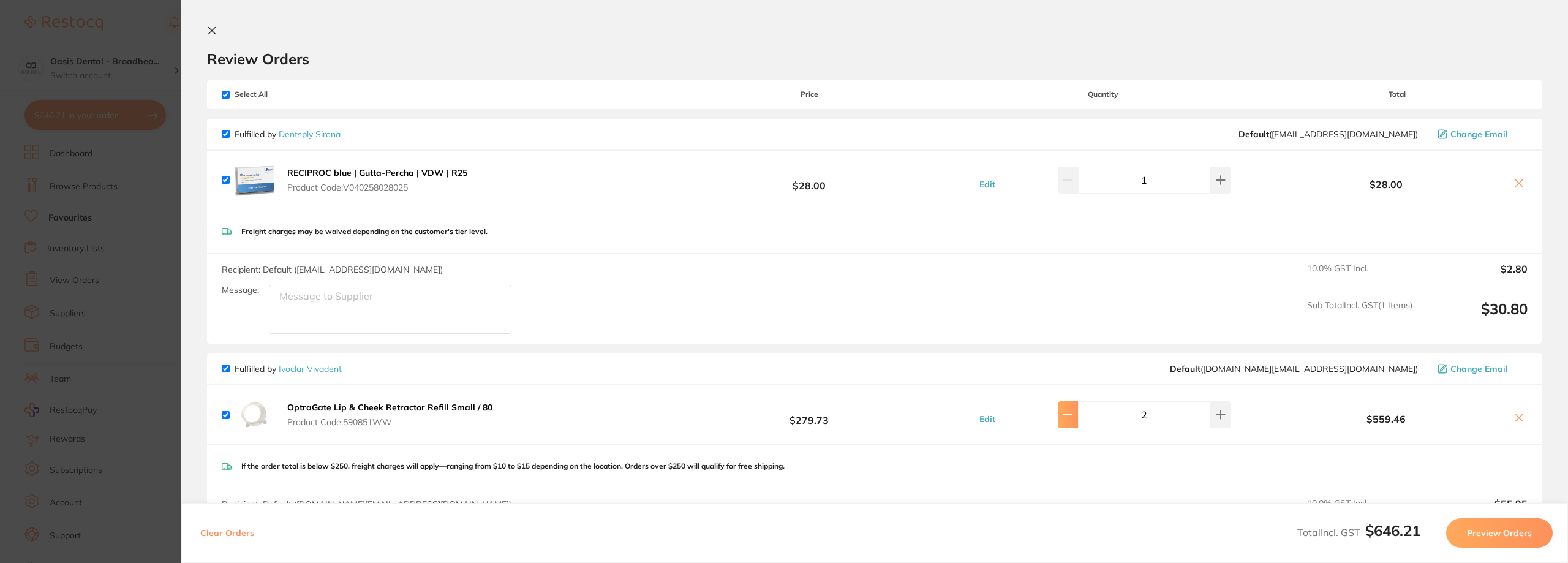 click at bounding box center [1068, 180] 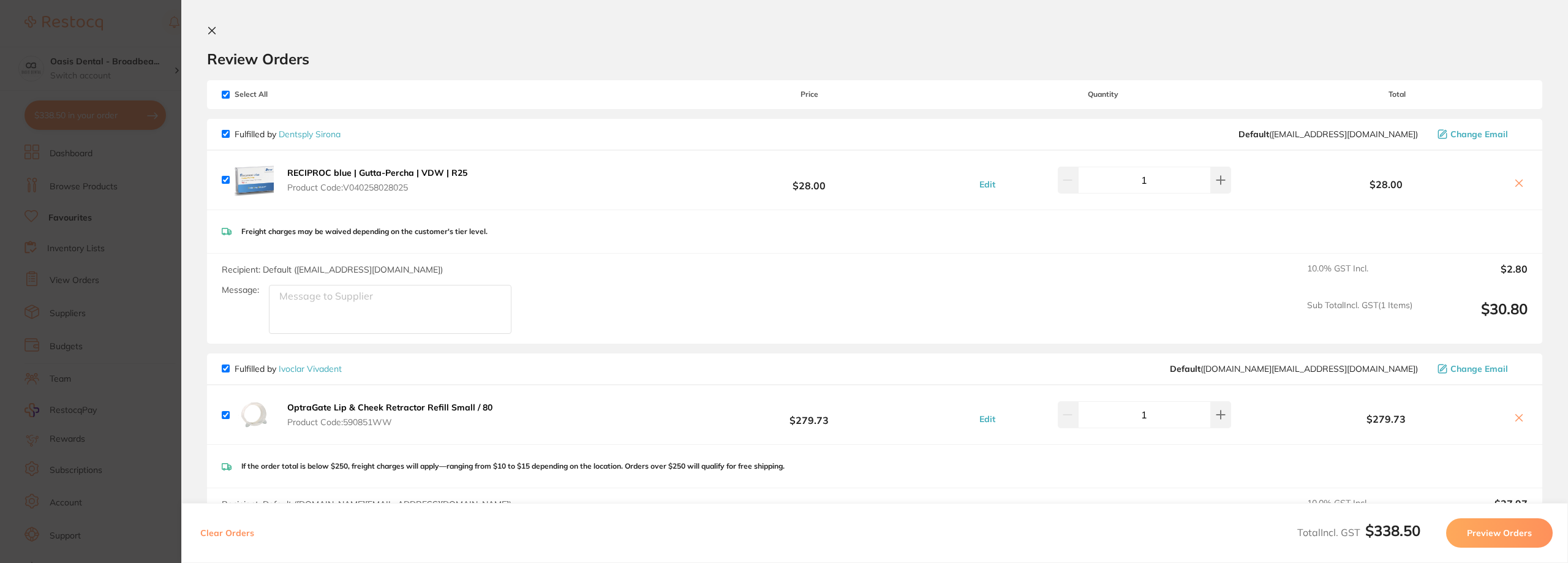 click on "Preview Orders" at bounding box center [1499, 533] 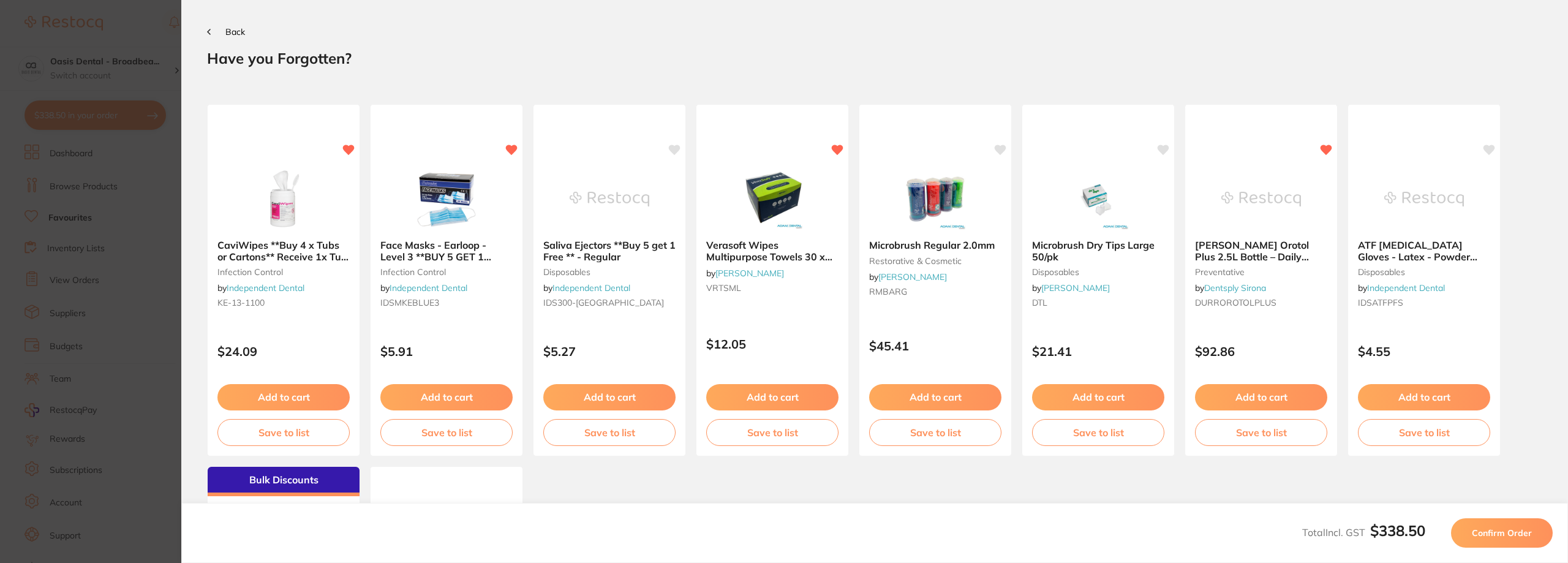click on "Back" at bounding box center (226, 32) 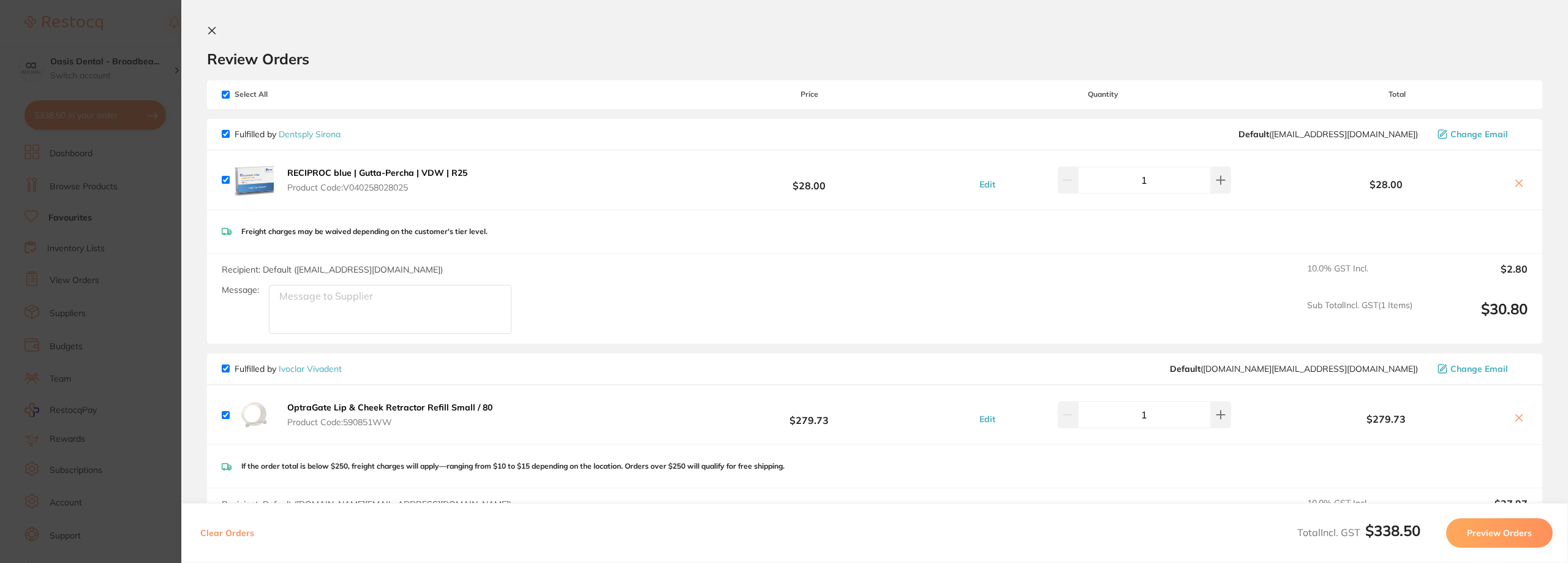 click 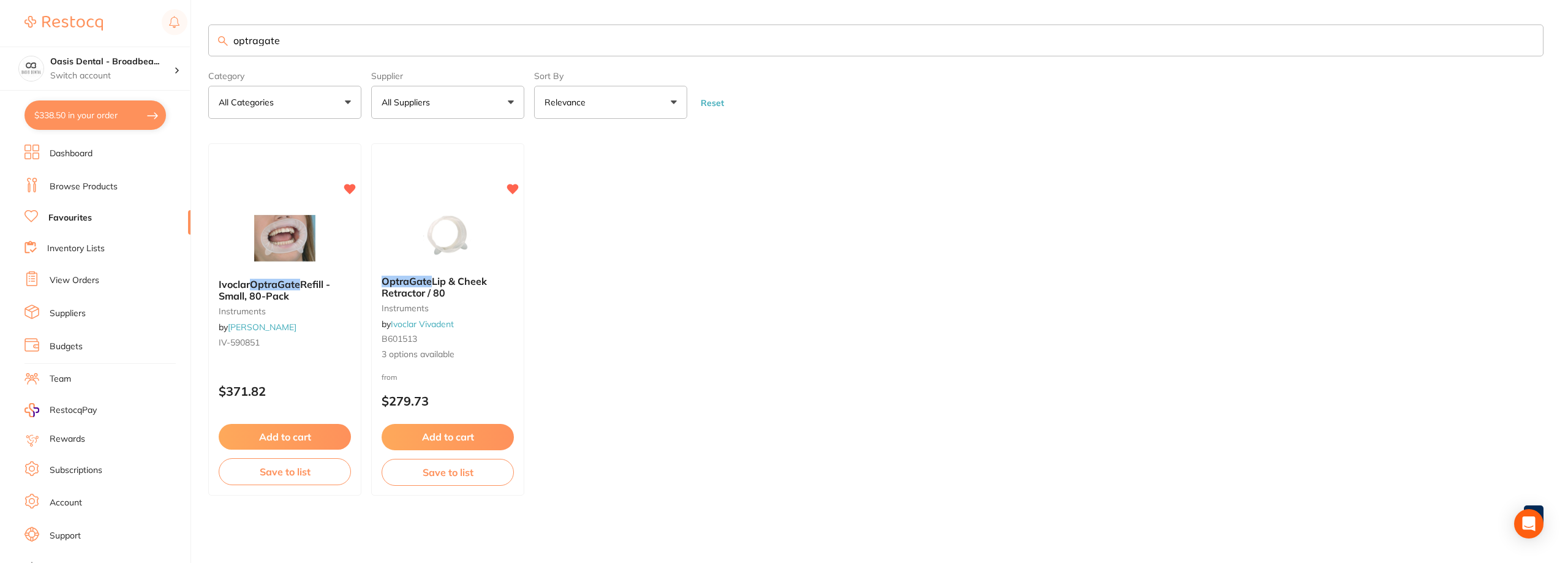 scroll, scrollTop: 0, scrollLeft: 0, axis: both 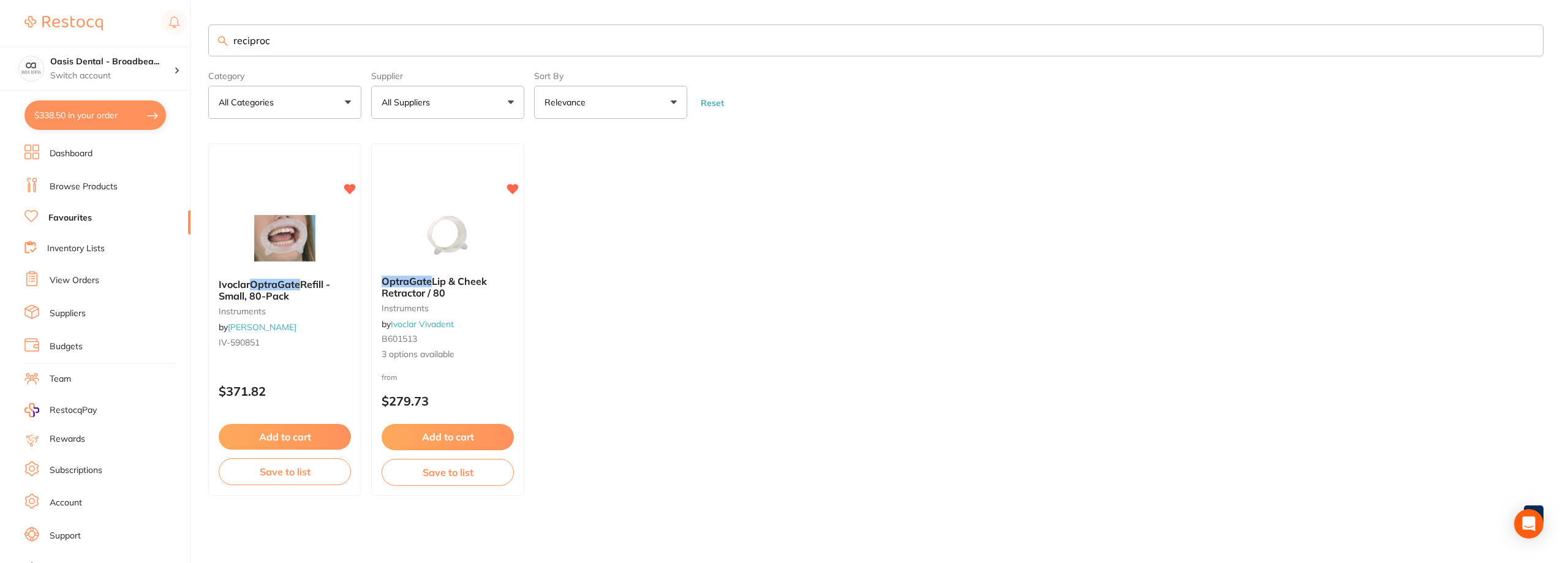 type on "reciproc" 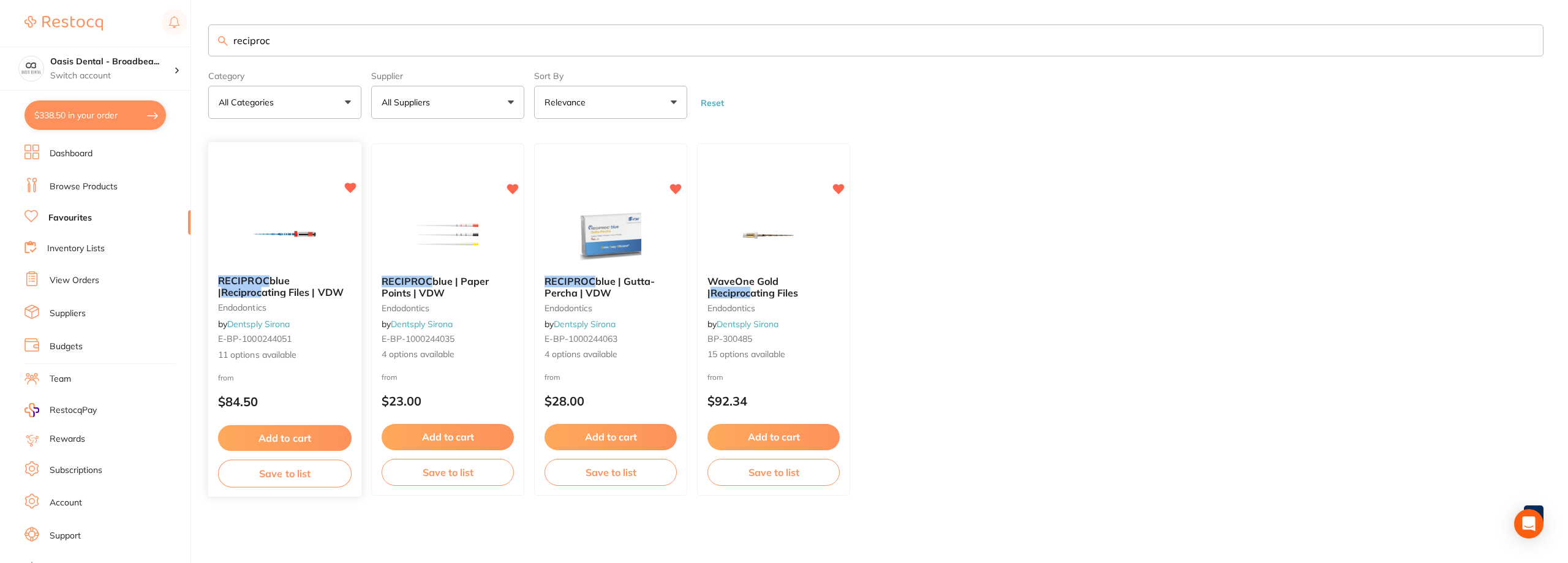 click at bounding box center [284, 234] 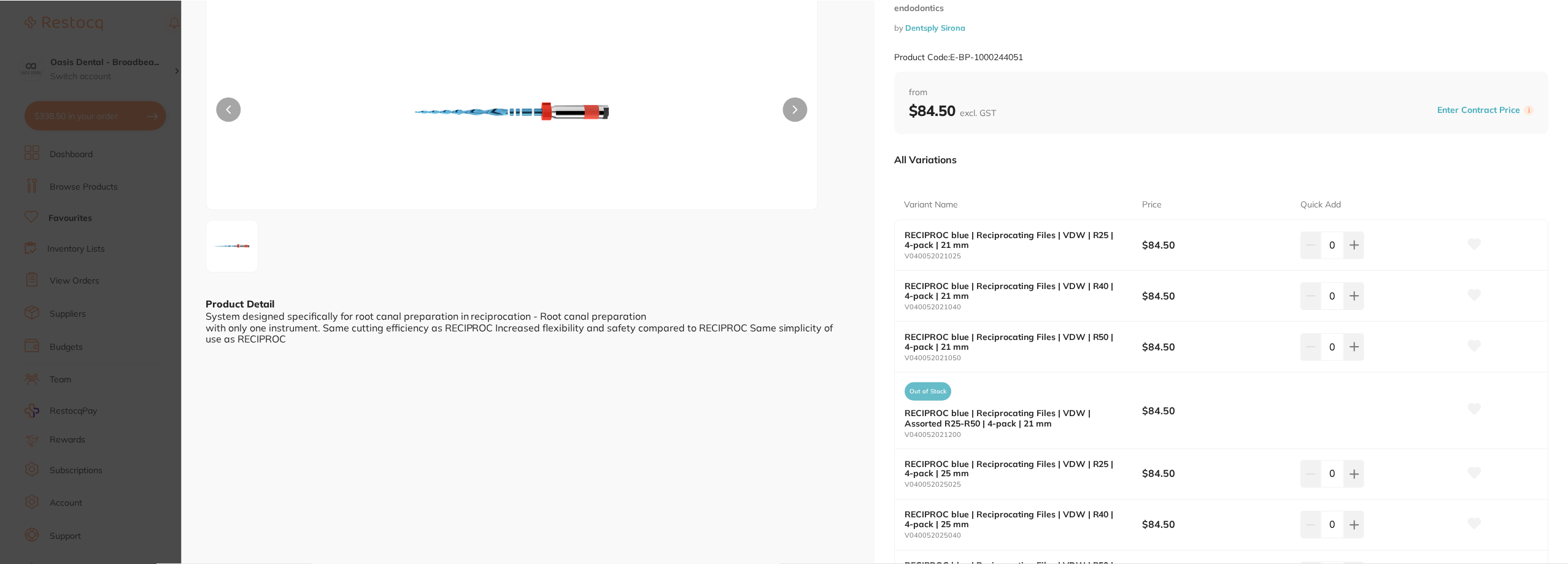 scroll, scrollTop: 0, scrollLeft: 0, axis: both 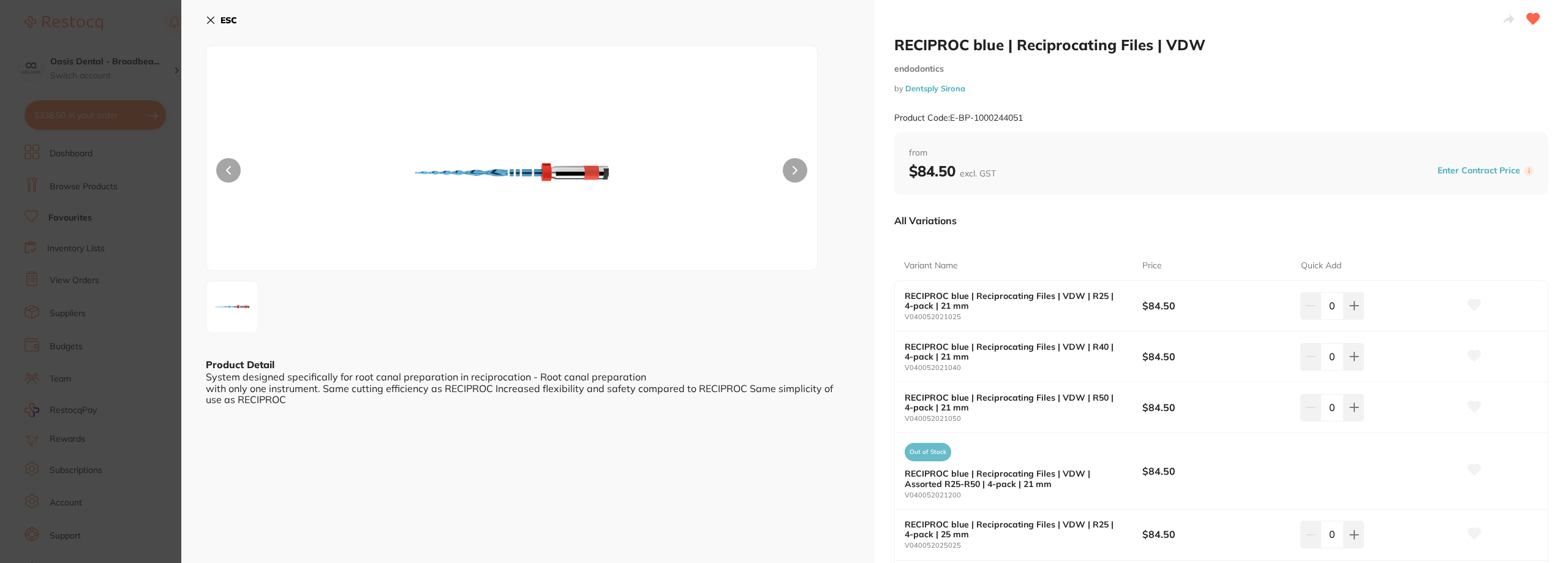 click 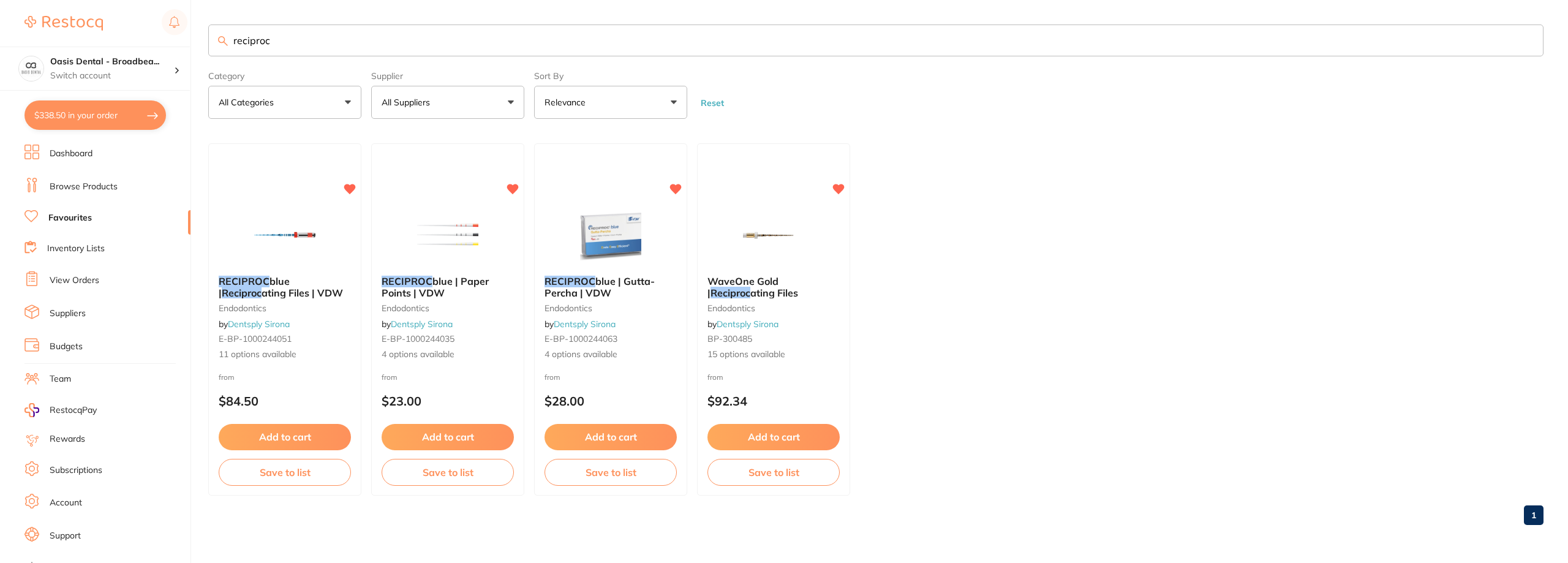 click on "RECIPROC  blue |  Reciproc ating Files | VDW   endodontics by  Dentsply Sirona E-BP-1000244051   11 options available   from $84.50 Add to cart Save to list RECIPROC  blue | Paper Points | VDW   endodontics by  Dentsply Sirona E-BP-1000244035   4 options available   from $23.00 Add to cart Save to list RECIPROC  blue | Gutta-Percha | VDW   endodontics by  Dentsply Sirona E-BP-1000244063   4 options available   from $28.00 Add to cart Save to list WaveOne Gold |  Reciproc ating Files   endodontics by  Dentsply Sirona BP-300485   15 options available   from $92.34 Add to cart Save to list" at bounding box center [876, 319] 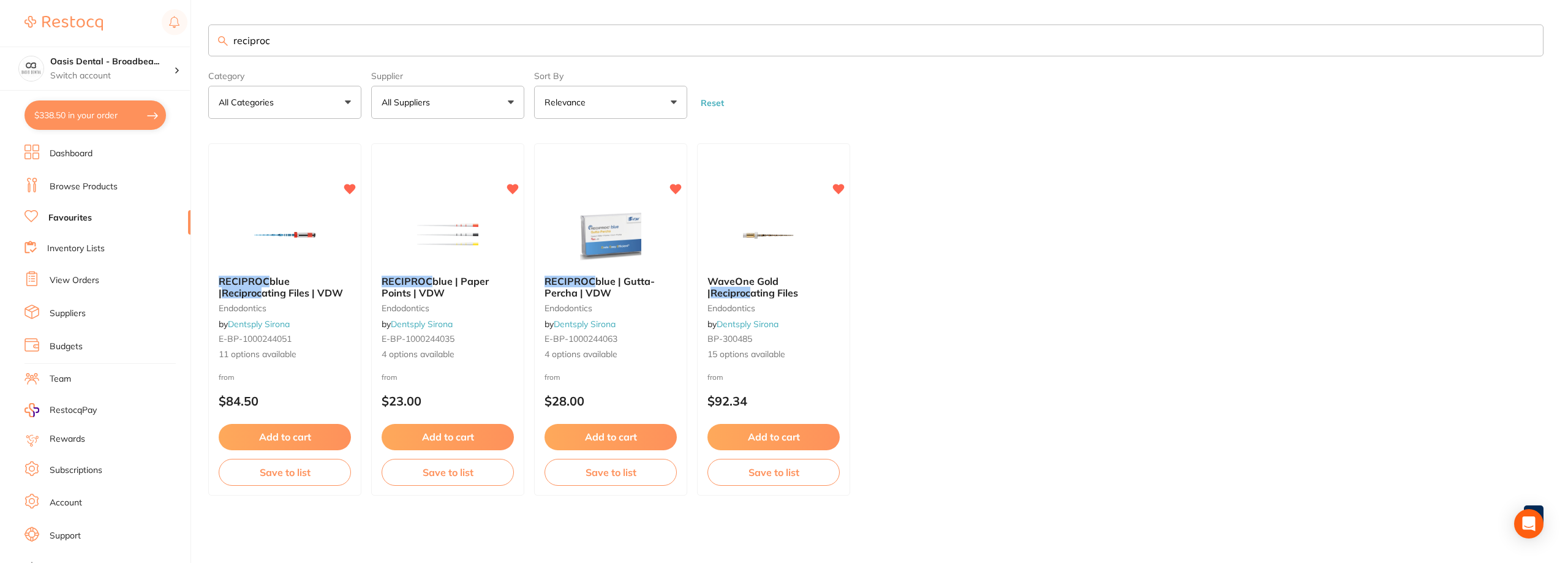click on "RECIPROC  blue |  Reciproc ating Files | VDW   endodontics by  Dentsply Sirona E-BP-1000244051   11 options available   from $84.50 Add to cart Save to list RECIPROC  blue | Paper Points | VDW   endodontics by  Dentsply Sirona E-BP-1000244035   4 options available   from $23.00 Add to cart Save to list RECIPROC  blue | Gutta-Percha | VDW   endodontics by  Dentsply Sirona E-BP-1000244063   4 options available   from $28.00 Add to cart Save to list WaveOne Gold |  Reciproc ating Files   endodontics by  Dentsply Sirona BP-300485   15 options available   from $92.34 Add to cart Save to list" at bounding box center [876, 319] 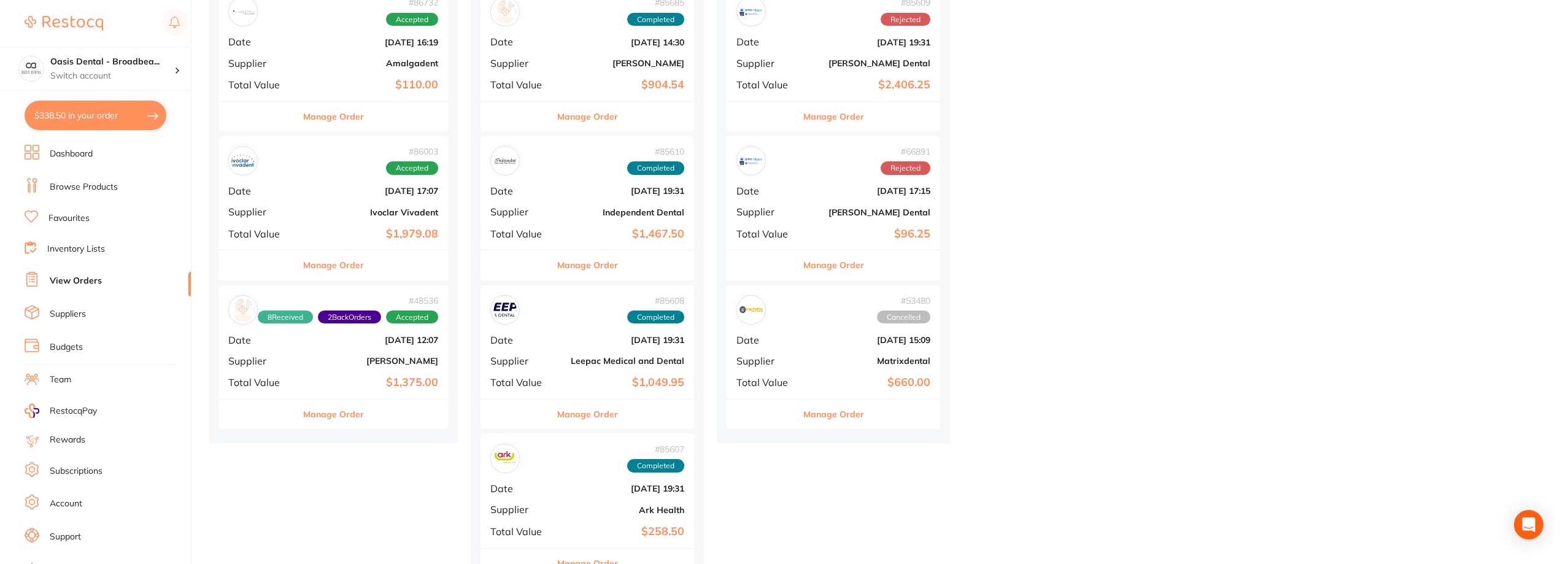 scroll, scrollTop: 123, scrollLeft: 0, axis: vertical 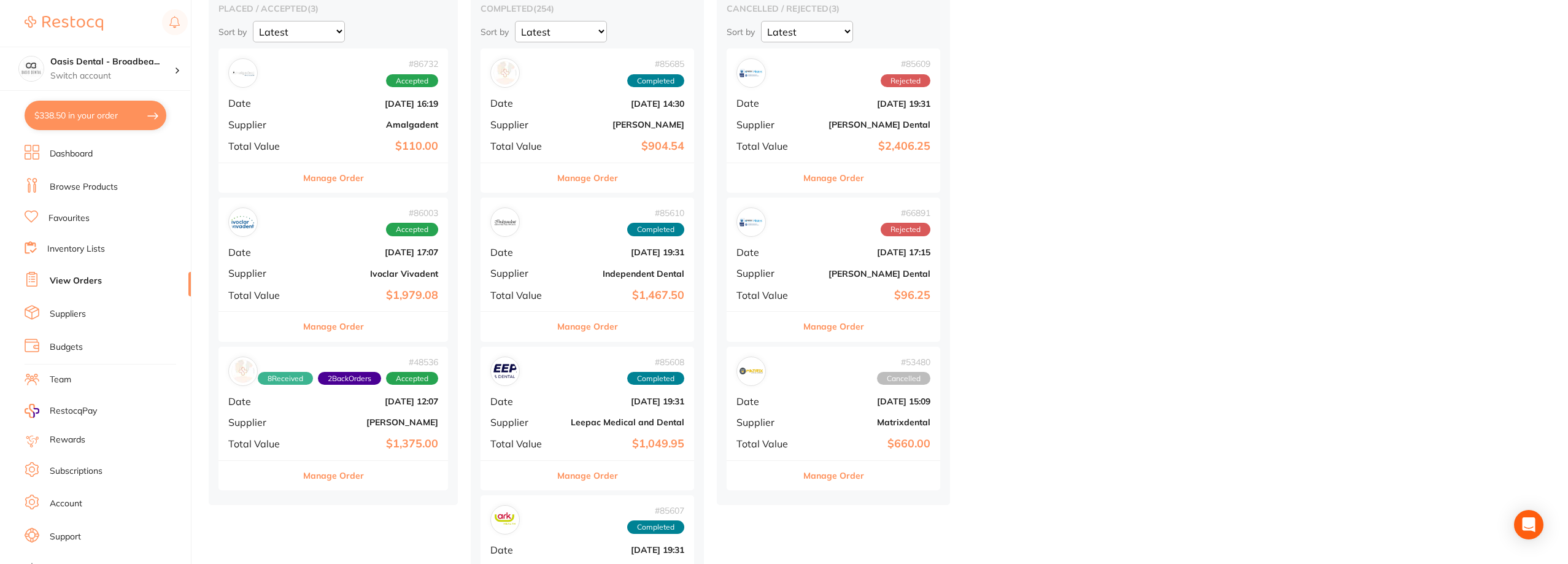 click on "[DATE] 16:19" at bounding box center (371, 104) 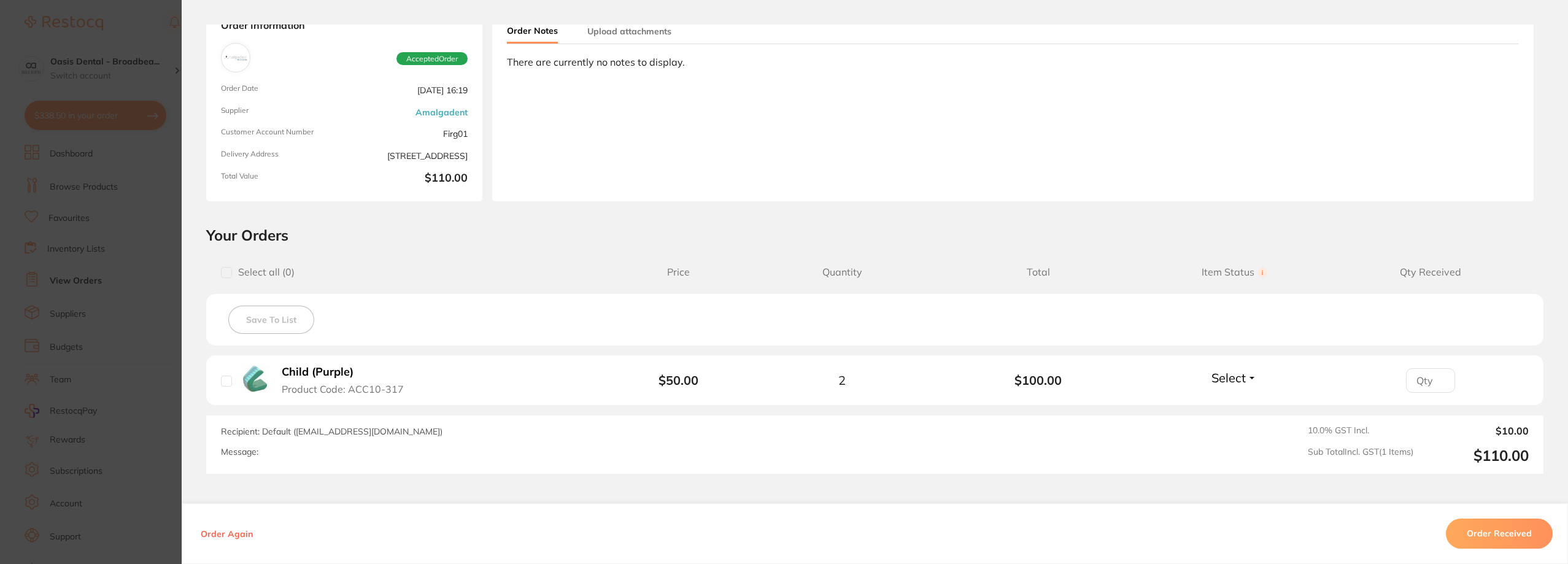 scroll, scrollTop: 169, scrollLeft: 0, axis: vertical 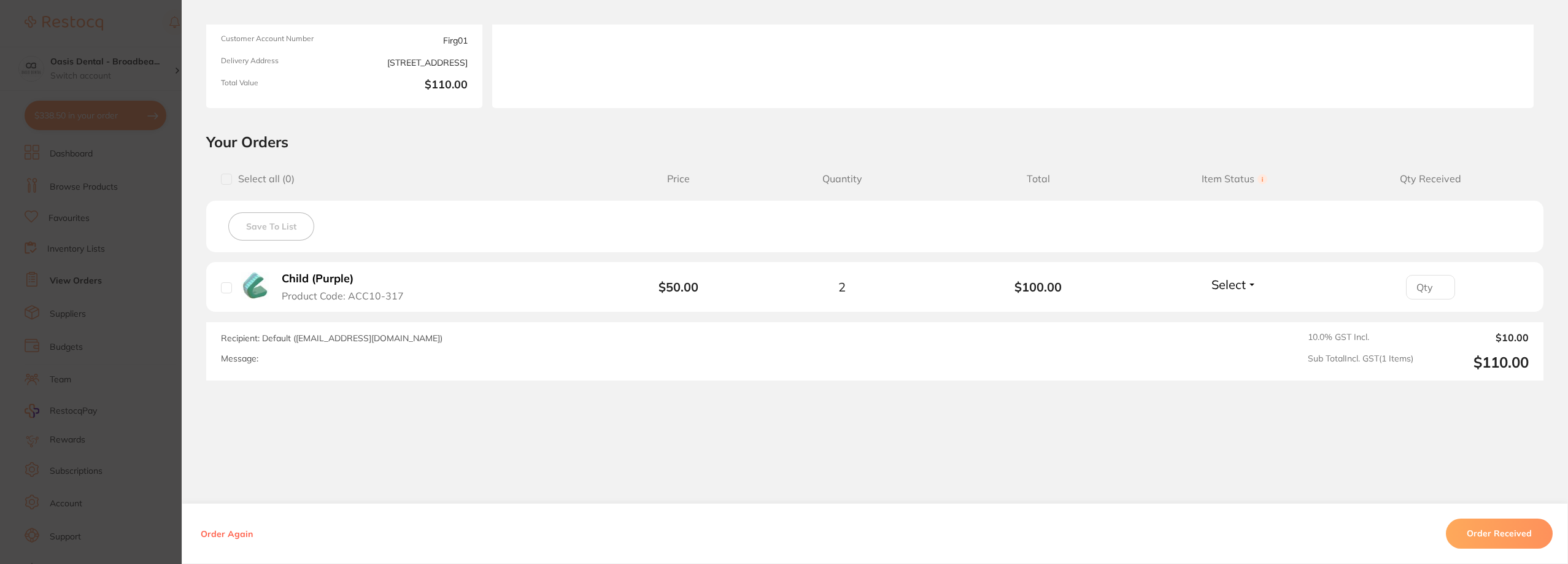 click on "Select" at bounding box center (1229, 284) 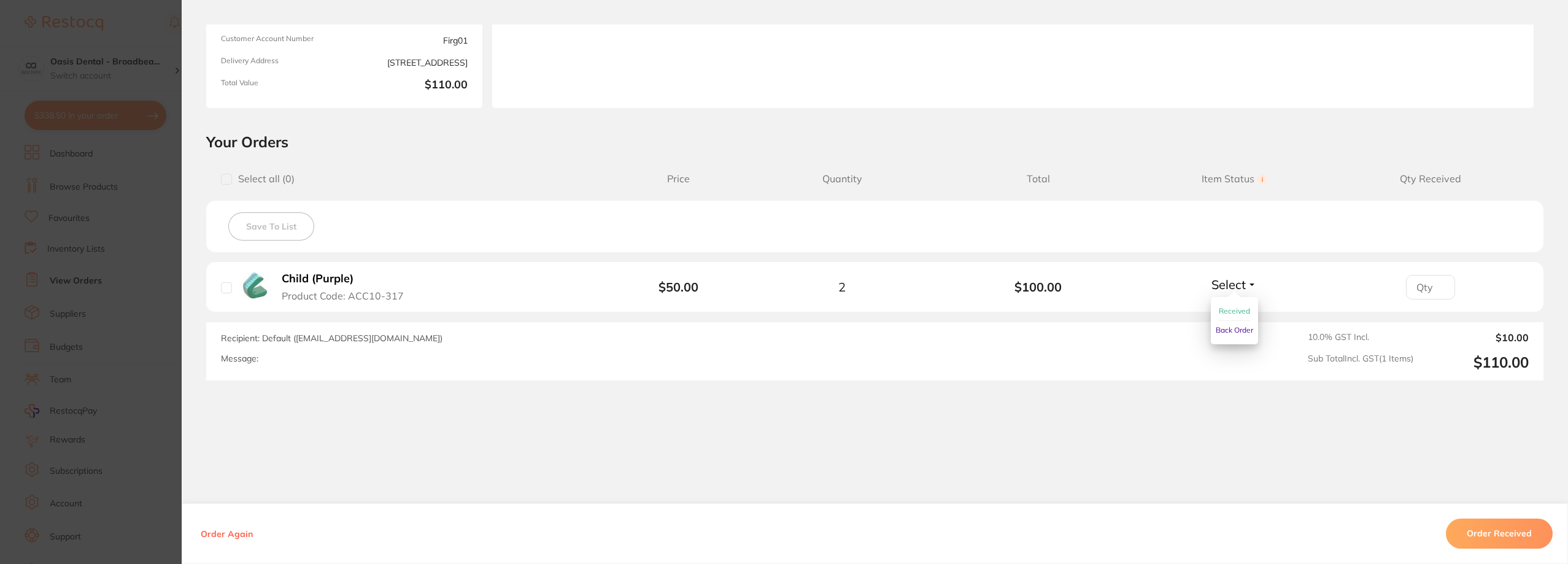 click on "Received" at bounding box center (1234, 311) 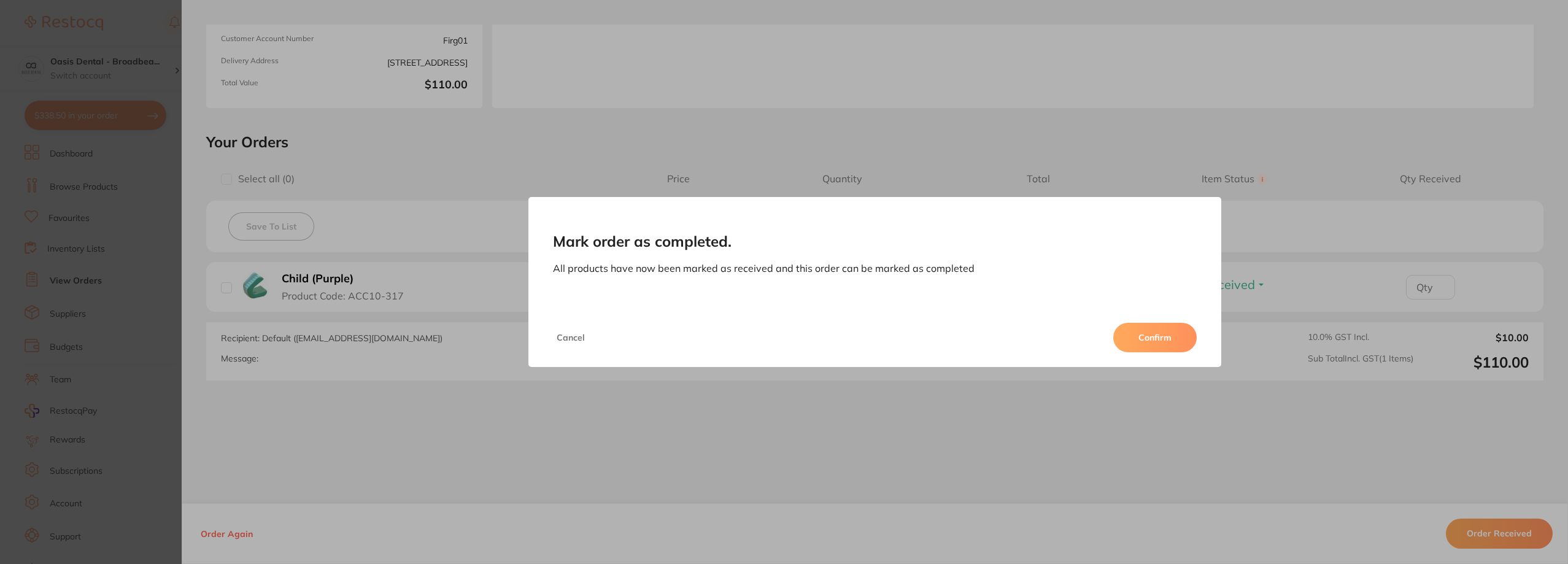 click on "Confirm" at bounding box center (1155, 338) 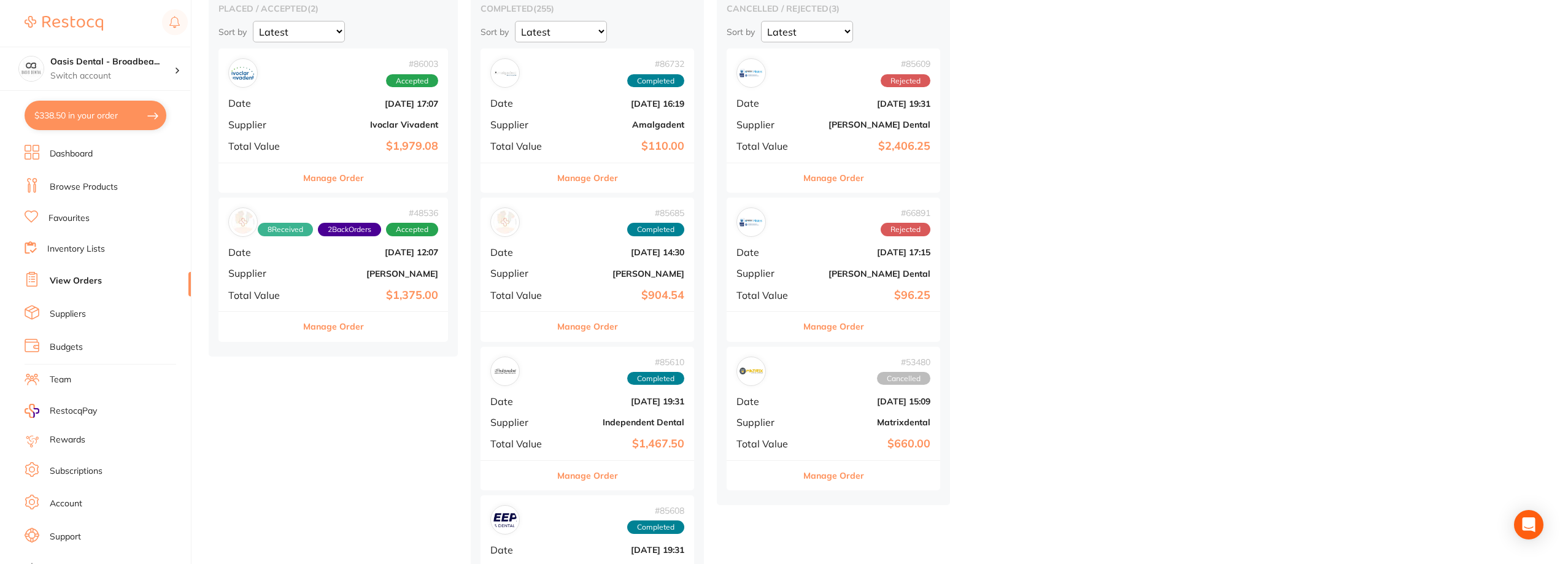 click on "# 86003 Accepted Date [DATE] 17:07 Supplier Ivoclar Vivadent Total Value $1,979.08" at bounding box center [333, 105] 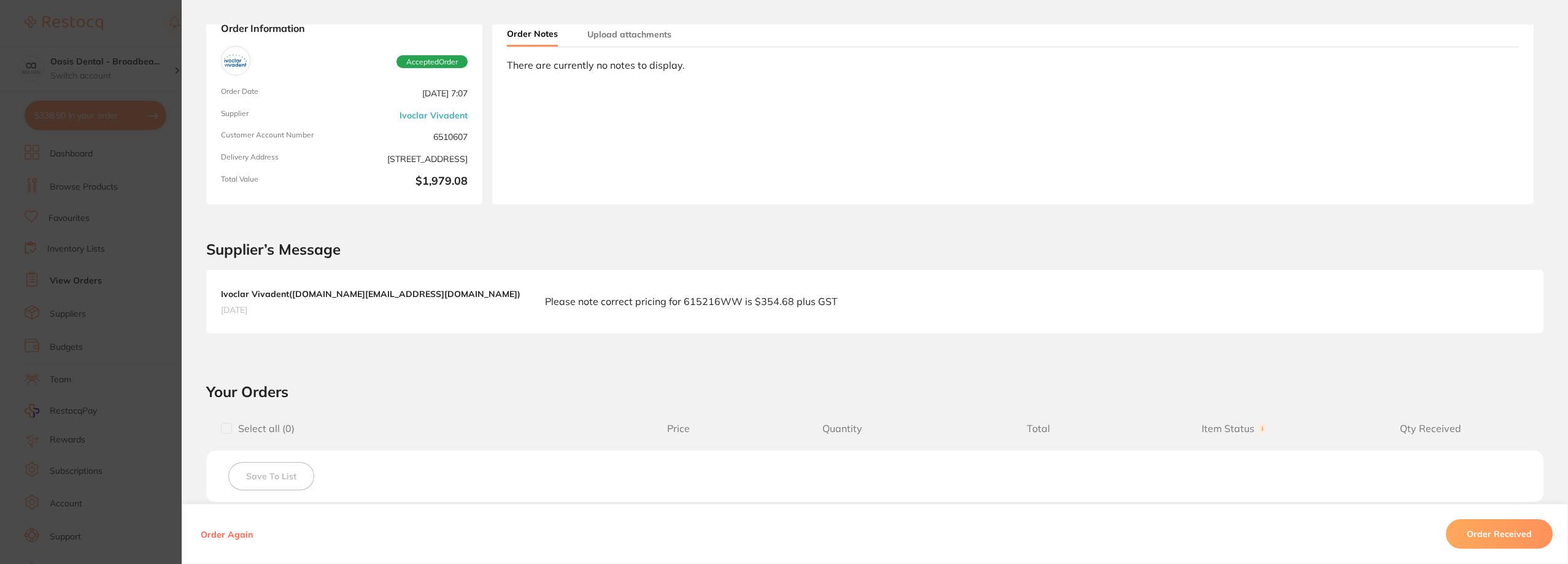 scroll, scrollTop: 0, scrollLeft: 0, axis: both 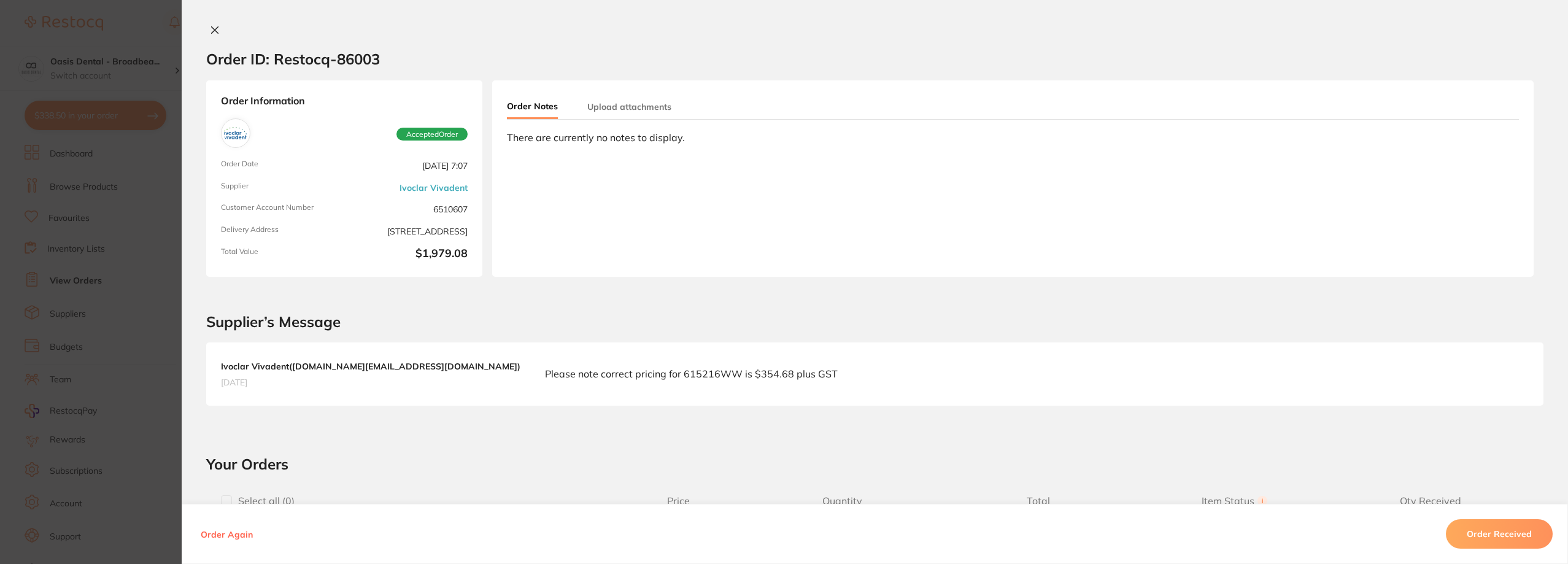 click 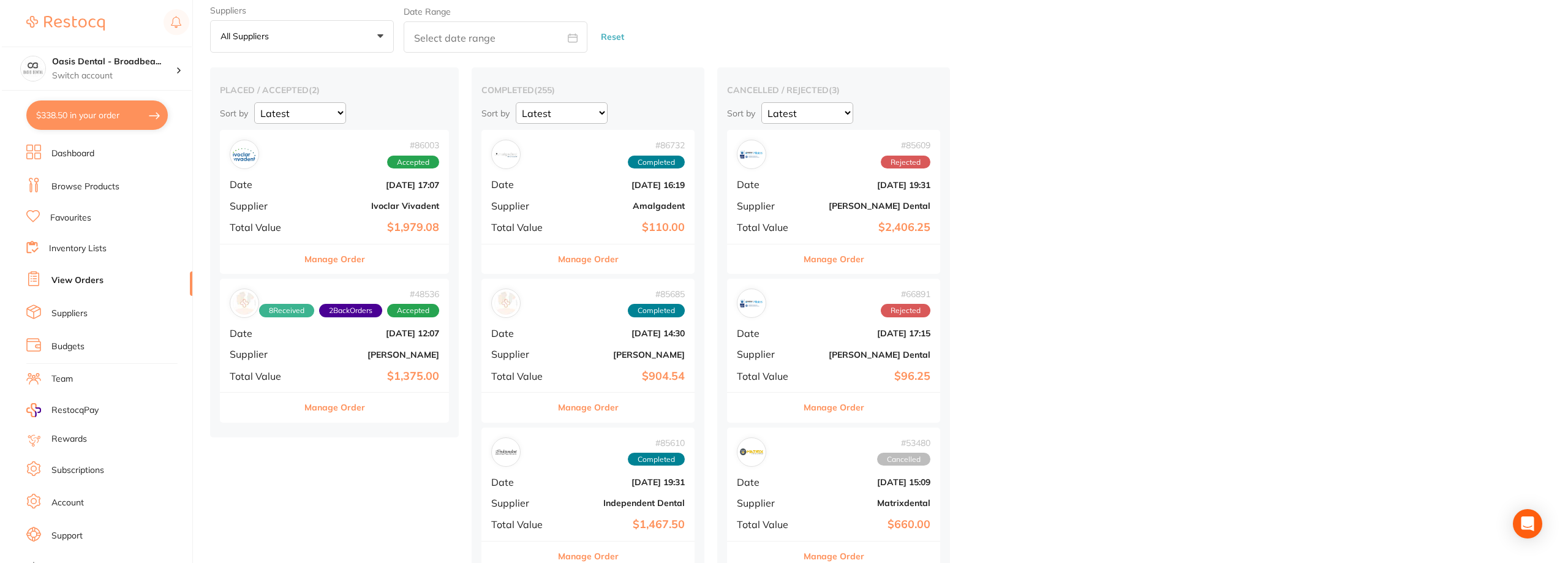 scroll, scrollTop: 0, scrollLeft: 0, axis: both 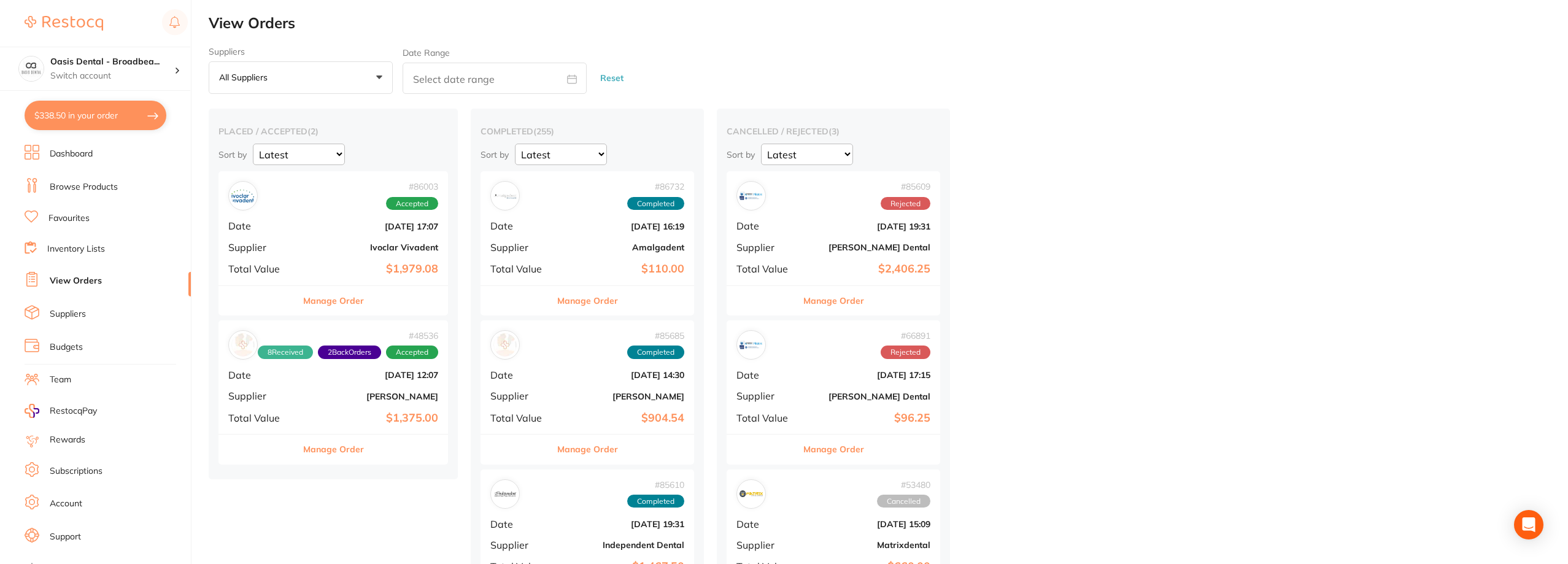 click on "Dashboard Browse Products Favourites Inventory Lists View Orders Suppliers Budgets Team RestocqPay Rewards Subscriptions Account Support Log Out" at bounding box center [107, 357] 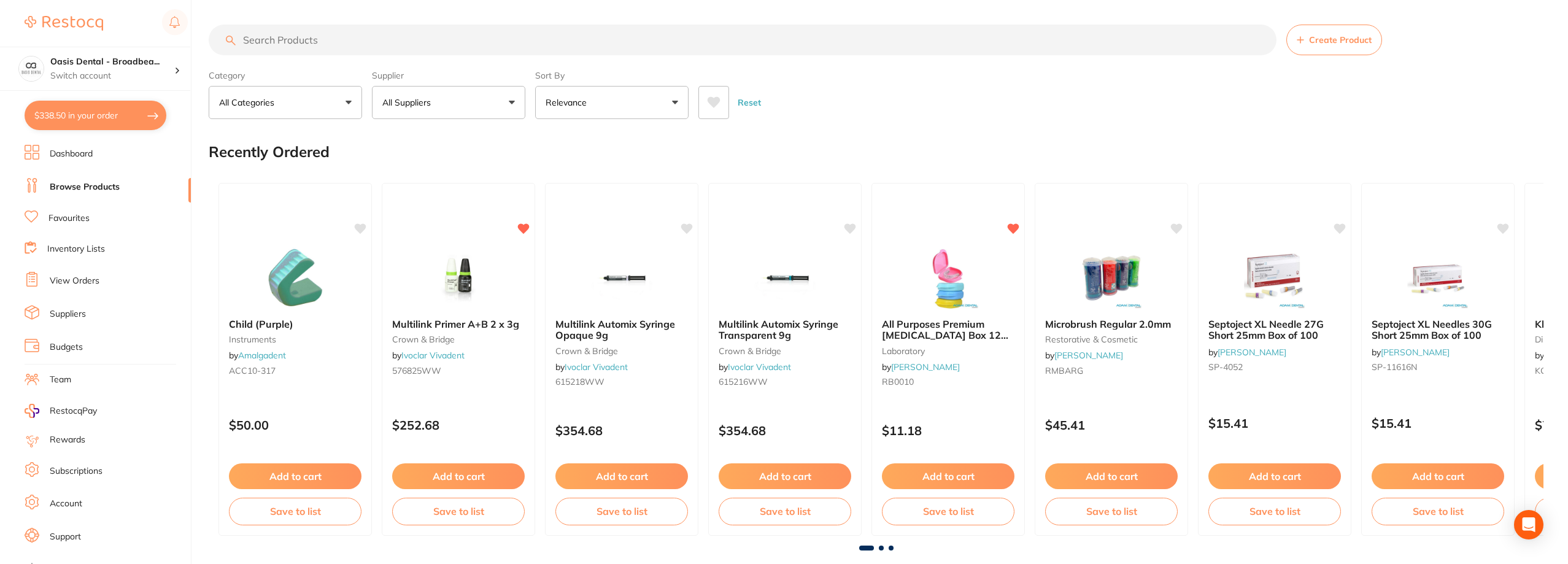click at bounding box center (743, 40) 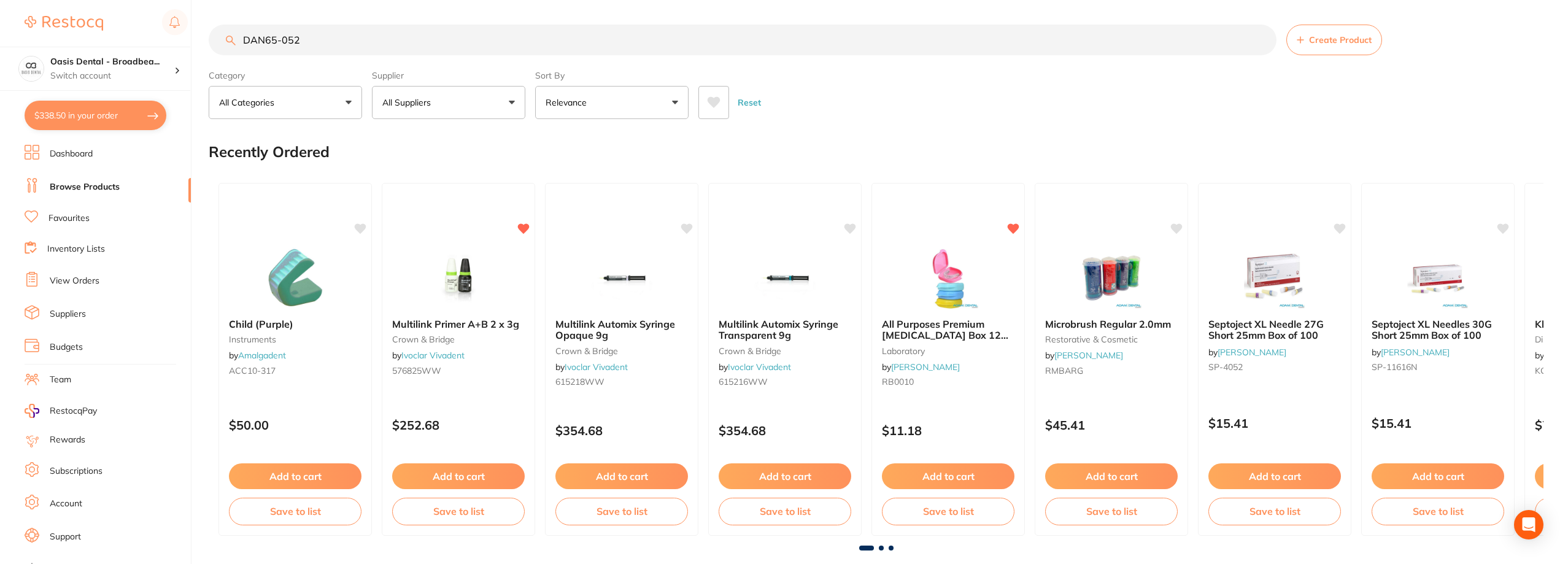 type on "DAN65-052" 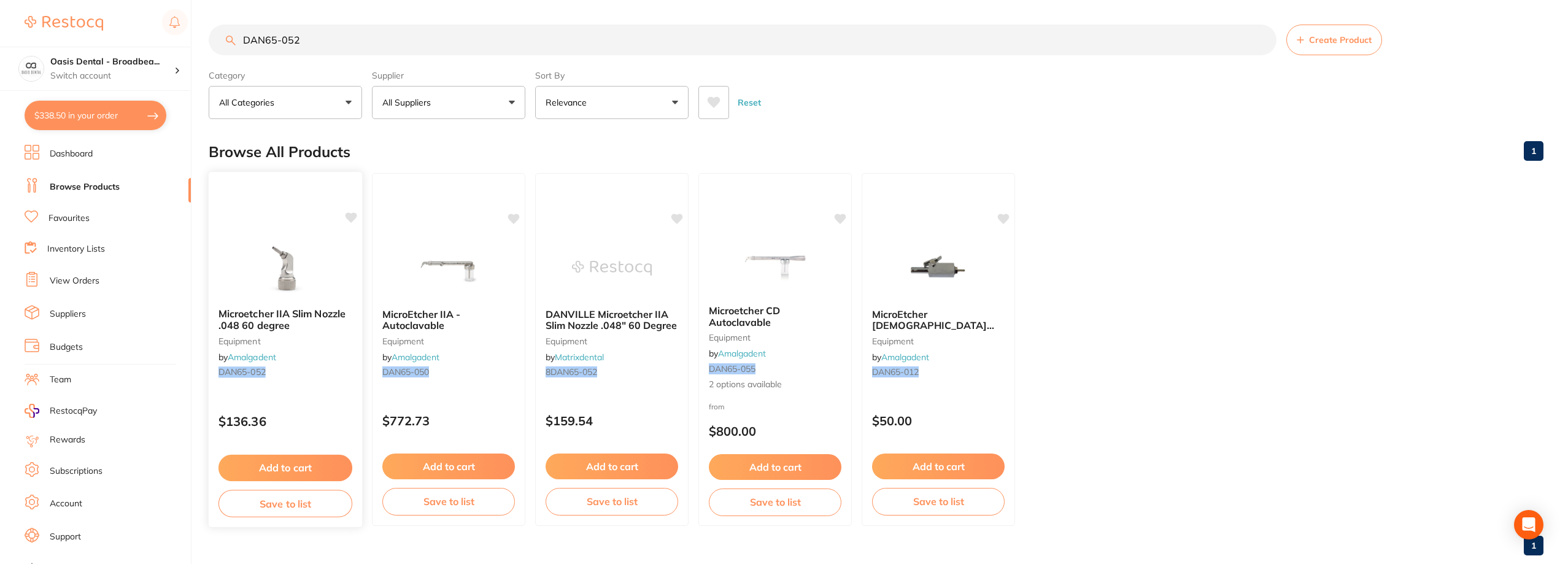 click on "Add to cart" at bounding box center (285, 468) 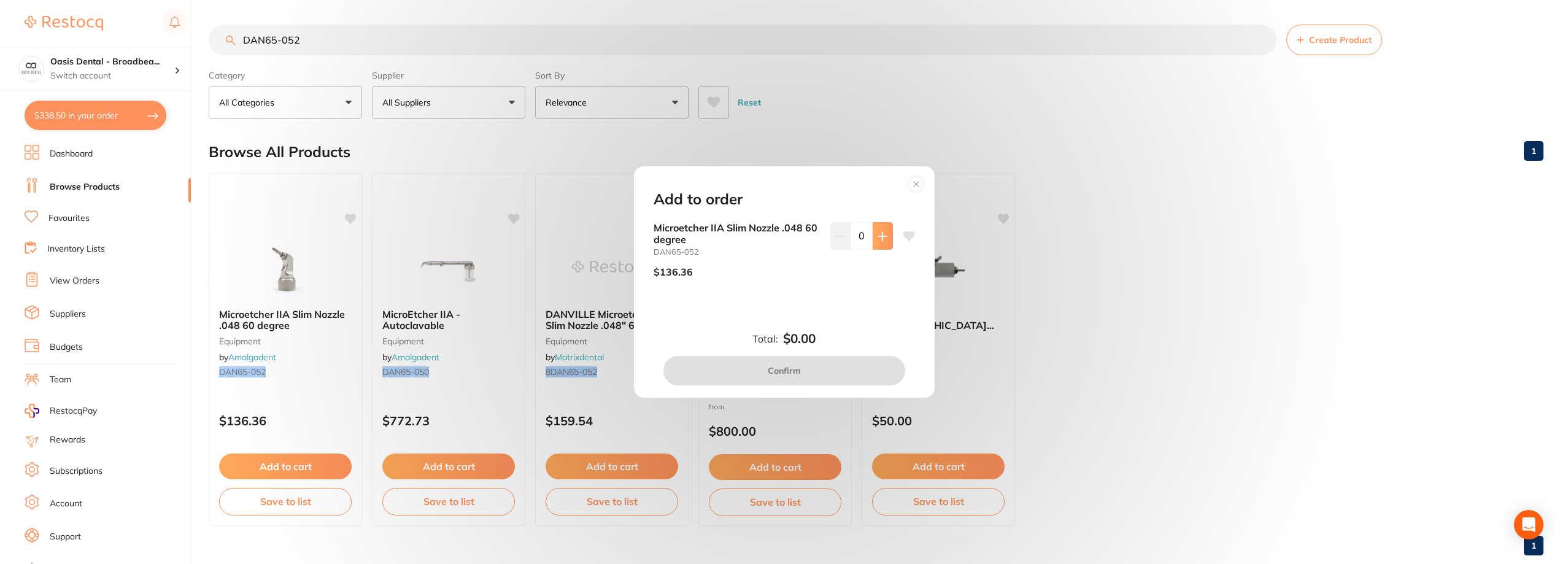 click 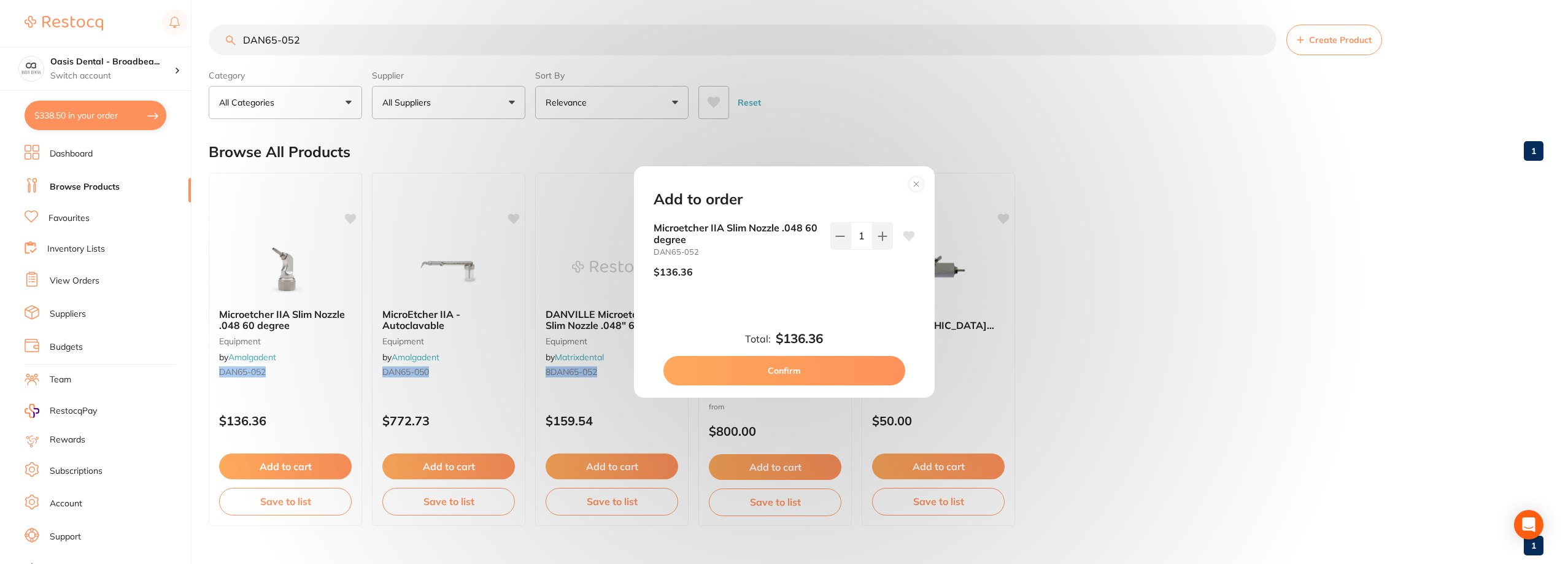 click on "Confirm" at bounding box center [784, 371] 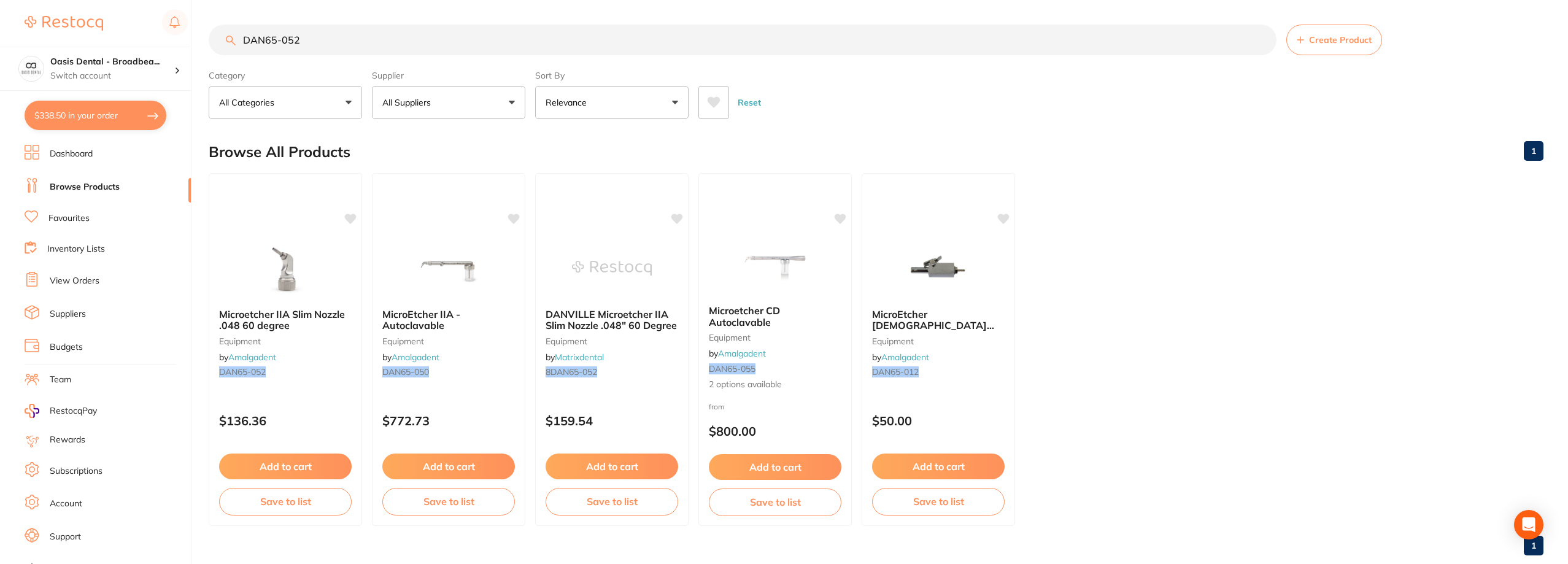 click on "$338.50   in your order" at bounding box center (95, 115) 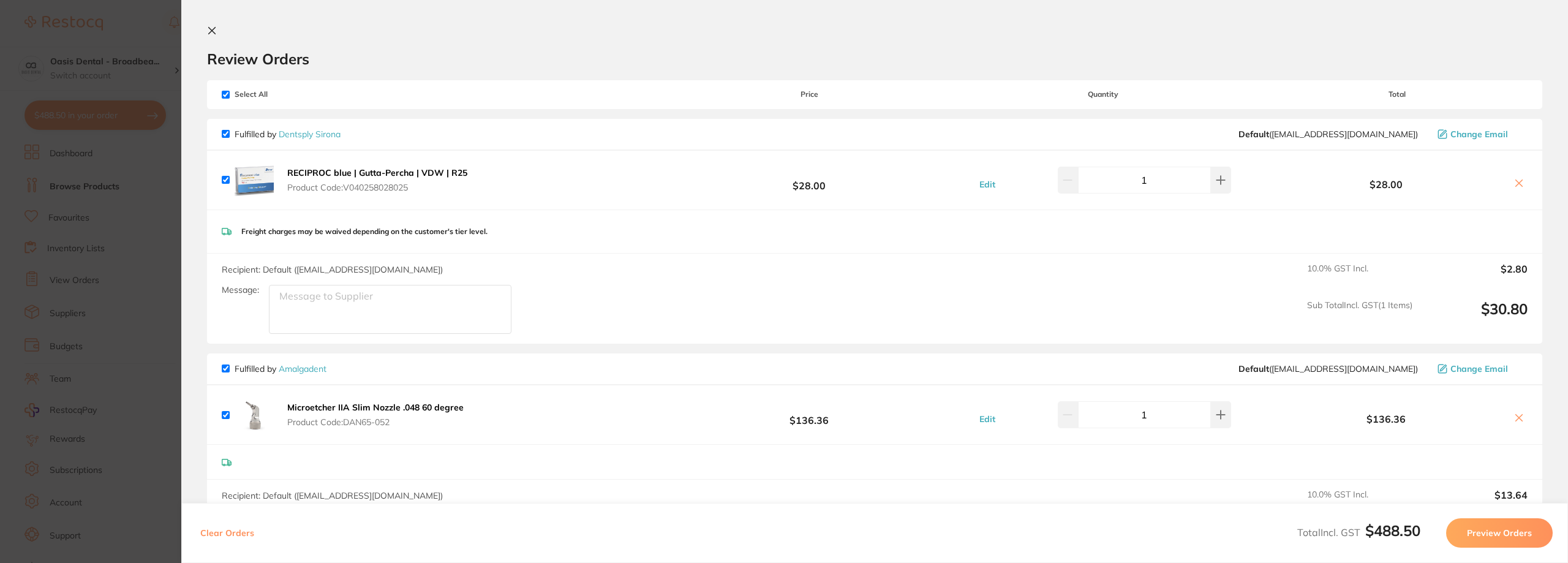 click 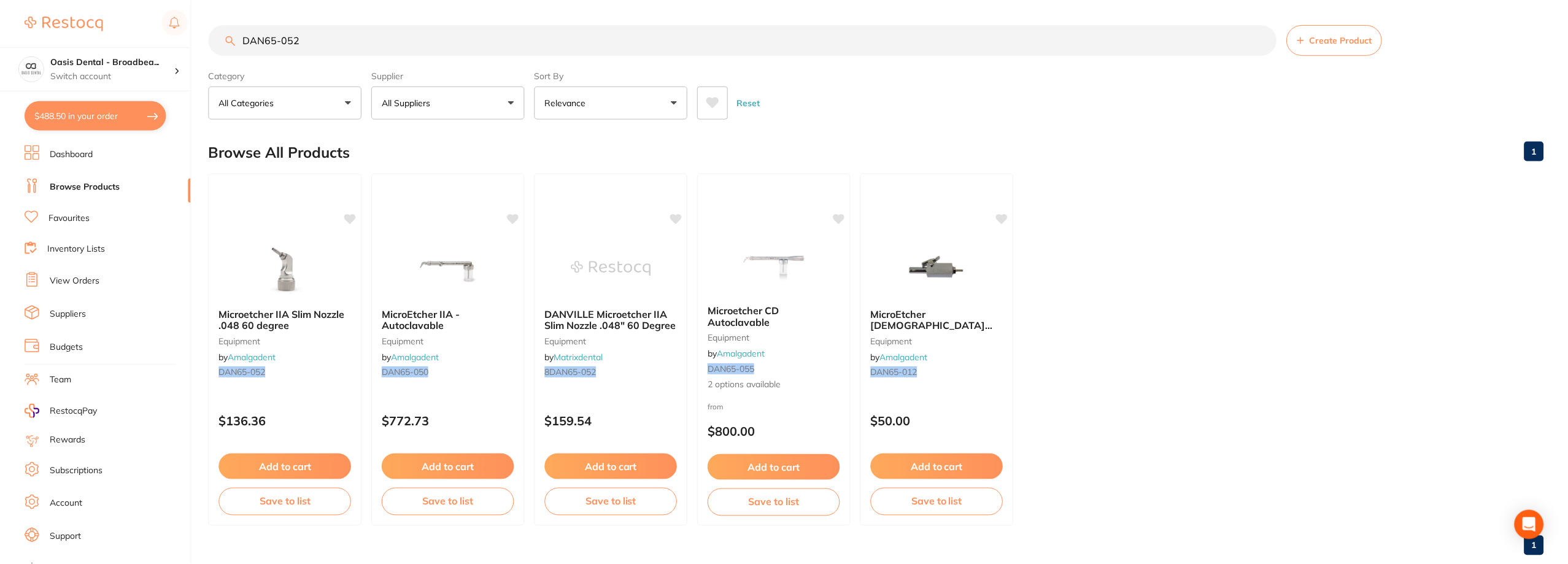 scroll, scrollTop: 1, scrollLeft: 0, axis: vertical 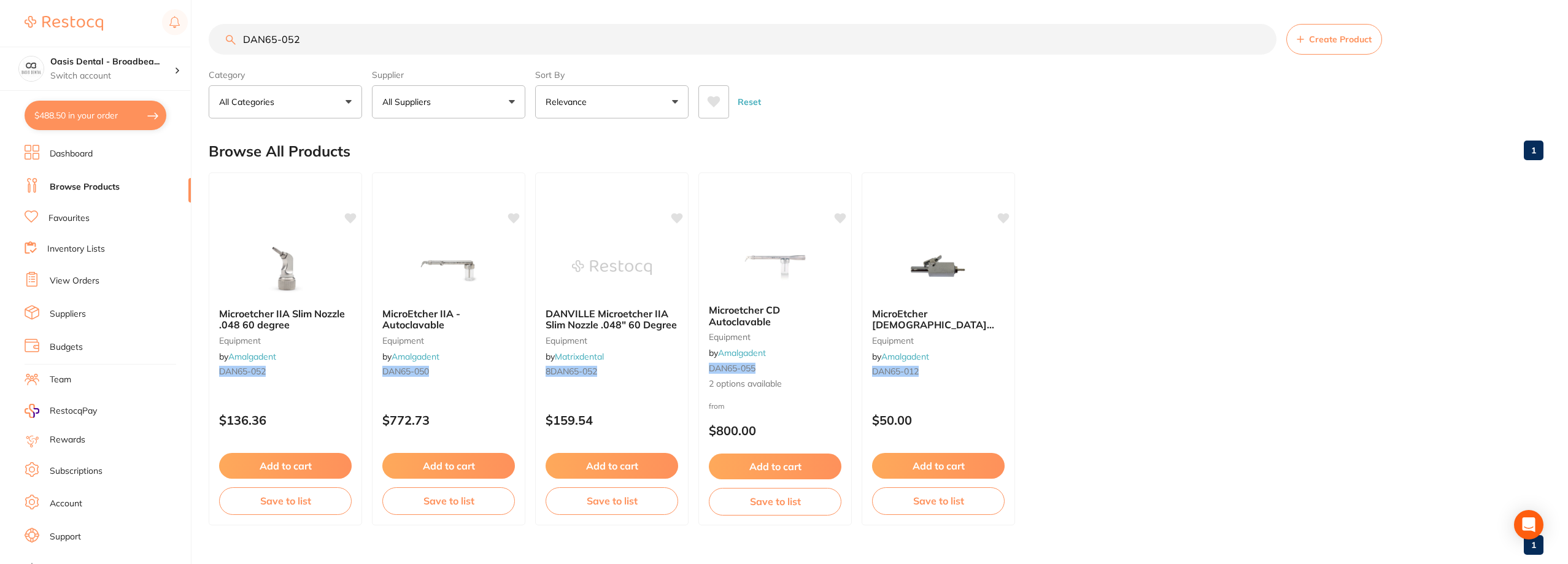 drag, startPoint x: 342, startPoint y: 42, endPoint x: 190, endPoint y: 45, distance: 152.0296 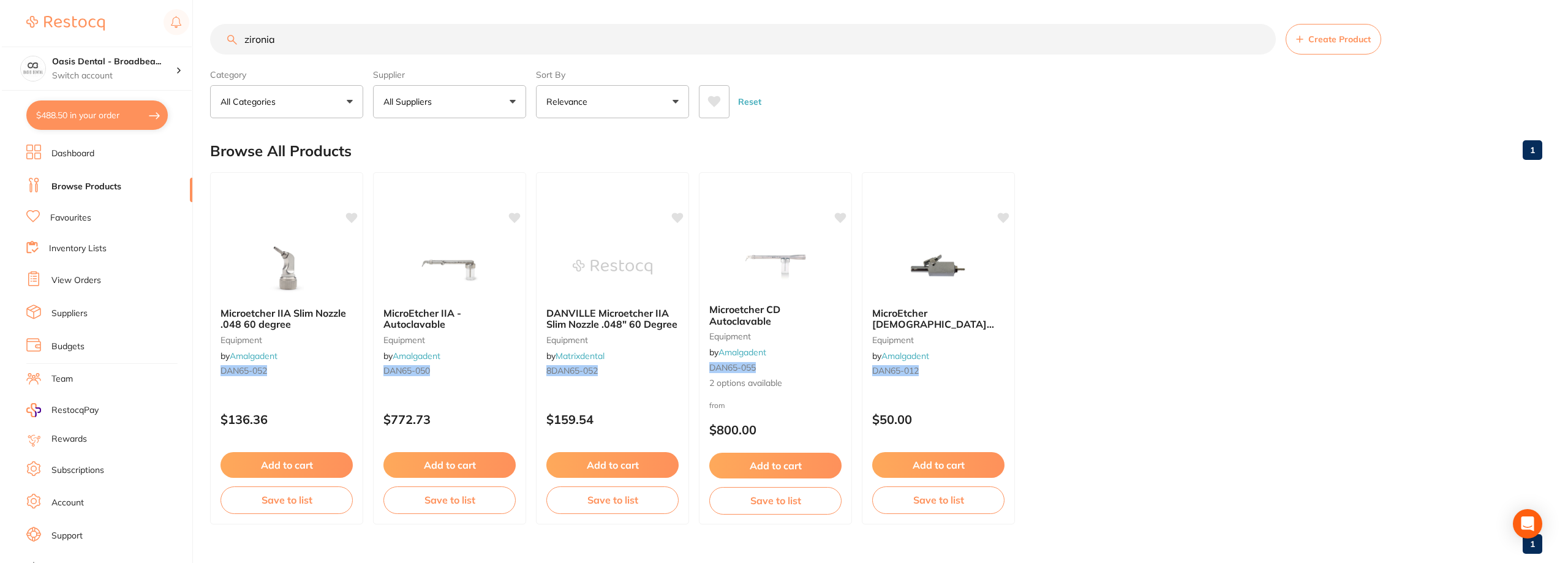 scroll, scrollTop: 0, scrollLeft: 0, axis: both 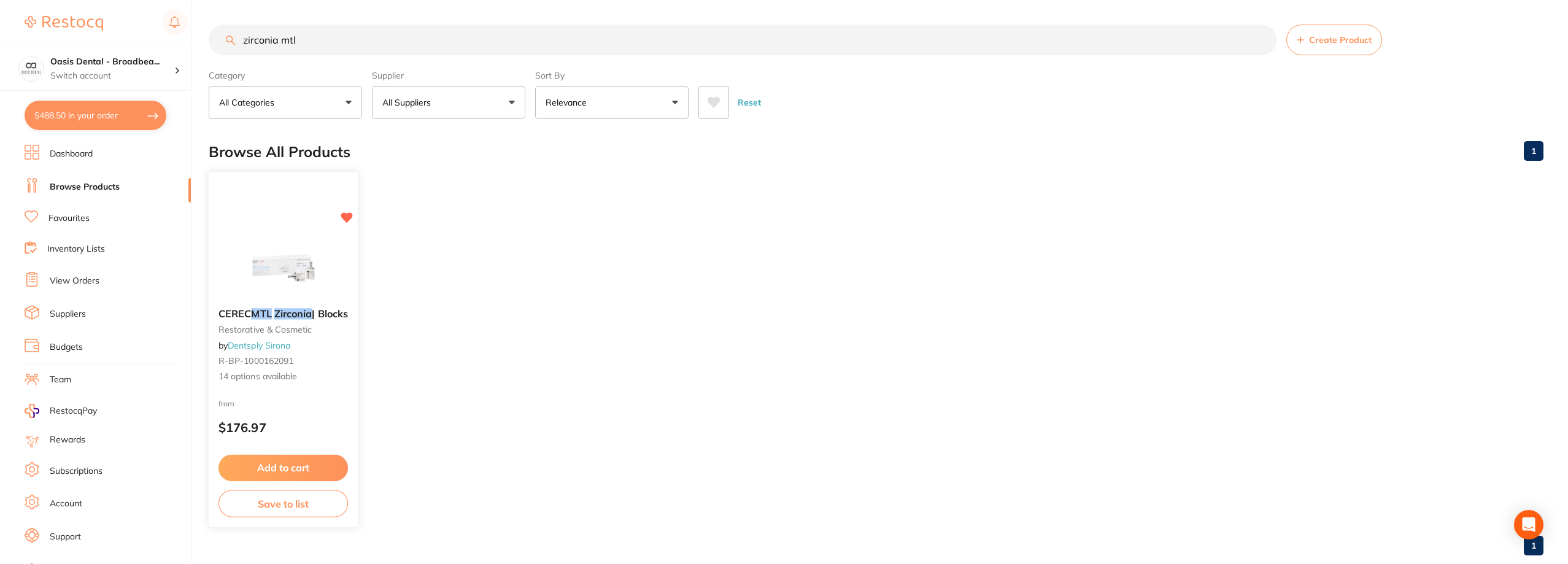 type on "zirconia mtl" 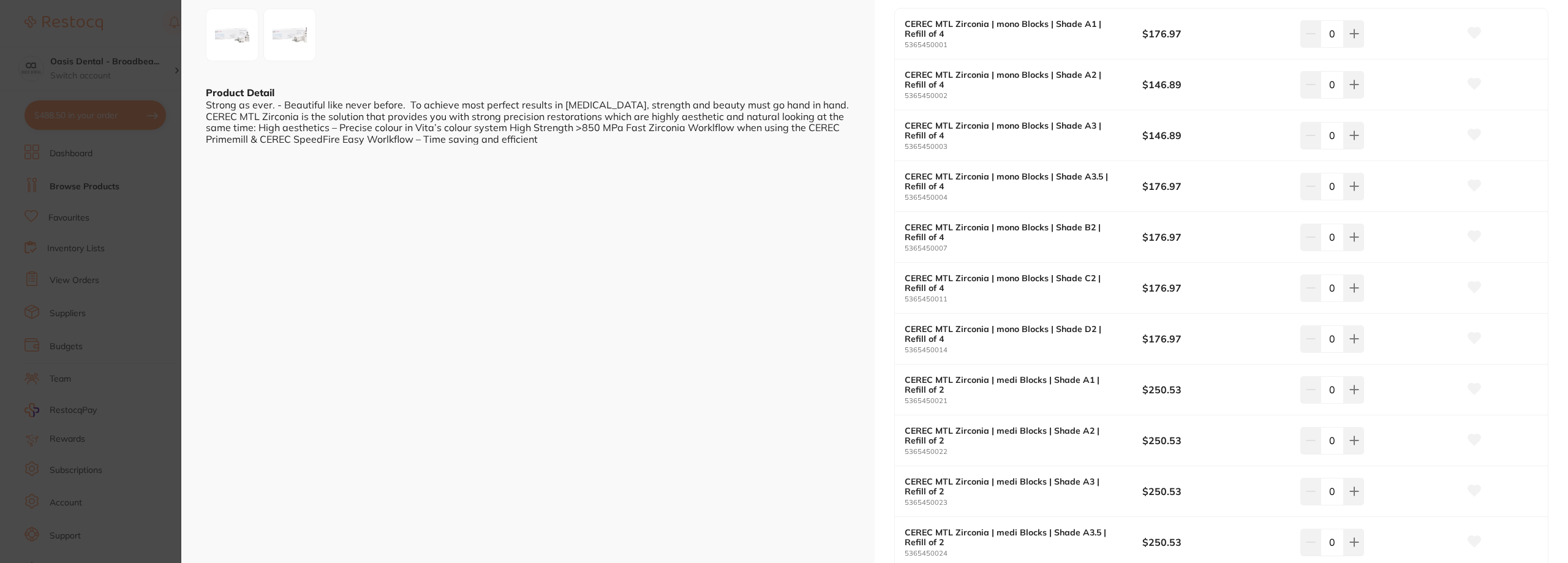 scroll, scrollTop: 306, scrollLeft: 0, axis: vertical 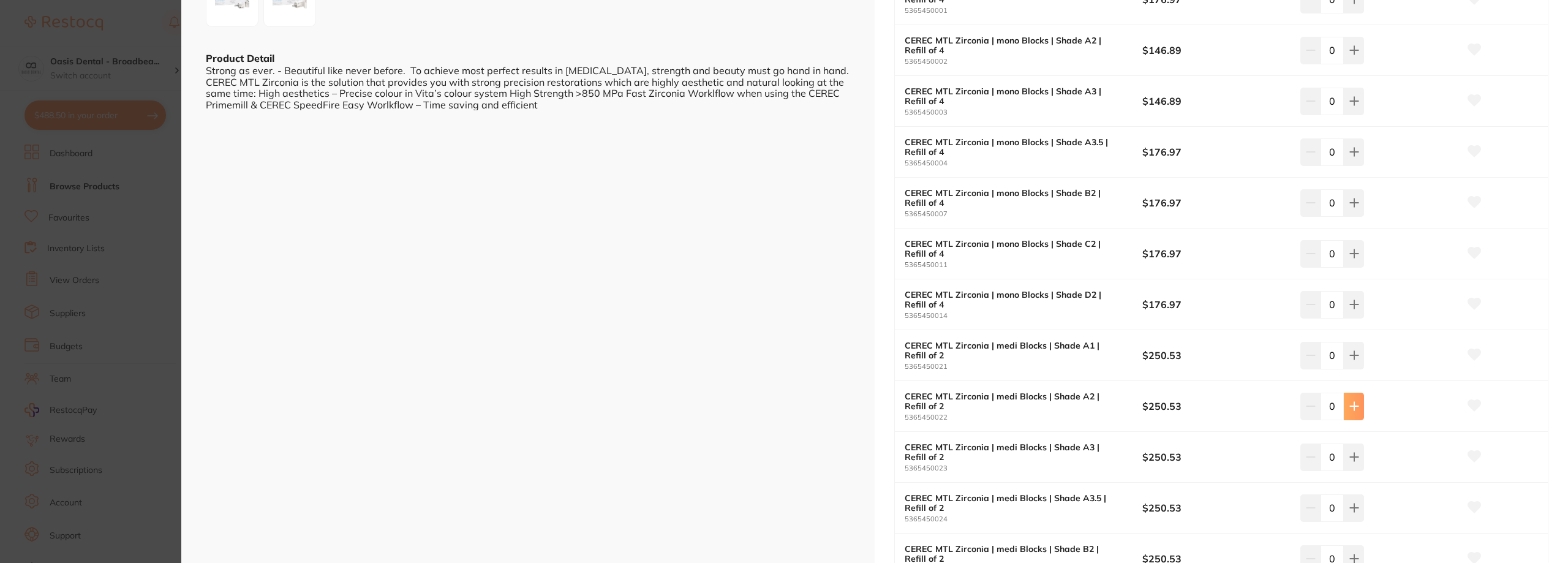 click 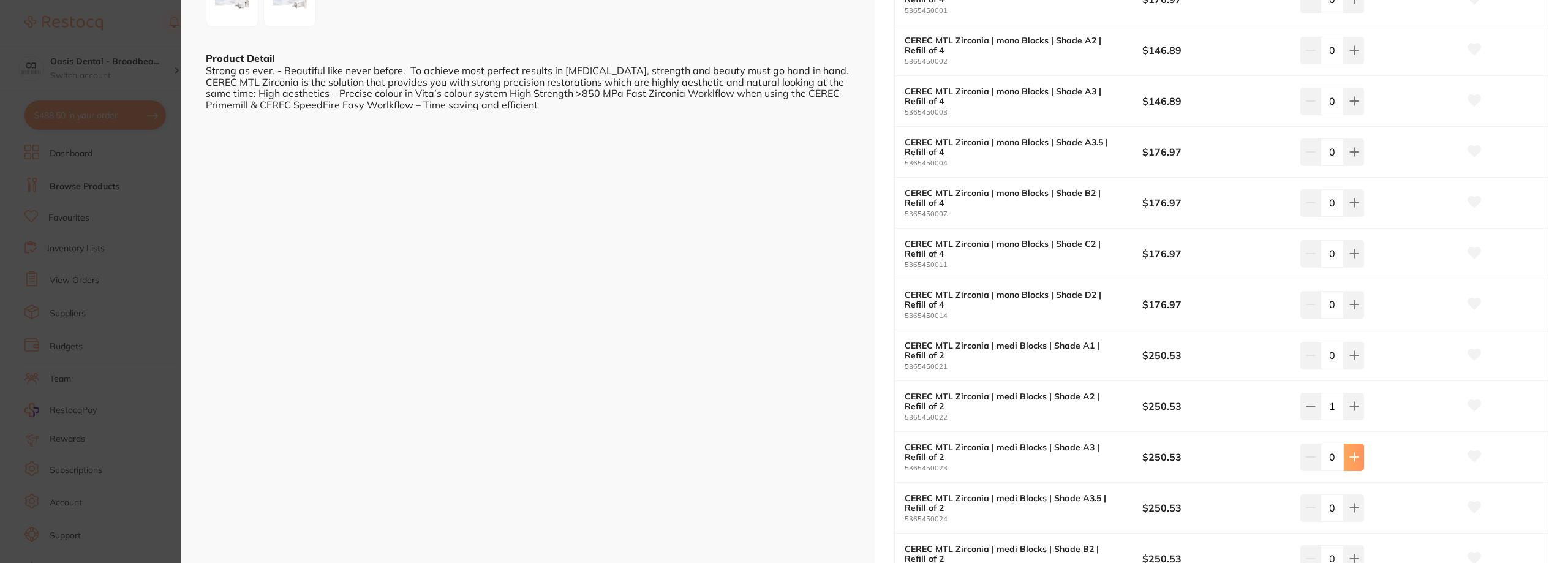 click 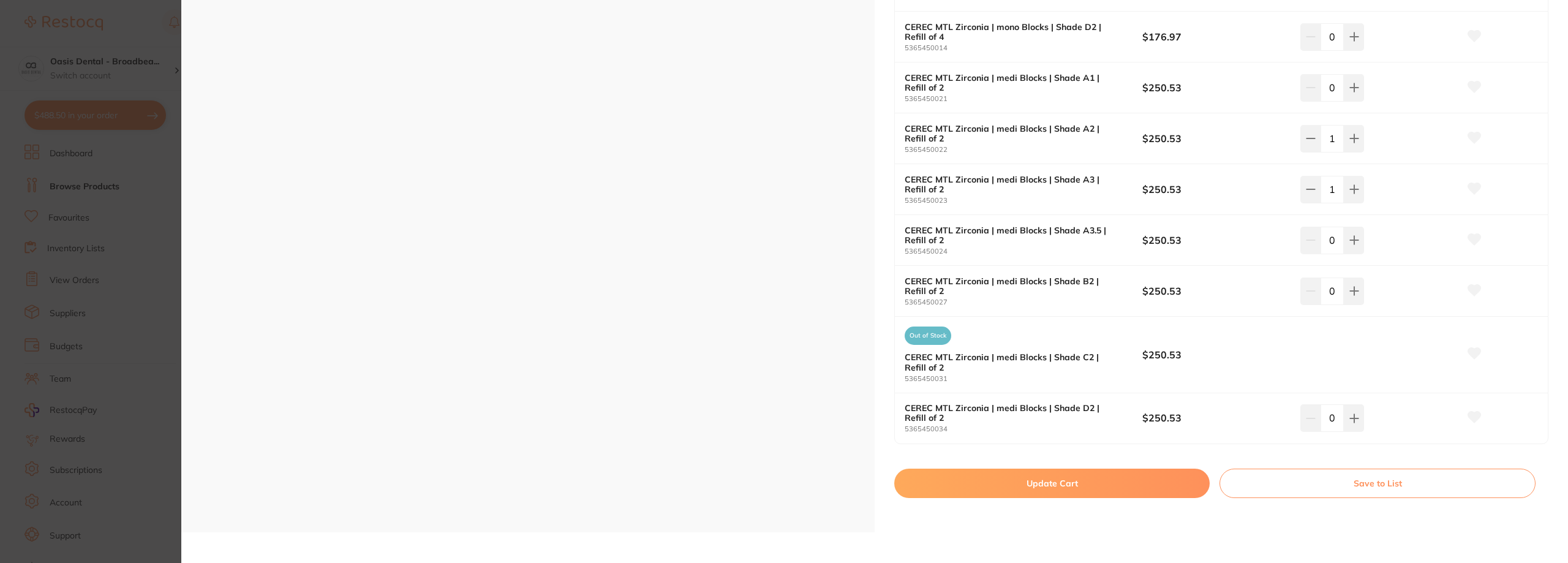 scroll, scrollTop: 796, scrollLeft: 0, axis: vertical 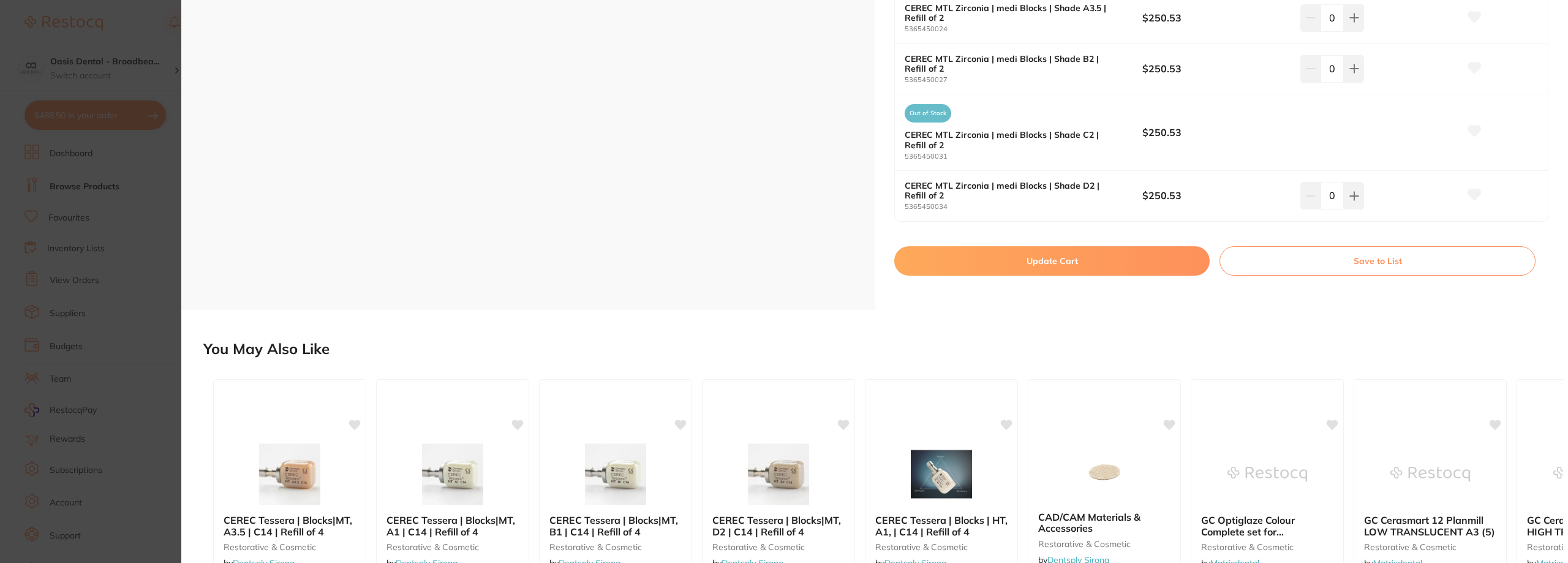 click on "Update Cart" at bounding box center [1052, 261] 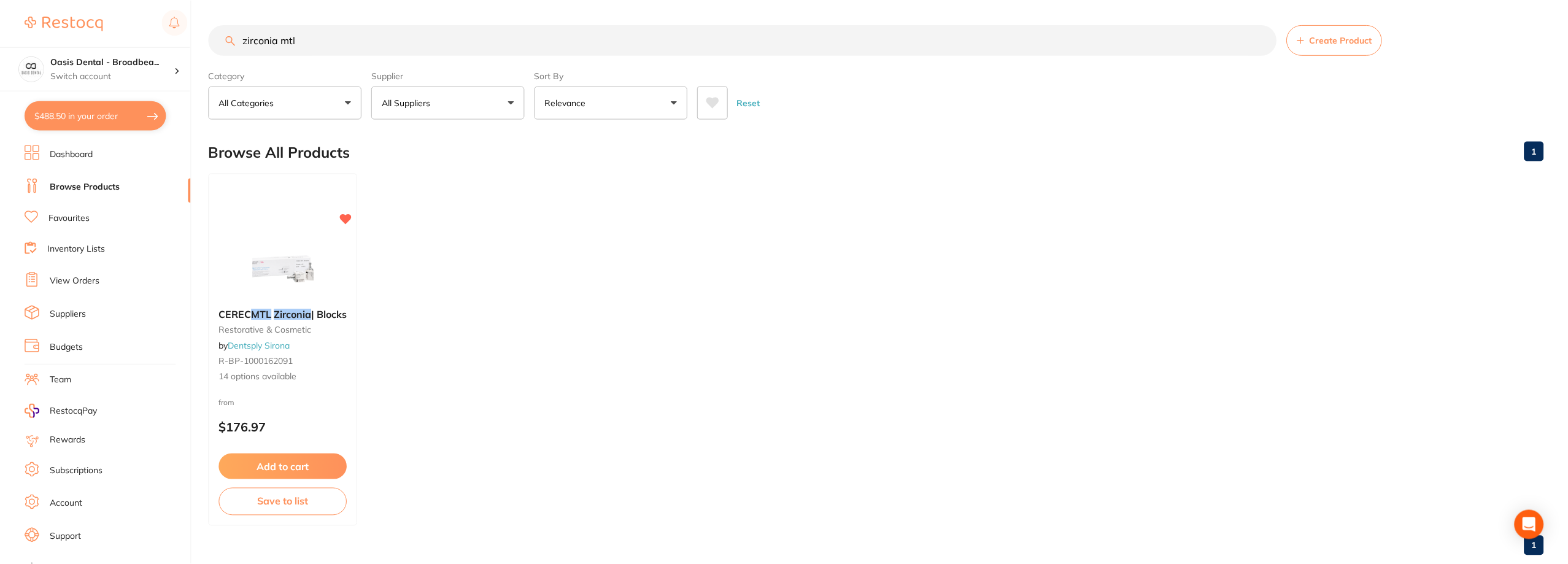 scroll, scrollTop: 1, scrollLeft: 0, axis: vertical 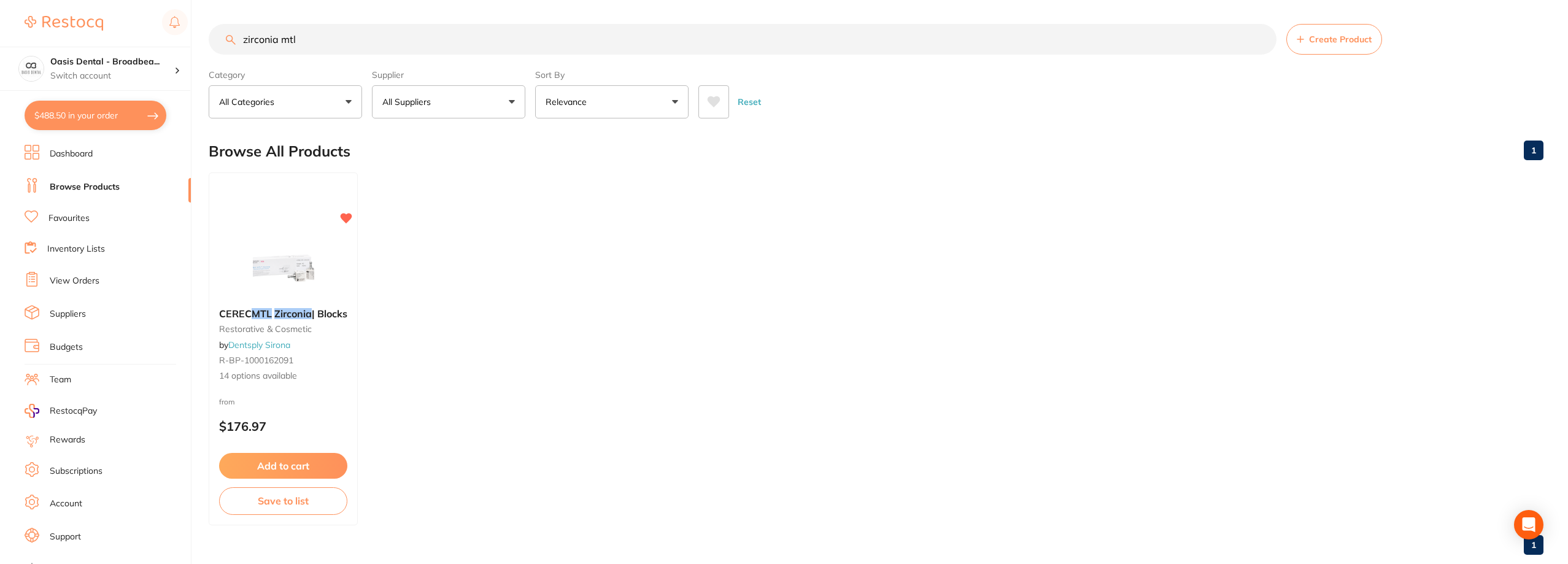 click on "Oasis Dental - Broadbea... Switch account Oasis Dental - Broadbeach $488.50   in your order Dashboard Browse Products Favourites Inventory Lists View Orders Suppliers Budgets Team RestocqPay Rewards Subscriptions Account Support Log Out" at bounding box center (96, 282) 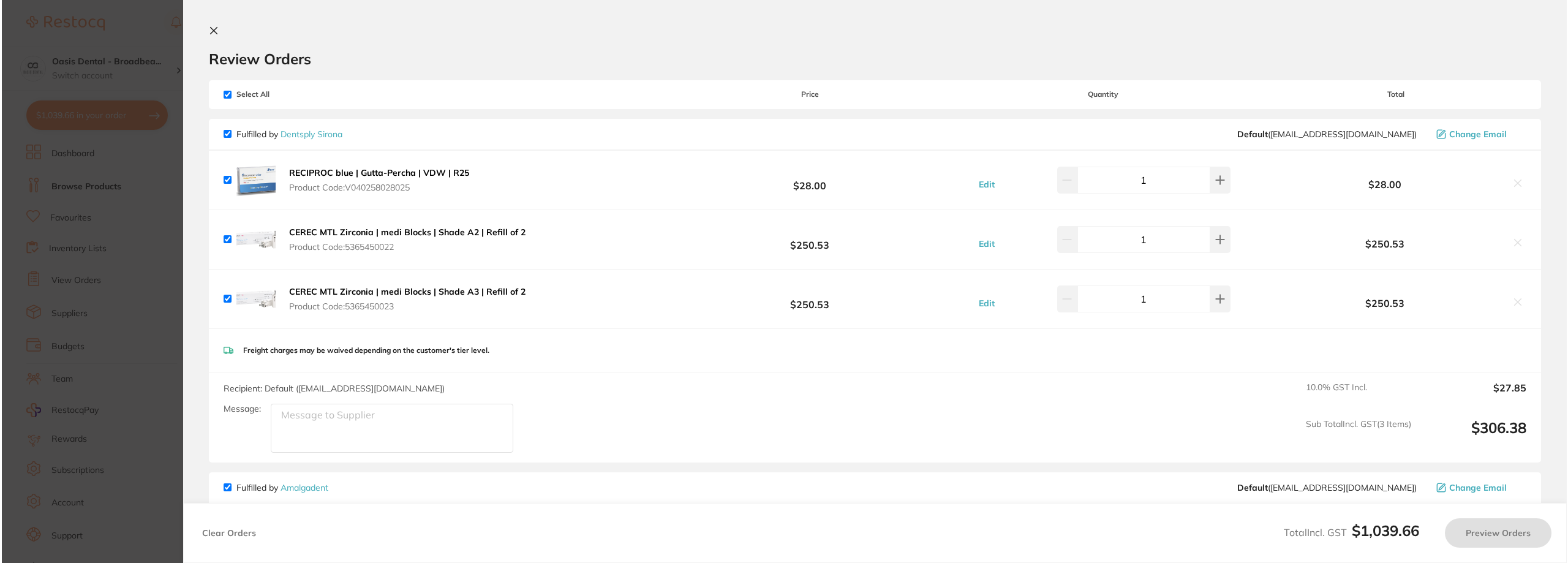scroll, scrollTop: 0, scrollLeft: 0, axis: both 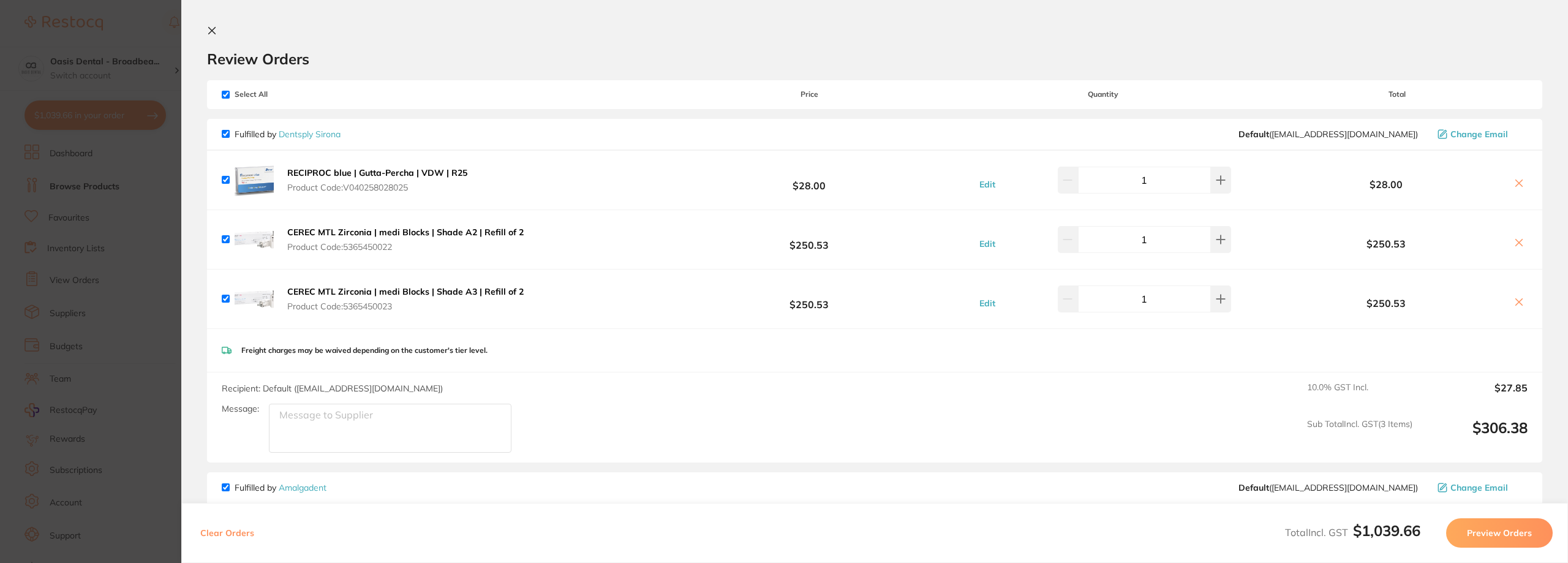 click 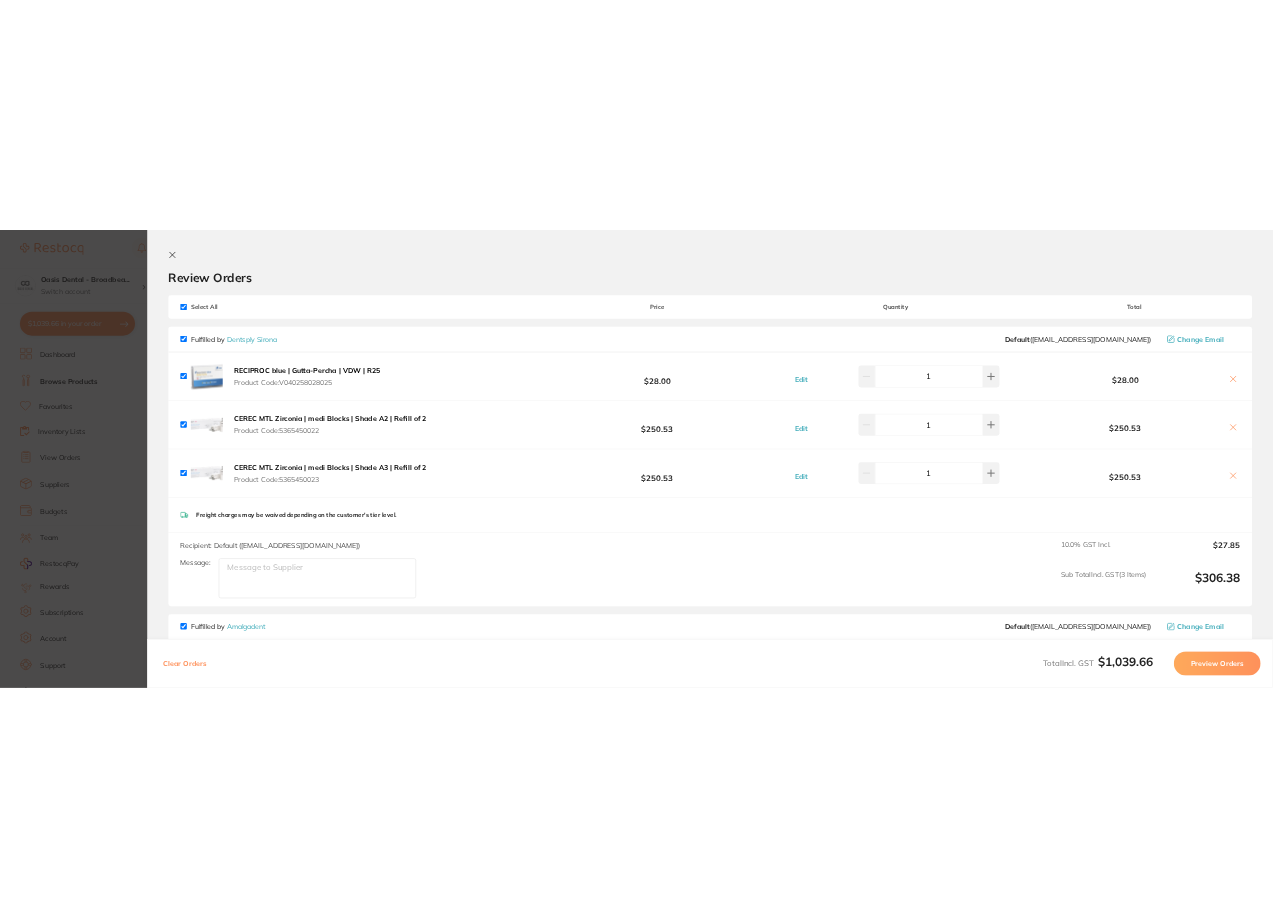scroll, scrollTop: 1, scrollLeft: 0, axis: vertical 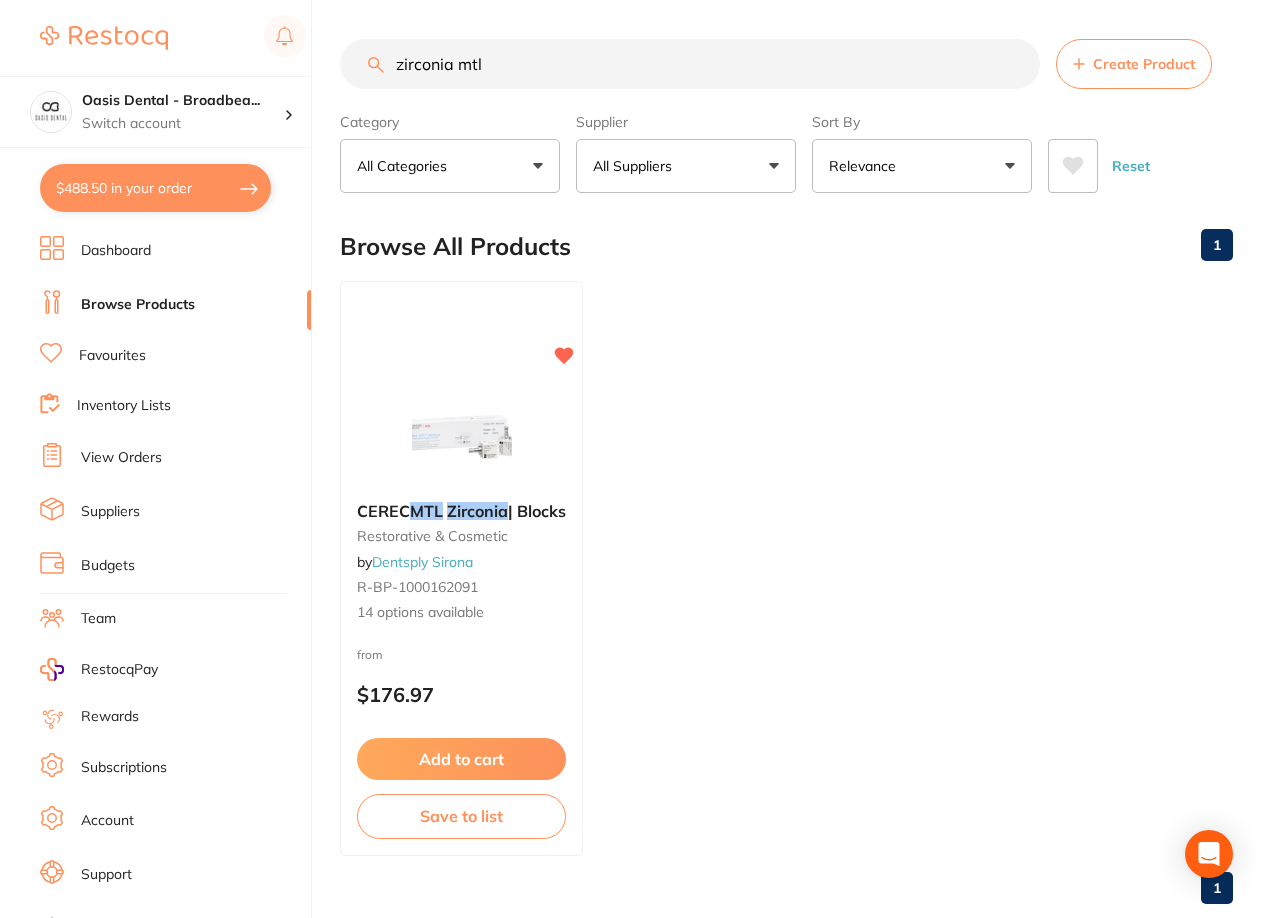 drag, startPoint x: 545, startPoint y: 72, endPoint x: 289, endPoint y: 64, distance: 256.12497 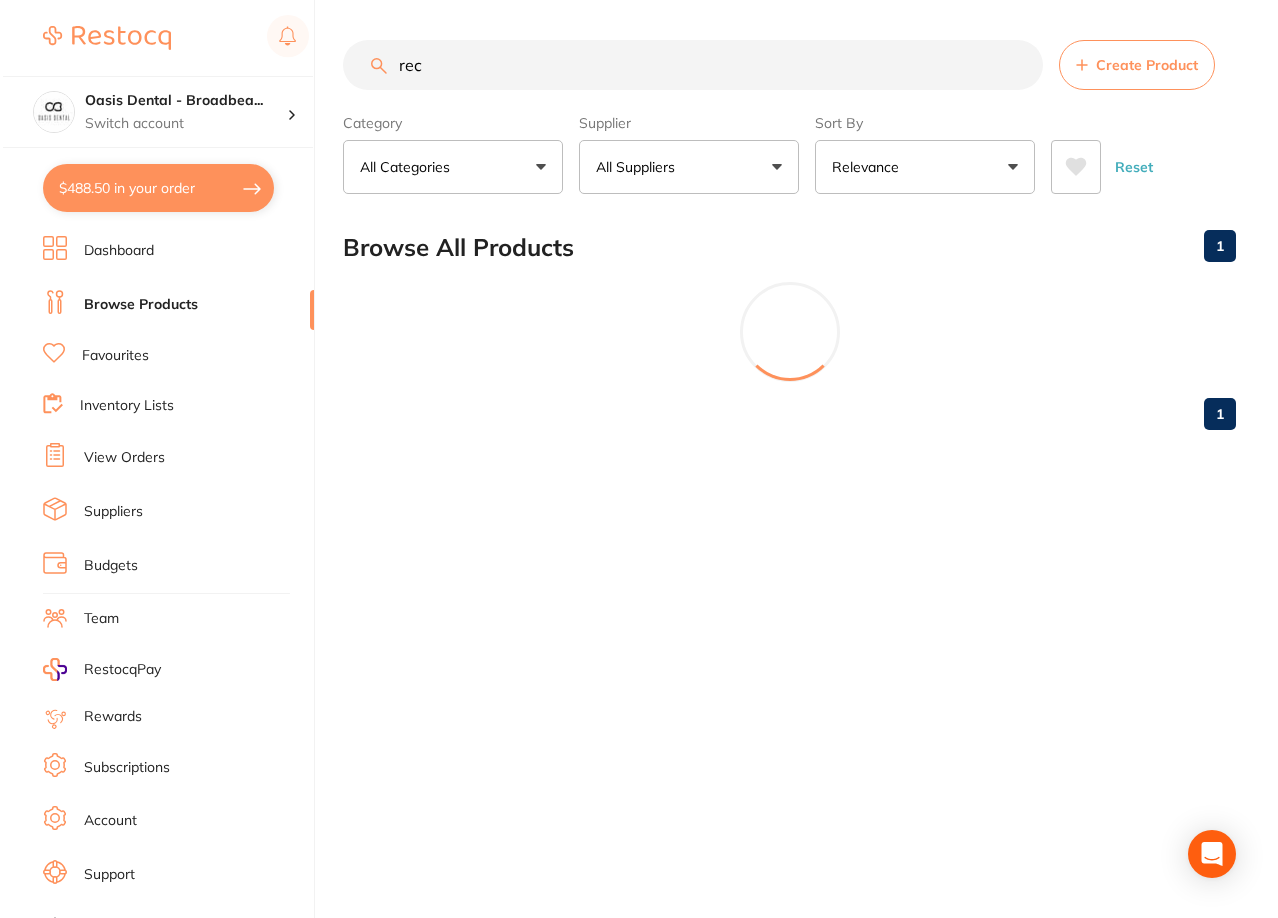 scroll, scrollTop: 0, scrollLeft: 0, axis: both 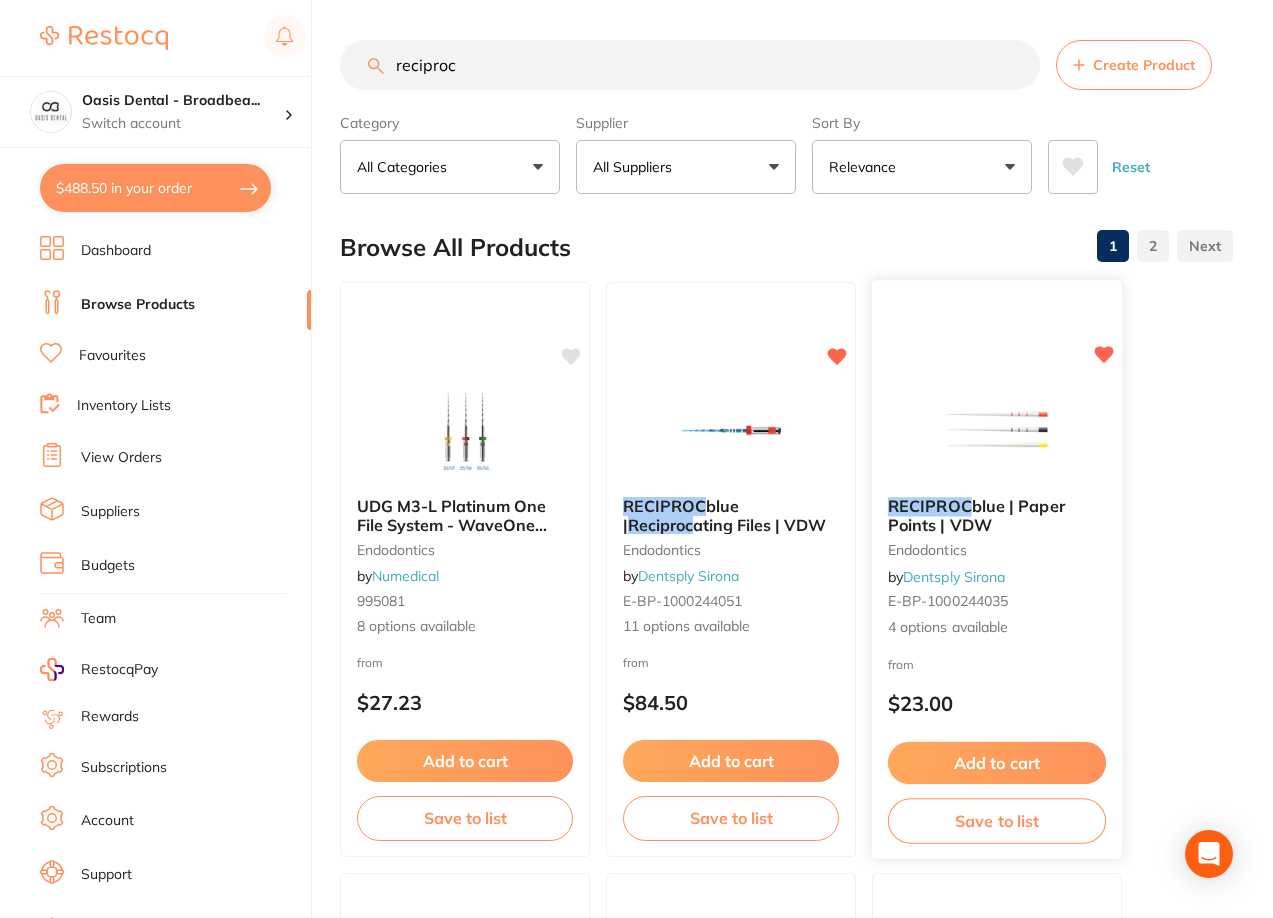 type on "reciproc" 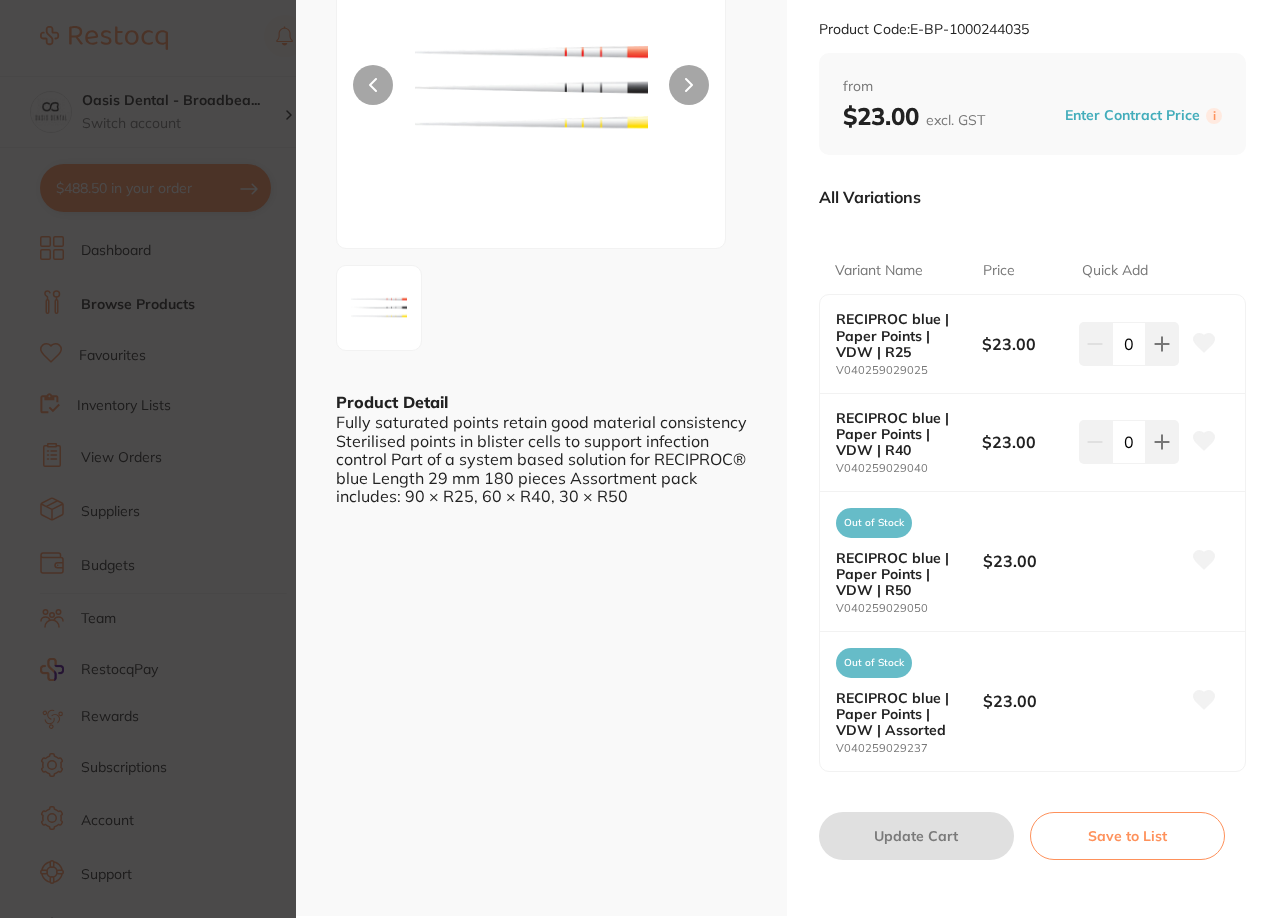 scroll, scrollTop: 200, scrollLeft: 0, axis: vertical 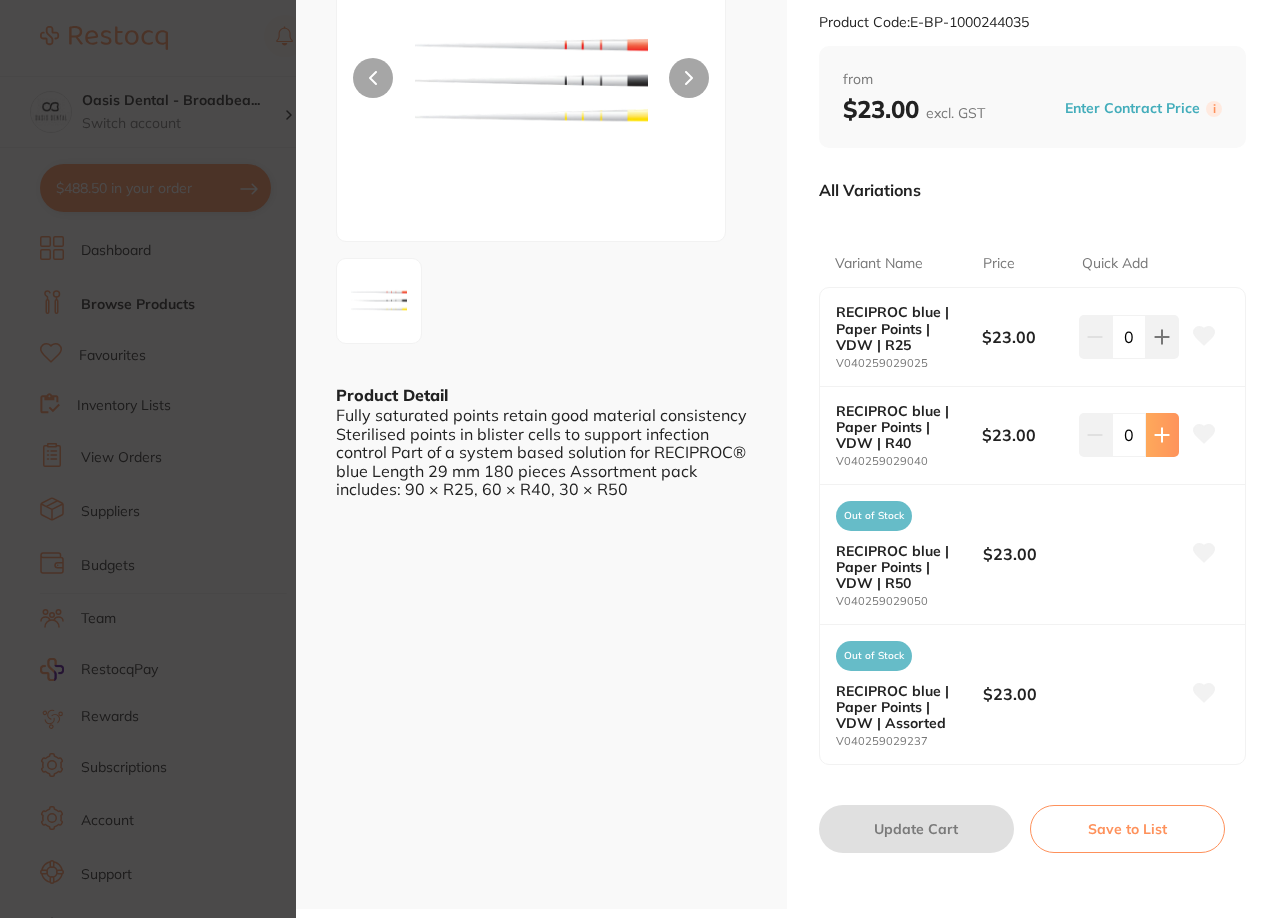 click 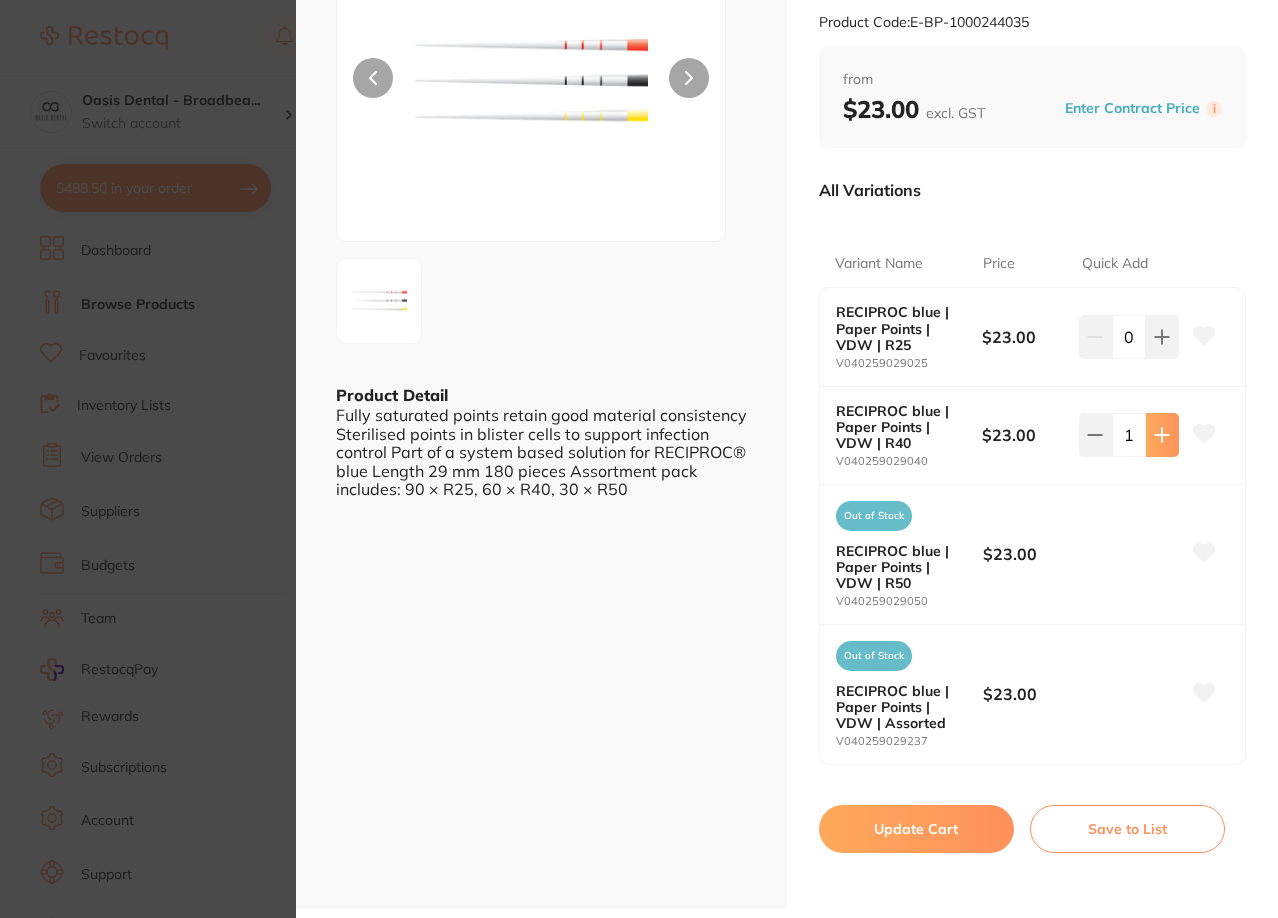 click 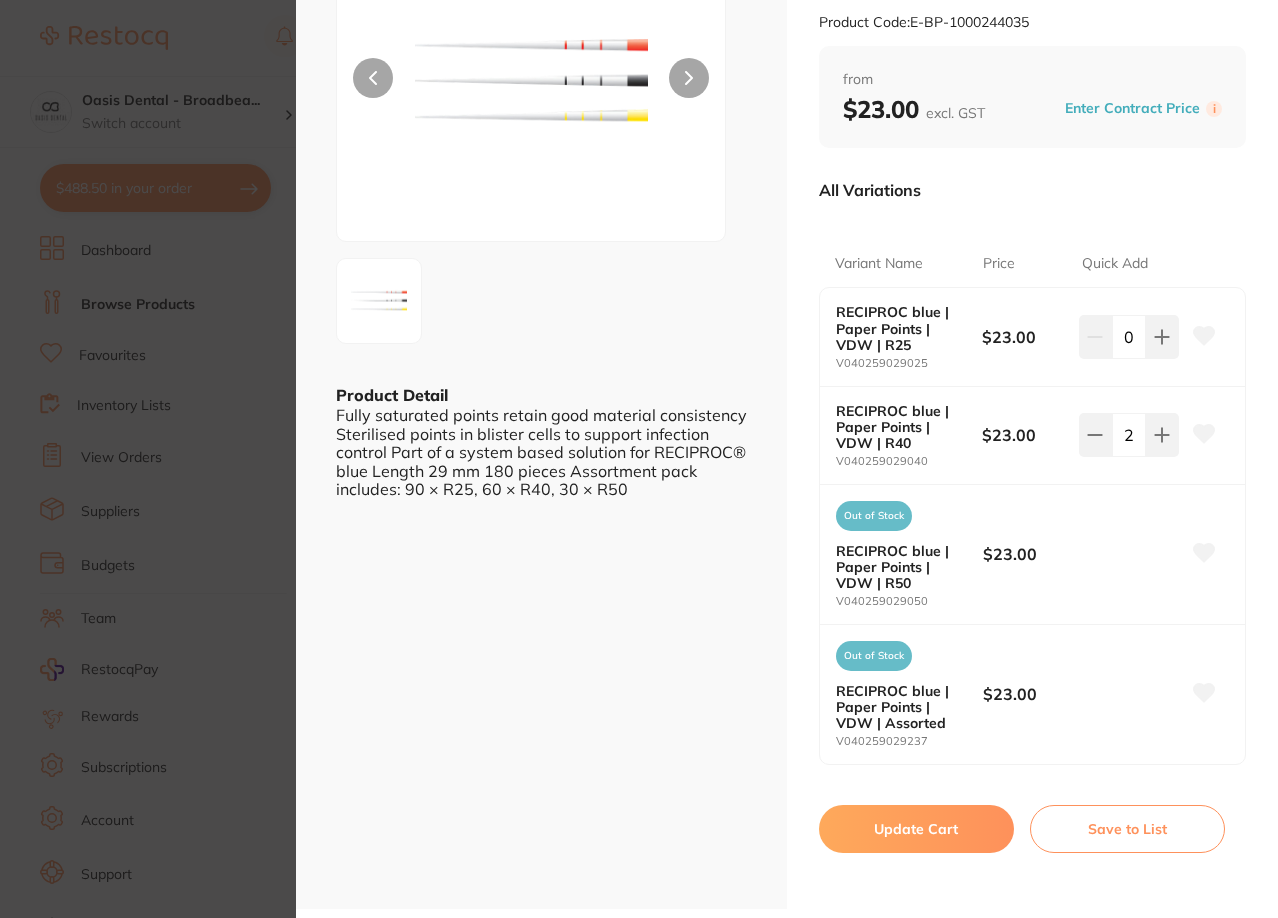 click on "Update Cart" at bounding box center (916, 829) 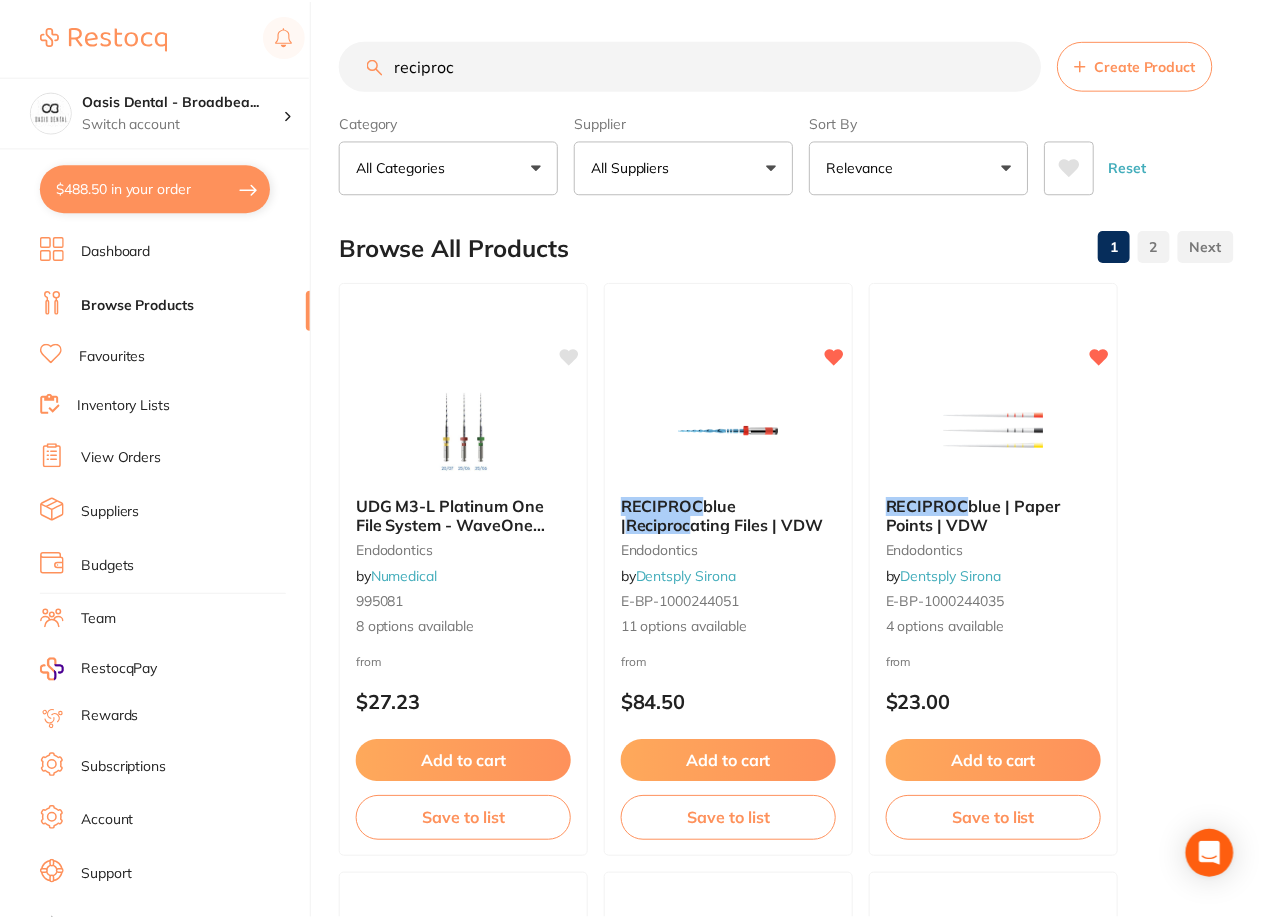 scroll, scrollTop: 1, scrollLeft: 0, axis: vertical 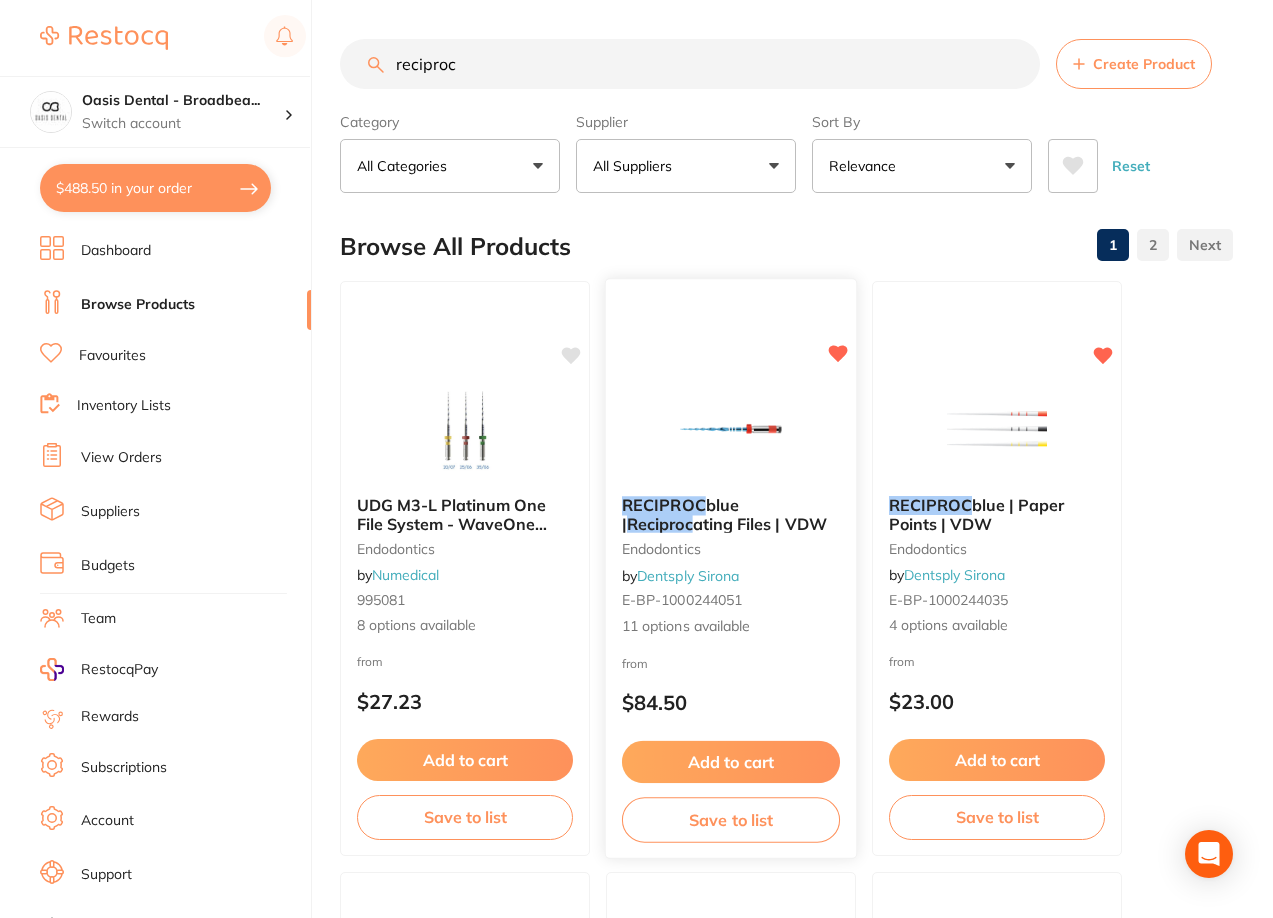 click at bounding box center (730, 429) 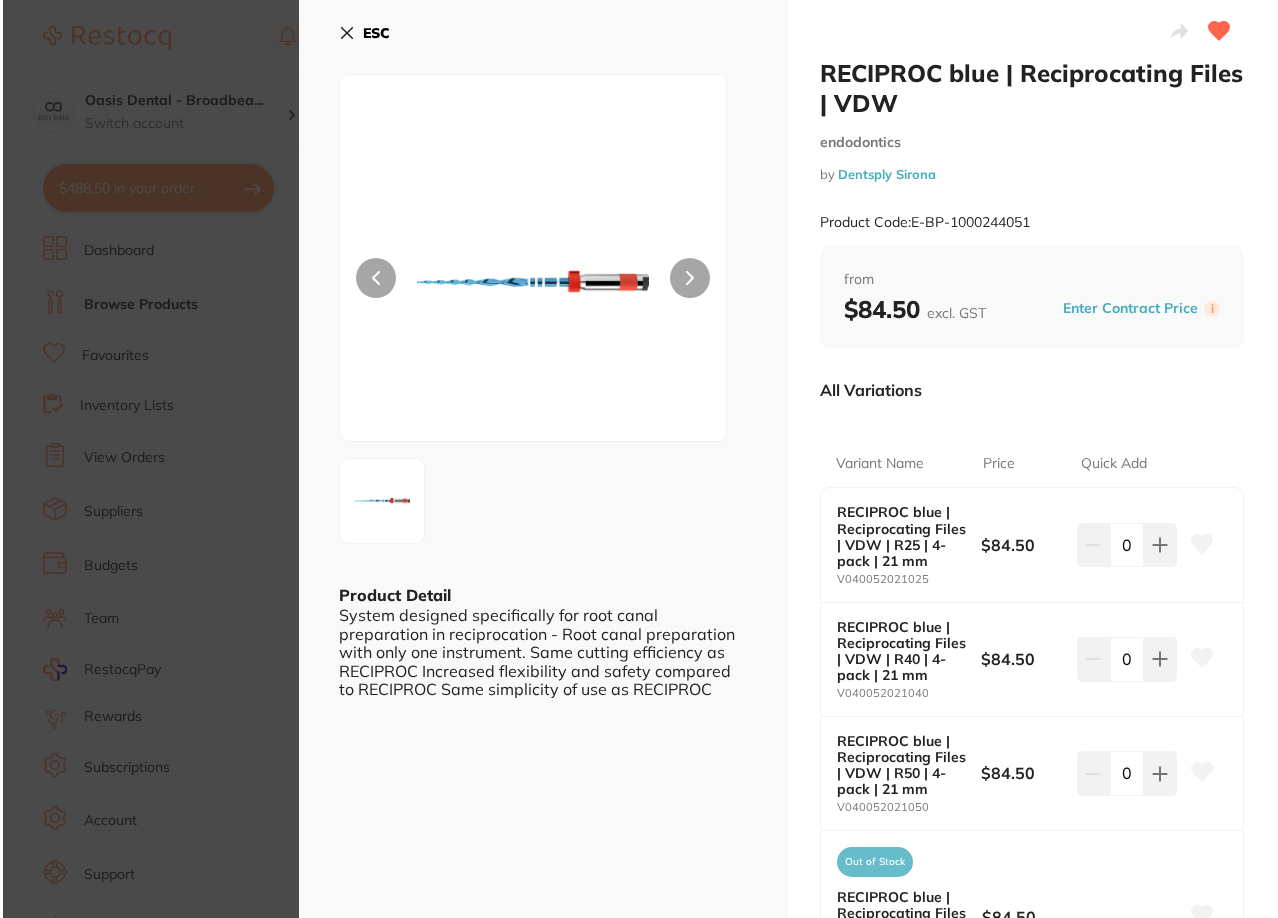 scroll, scrollTop: 0, scrollLeft: 0, axis: both 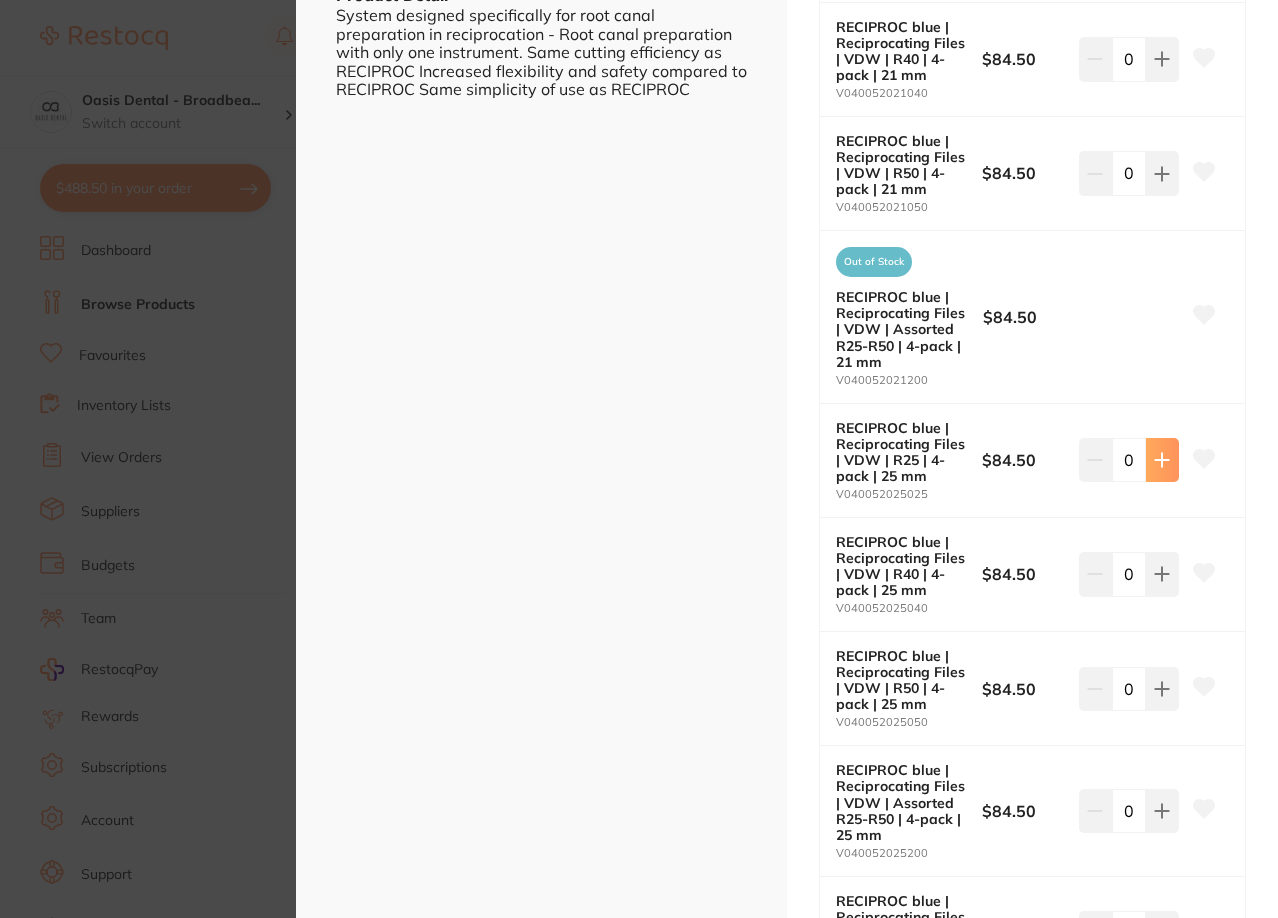 click 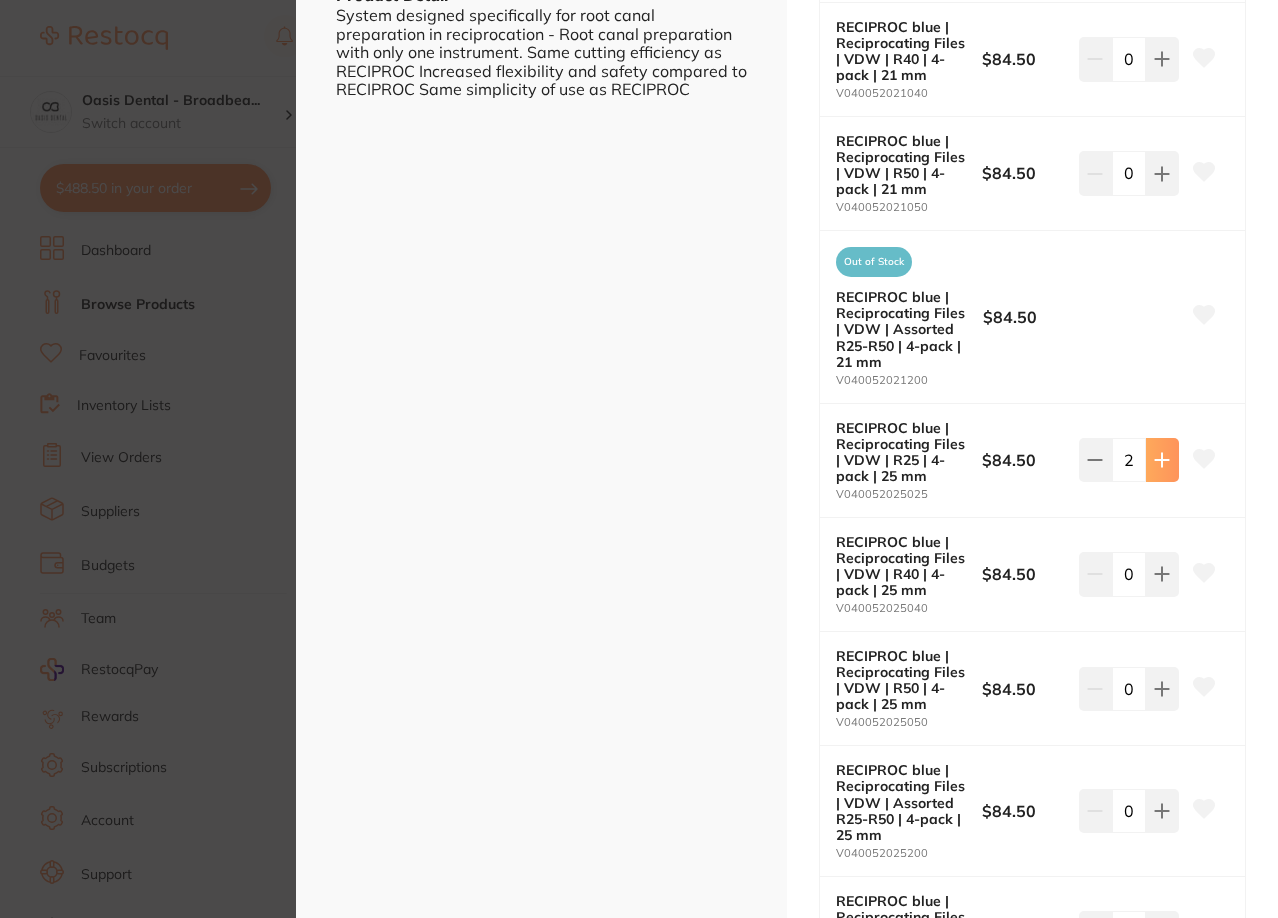 click 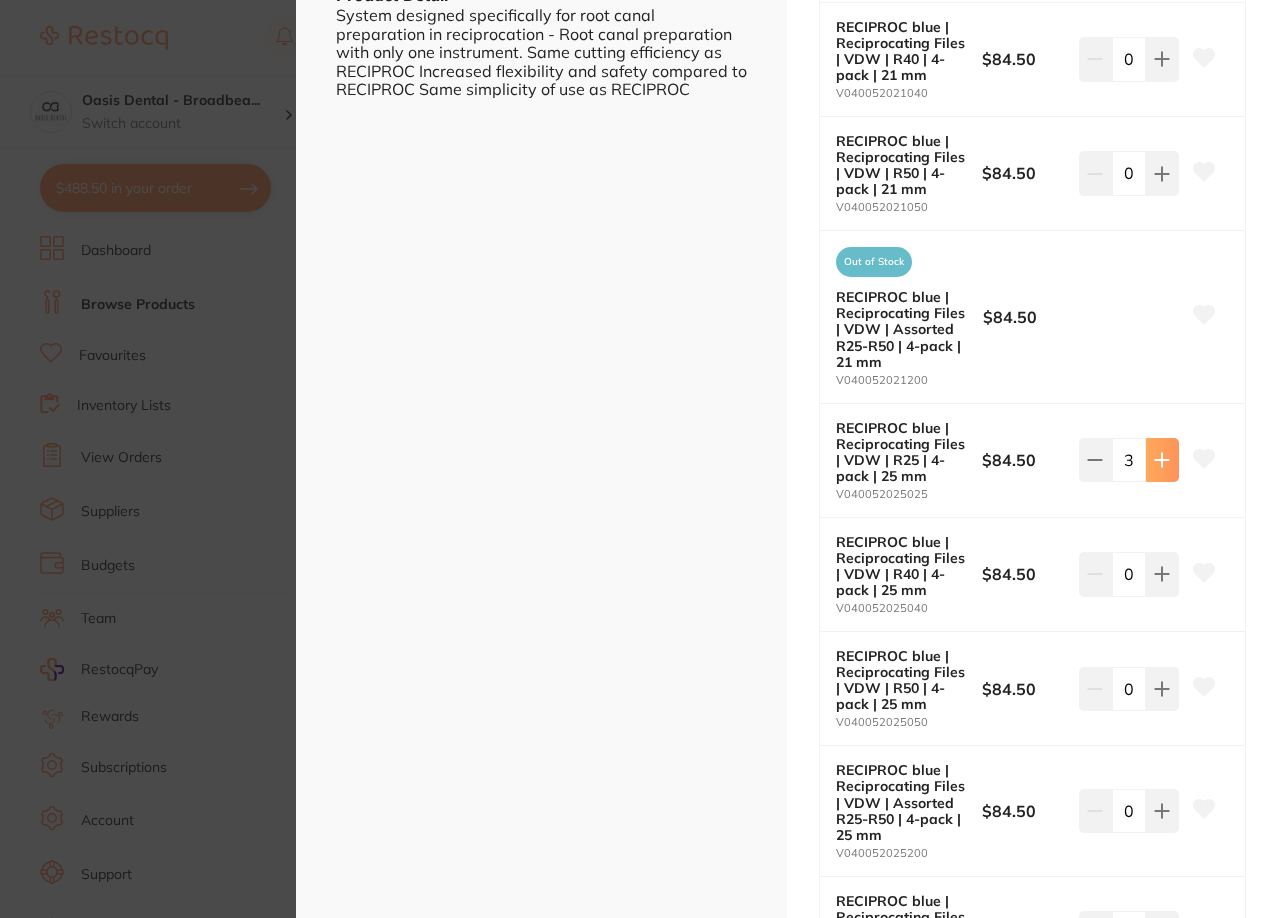 click 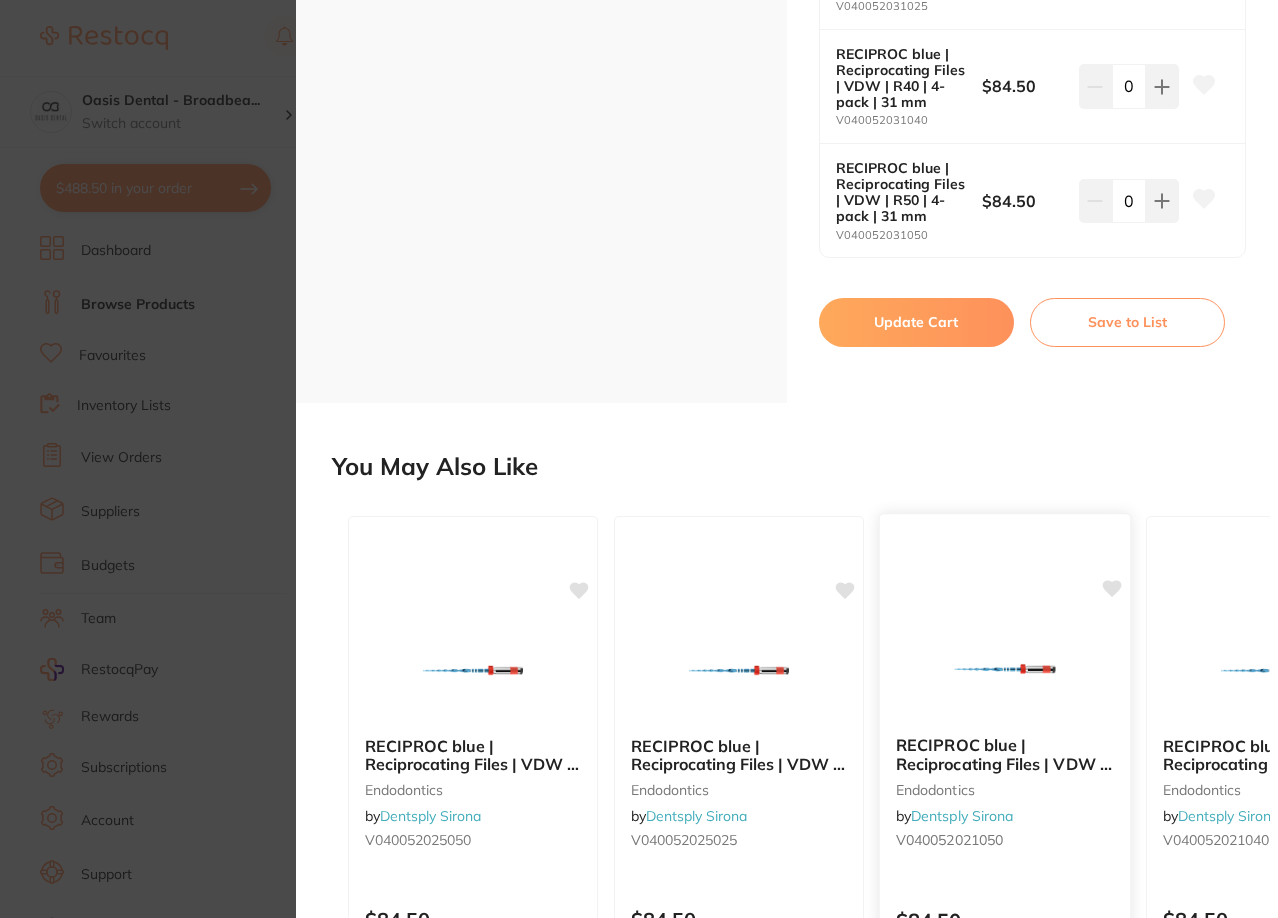 scroll, scrollTop: 1758, scrollLeft: 0, axis: vertical 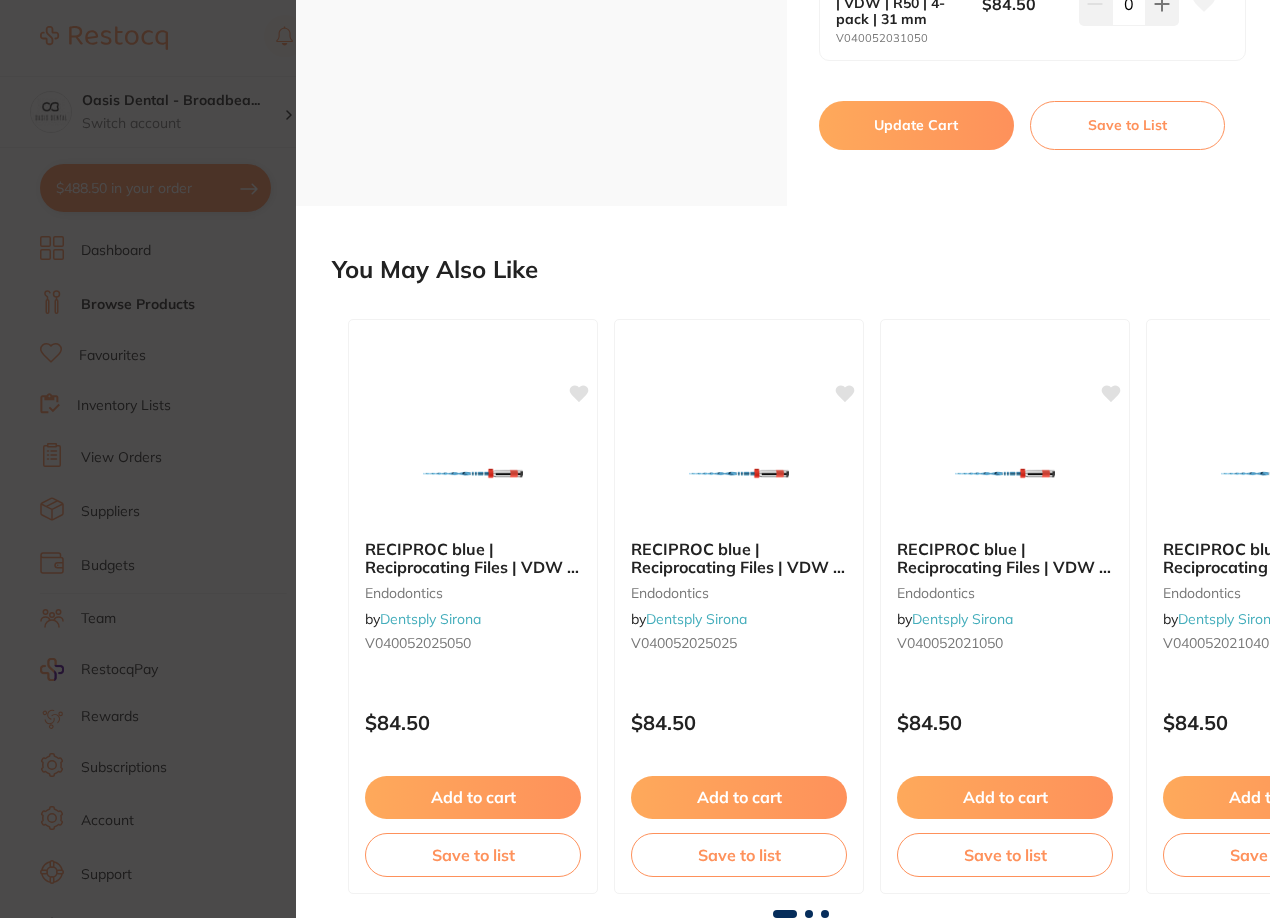 click on "Update Cart" at bounding box center [916, 125] 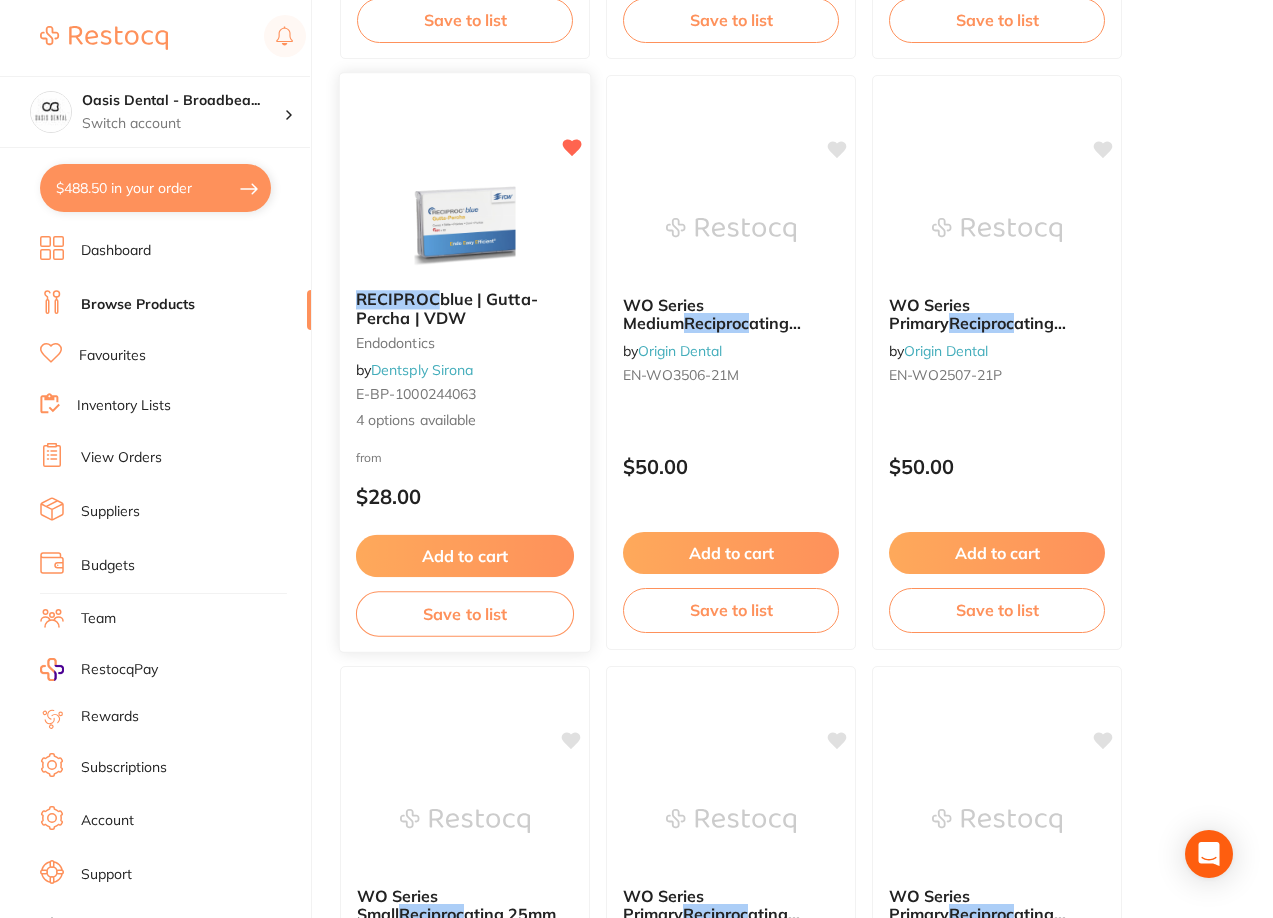 scroll, scrollTop: 801, scrollLeft: 0, axis: vertical 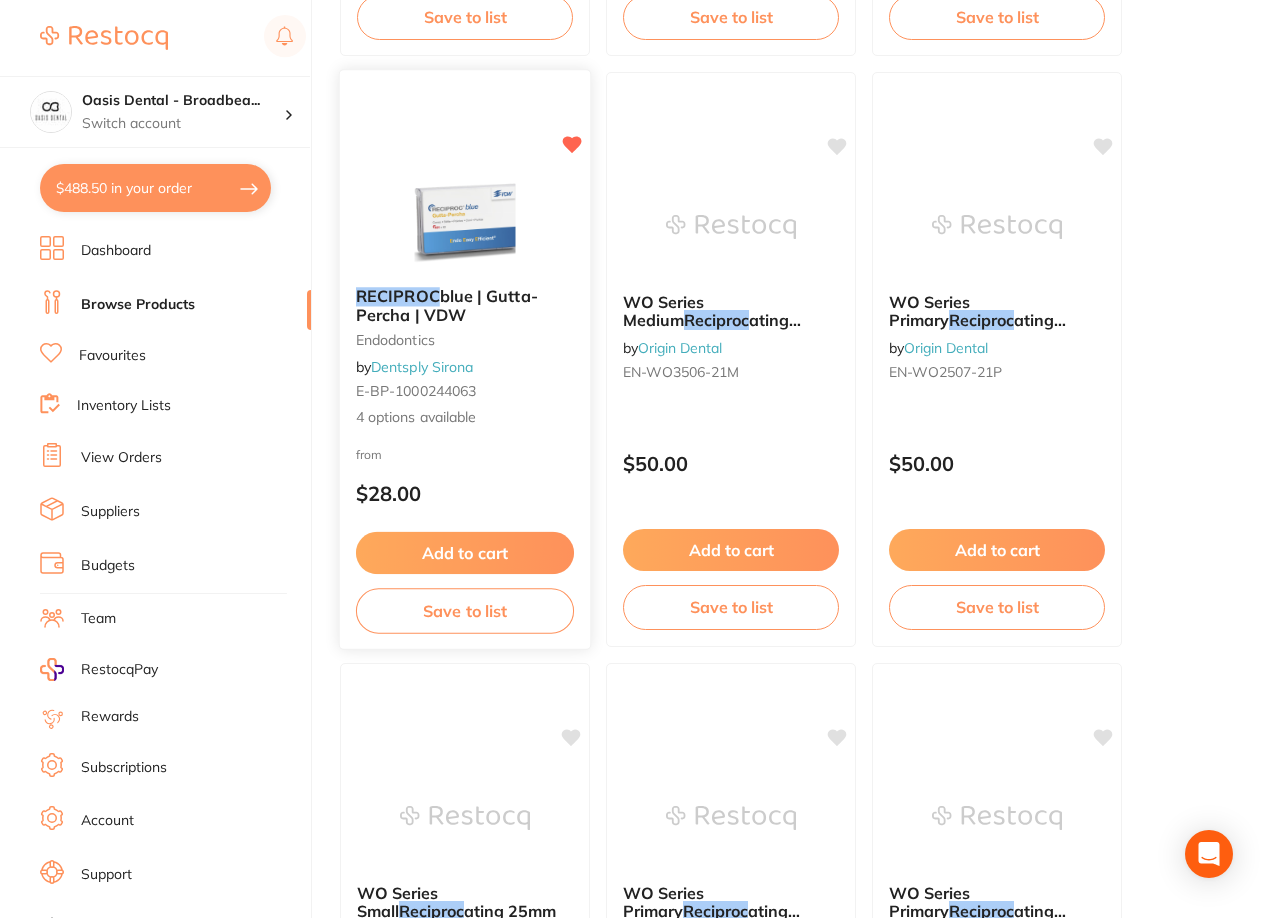 click at bounding box center [464, 220] 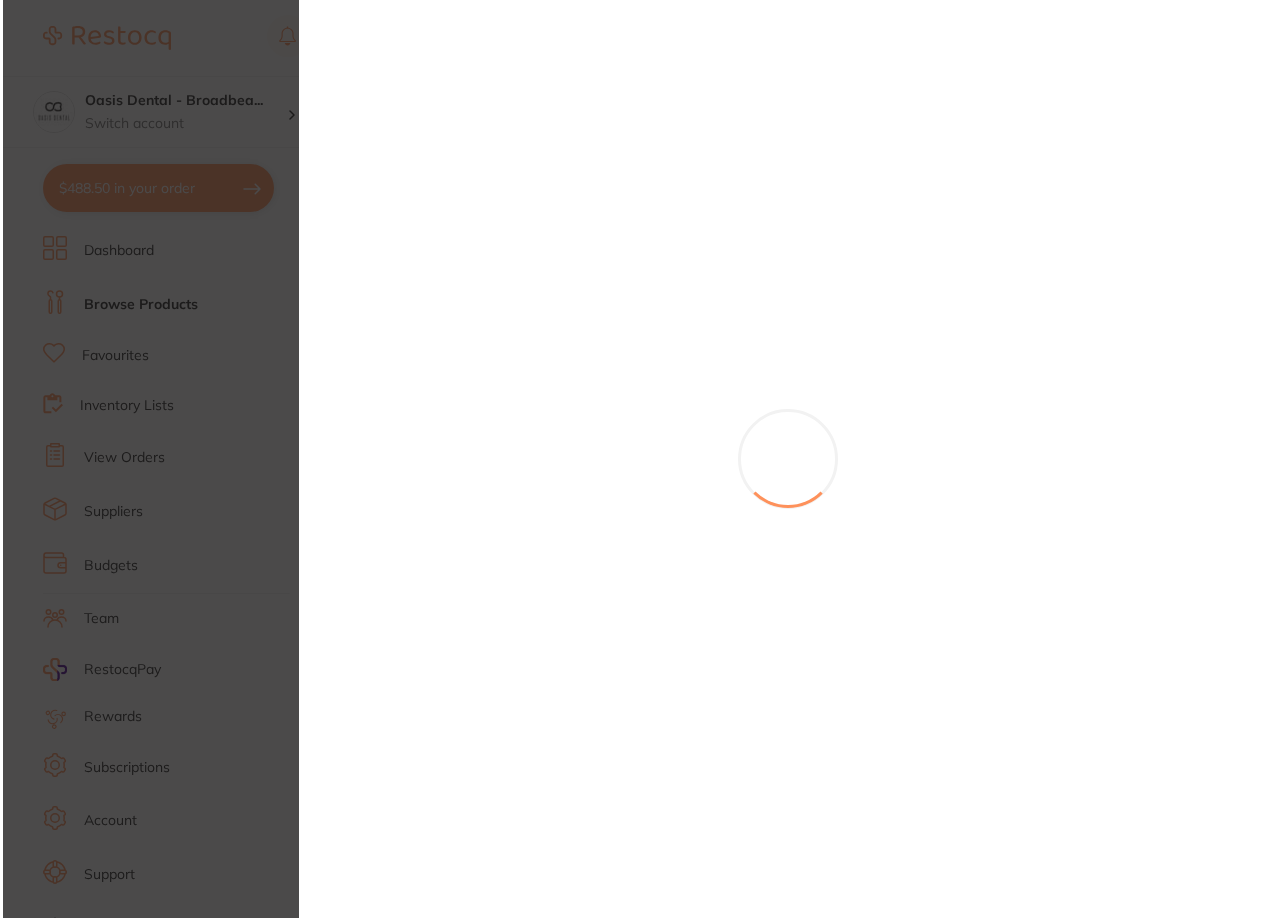 scroll, scrollTop: 0, scrollLeft: 0, axis: both 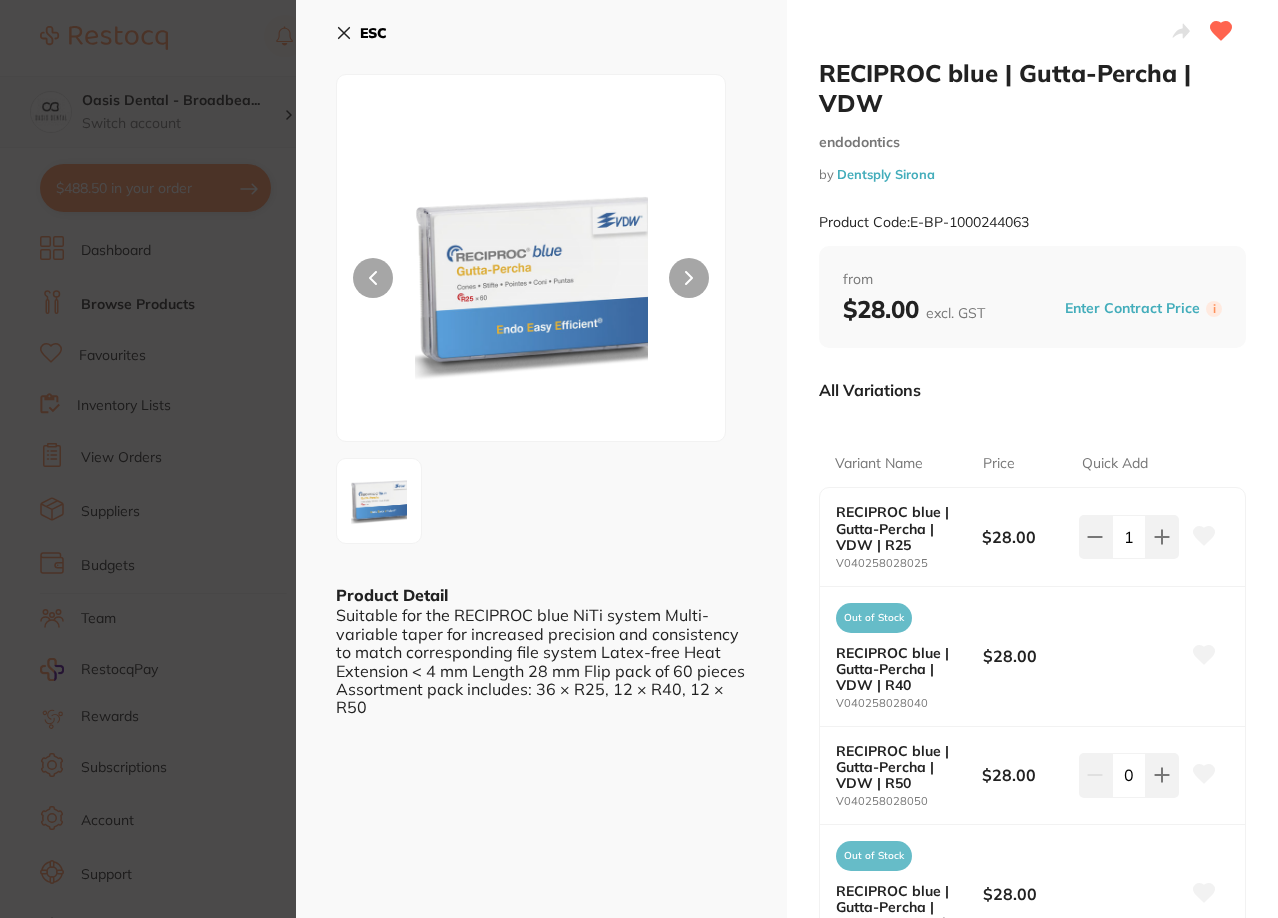 click on "ESC" at bounding box center [361, 33] 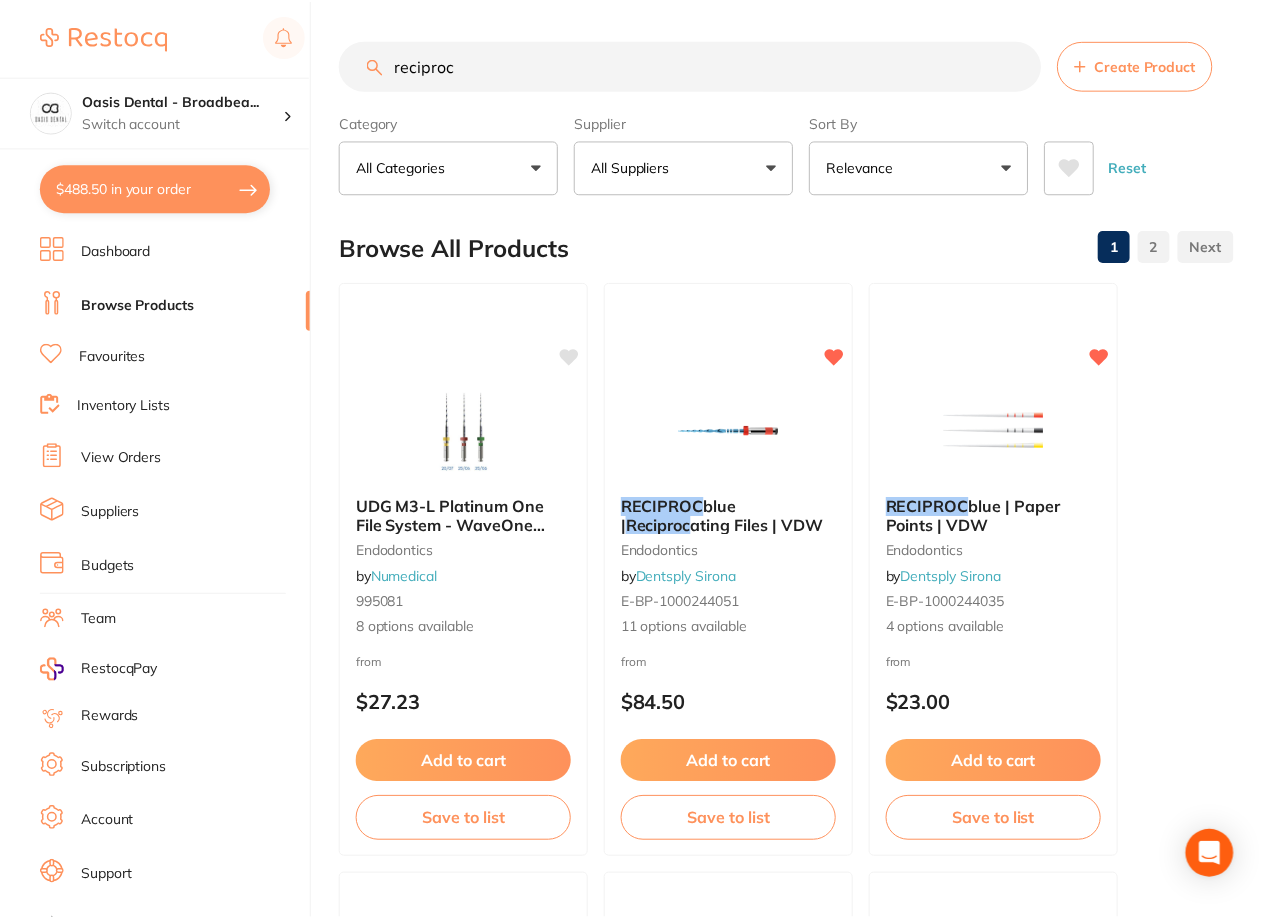 scroll, scrollTop: 801, scrollLeft: 0, axis: vertical 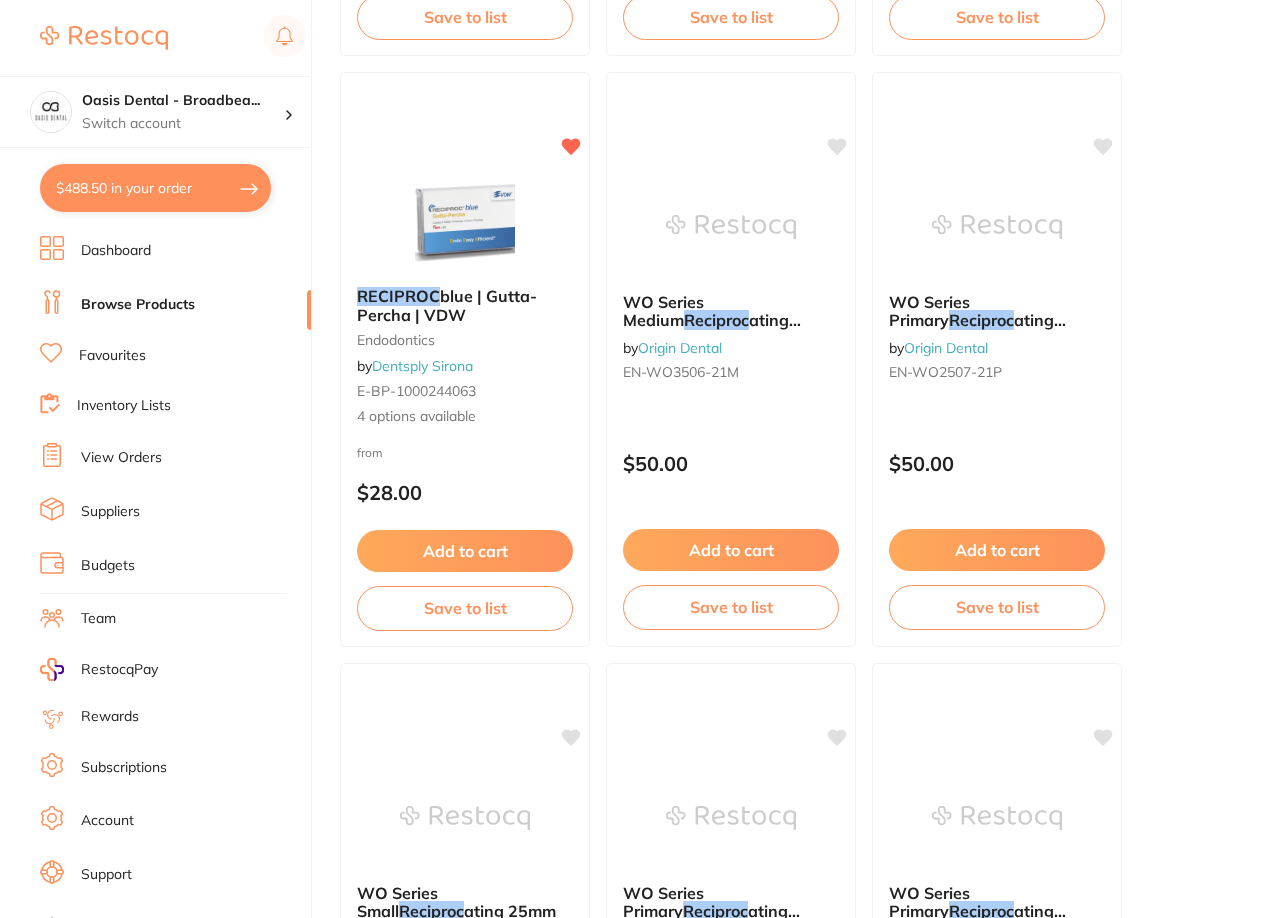 click on "$488.50   in your order" at bounding box center (155, 188) 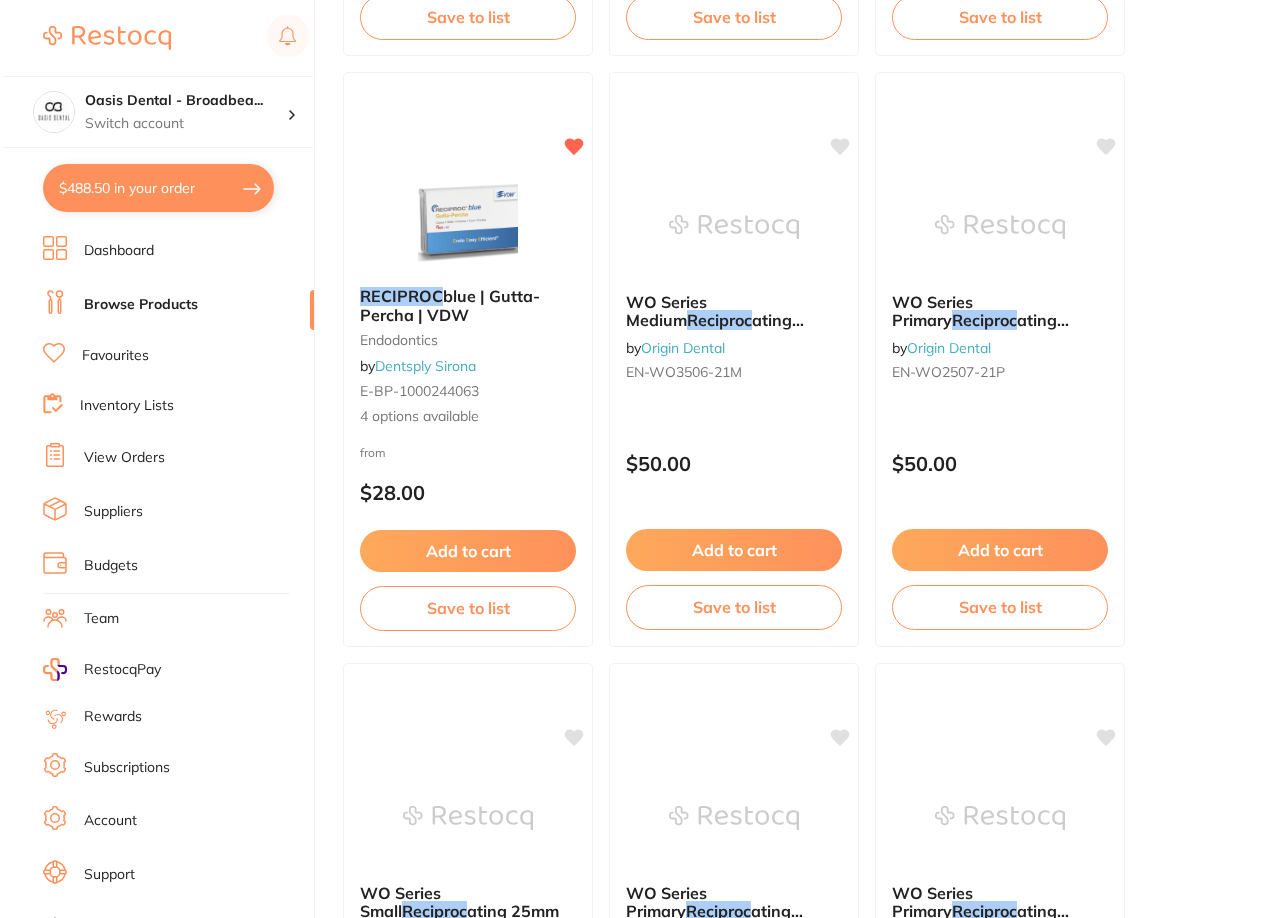 scroll, scrollTop: 0, scrollLeft: 0, axis: both 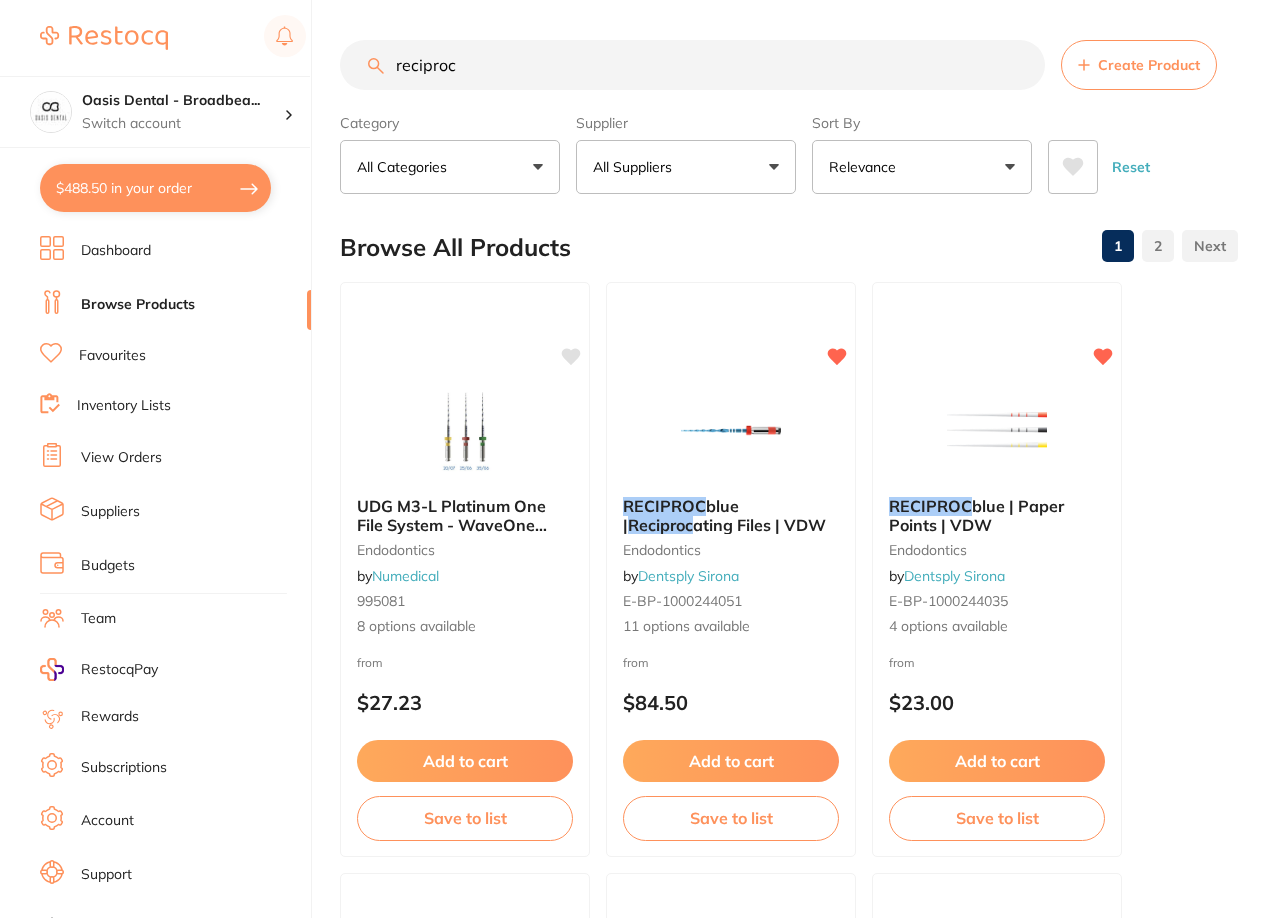 checkbox on "true" 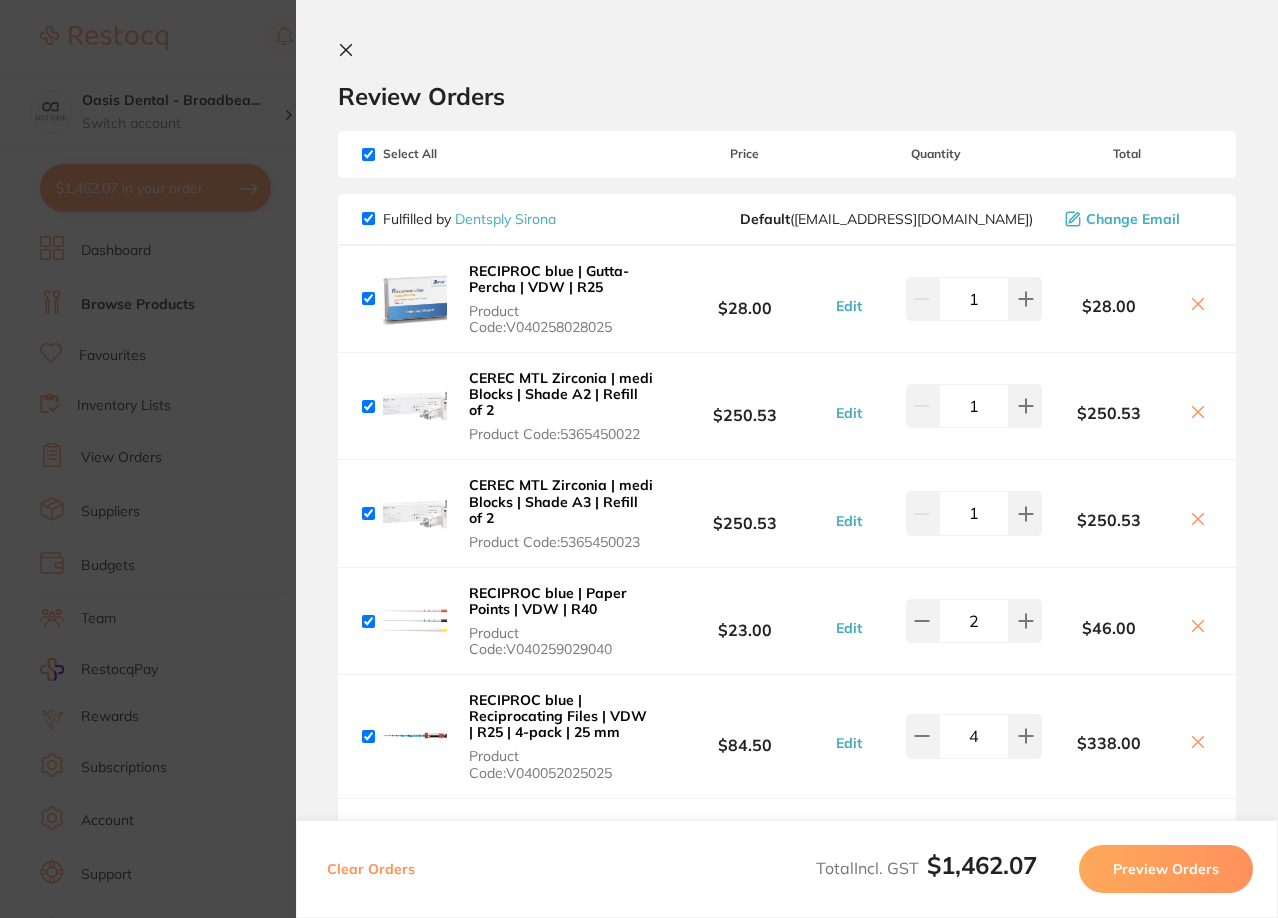 scroll, scrollTop: 0, scrollLeft: 0, axis: both 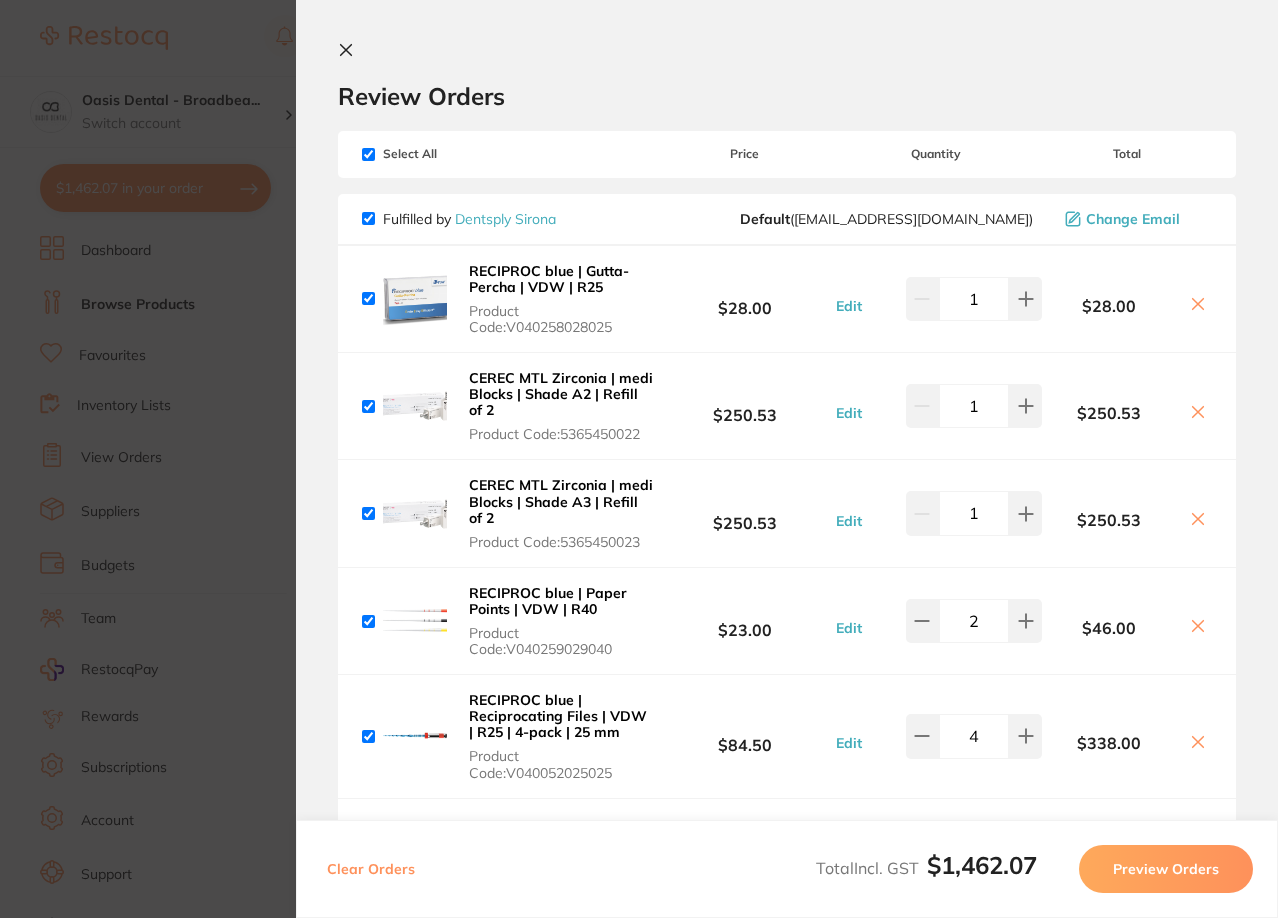 click on "Review Orders Your orders are being processed and we will notify you once we have placed the orders. You may close this window Back to Preview Orders Jul 22 2025, 16:39 Dentsply Sirona # 87012 Amalgadent # 86723 Ivoclar Vivadent # 85596 Deliver To Danielle Atkins ( Oasis Dental - Broadbeach ) 21/15 Victoria Ave,  Broadbeach QLD 4218 0425658140 orders@oasisdentalstudio.com.au Select All Price Quantity Total Fulfilled by   Dentsply Sirona Default ( clientservices@dentsplysirona.com ) Change Email   RECIPROC blue | Gutta-Percha | VDW | R25   Product Code:  V040258028025     $28.00 Edit     1         $28.00   CEREC MTL Zirconia | medi Blocks | Shade  A2 | Refill of 2   Product Code:  5365450022     $250.53 Edit     1         $250.53   CEREC MTL Zirconia | medi Blocks | Shade  A3 | Refill of 2   Product Code:  5365450023     $250.53 Edit     1         $250.53   RECIPROC blue | Paper Points | VDW | R40   Product Code:  V040259029040     $23.00 Edit     2         $46.00     Product Code:  V040052025025     $84.50" at bounding box center (787, 459) 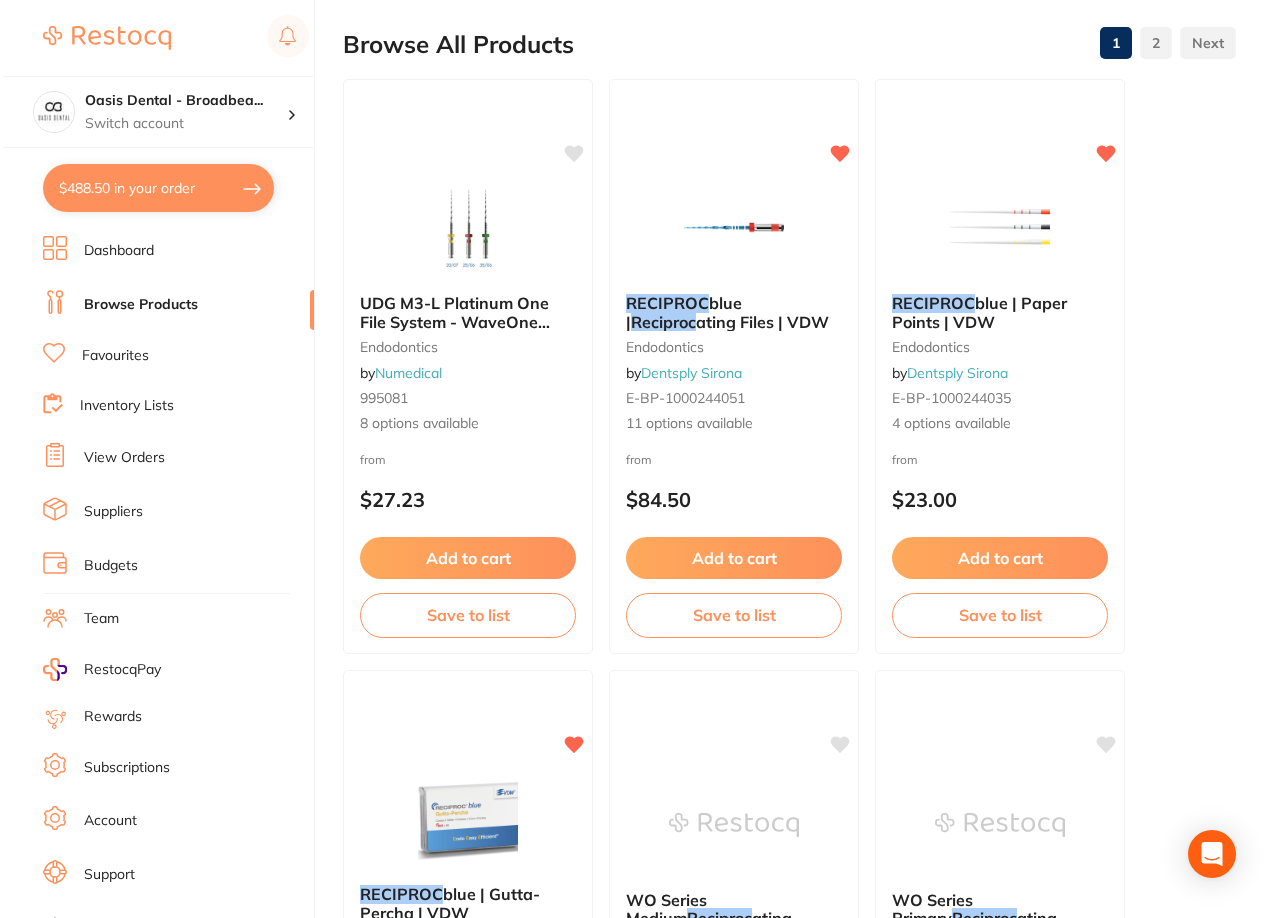 scroll, scrollTop: 0, scrollLeft: 0, axis: both 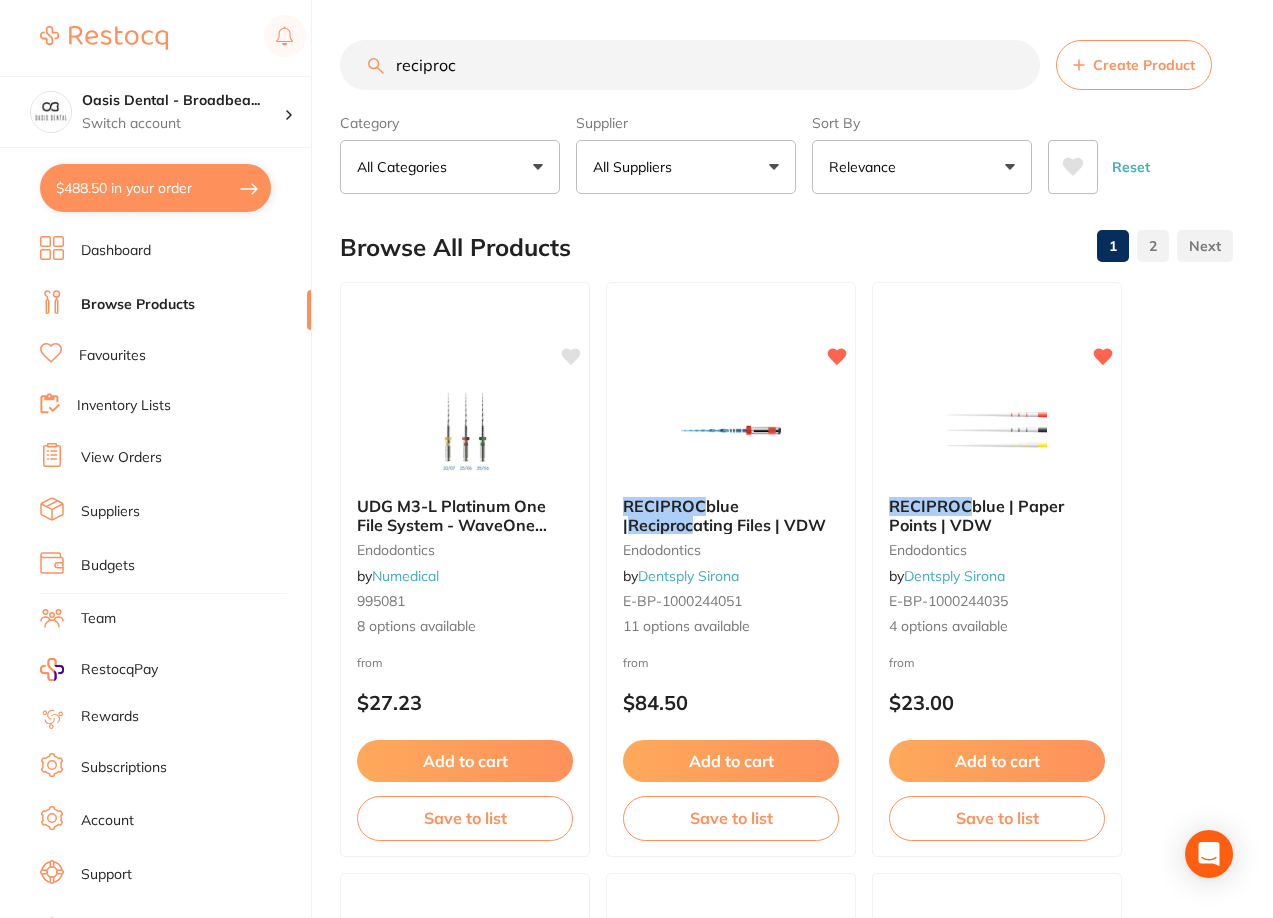 click on "$488.50   in your order" at bounding box center [155, 188] 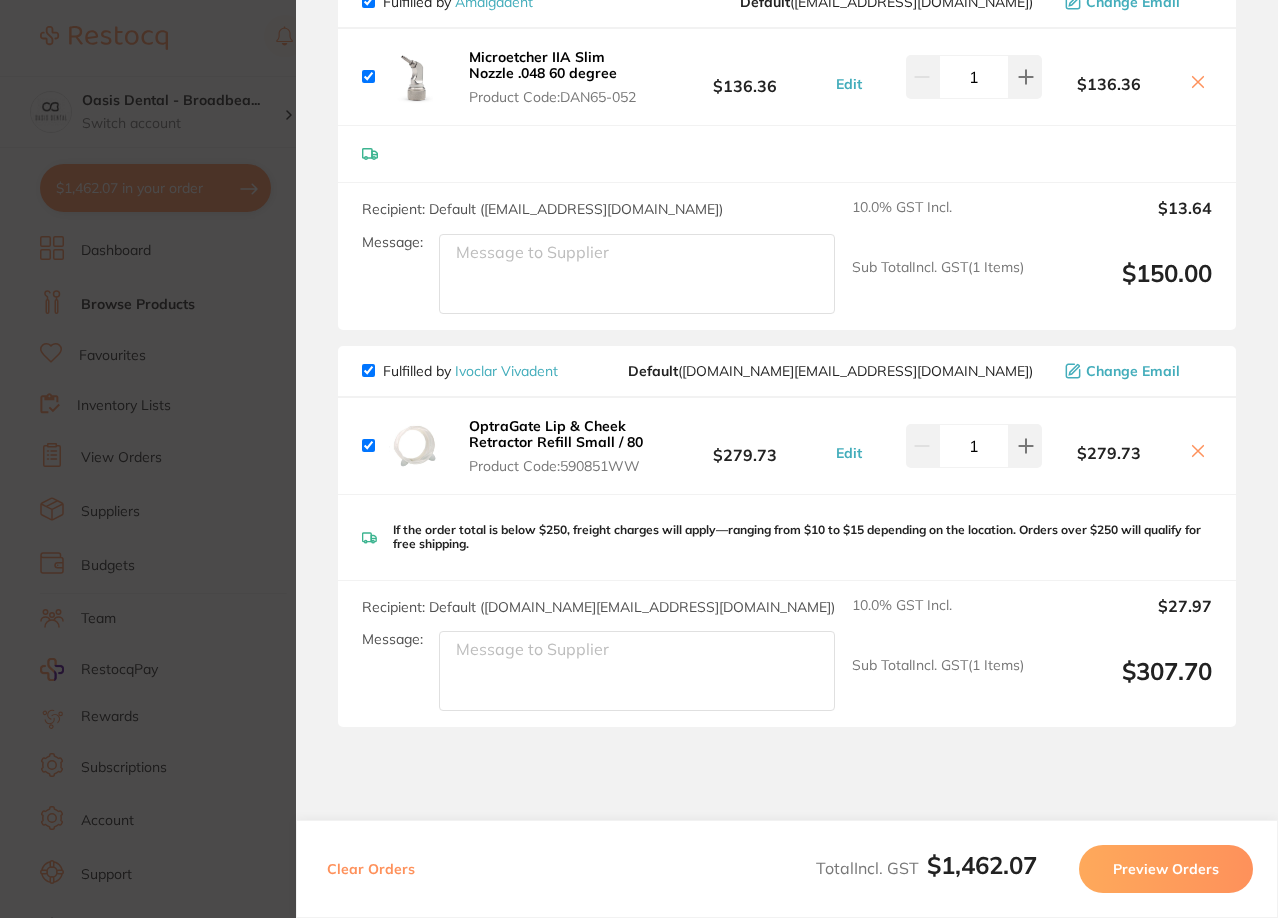 scroll, scrollTop: 1100, scrollLeft: 0, axis: vertical 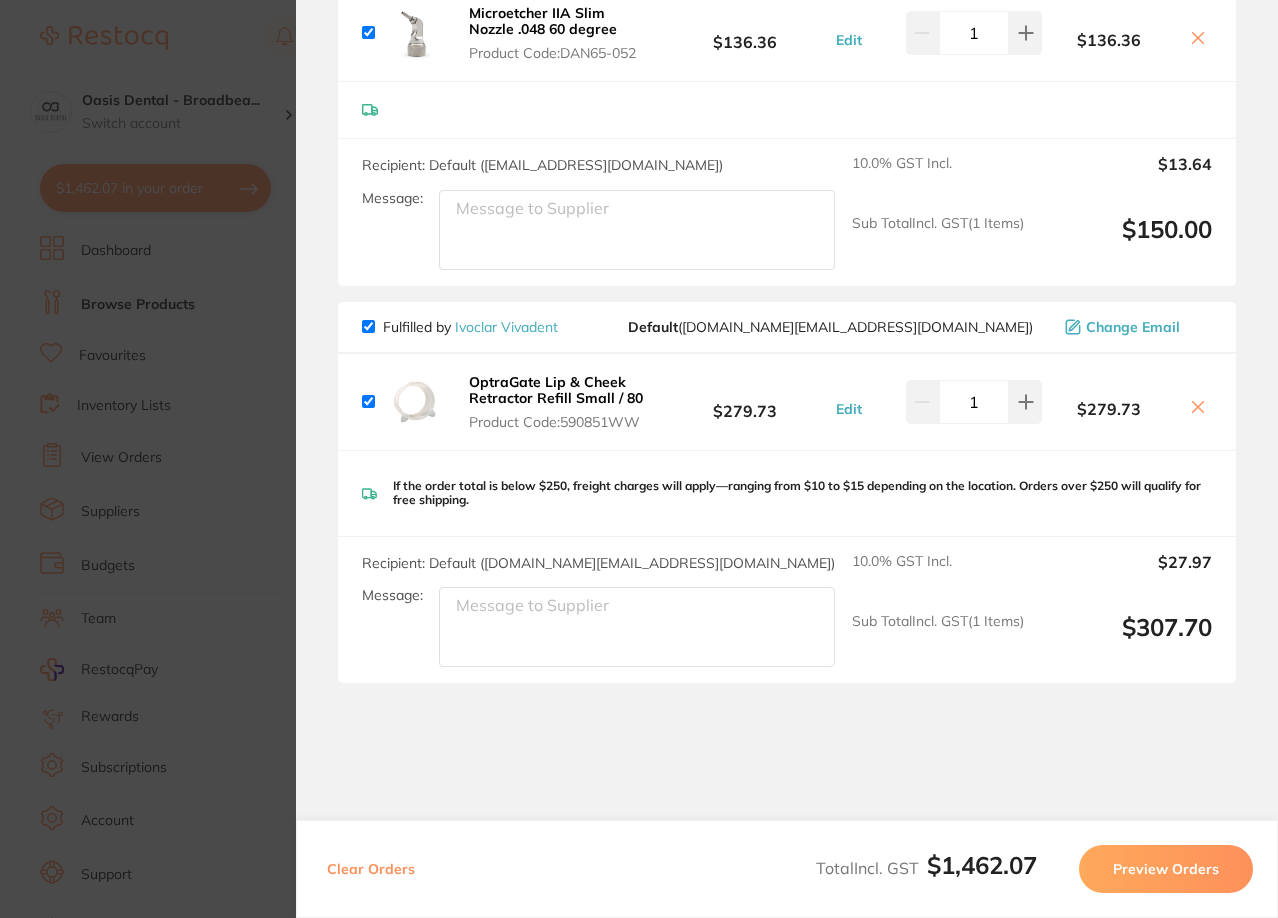 click on "Preview Orders" at bounding box center [1166, 869] 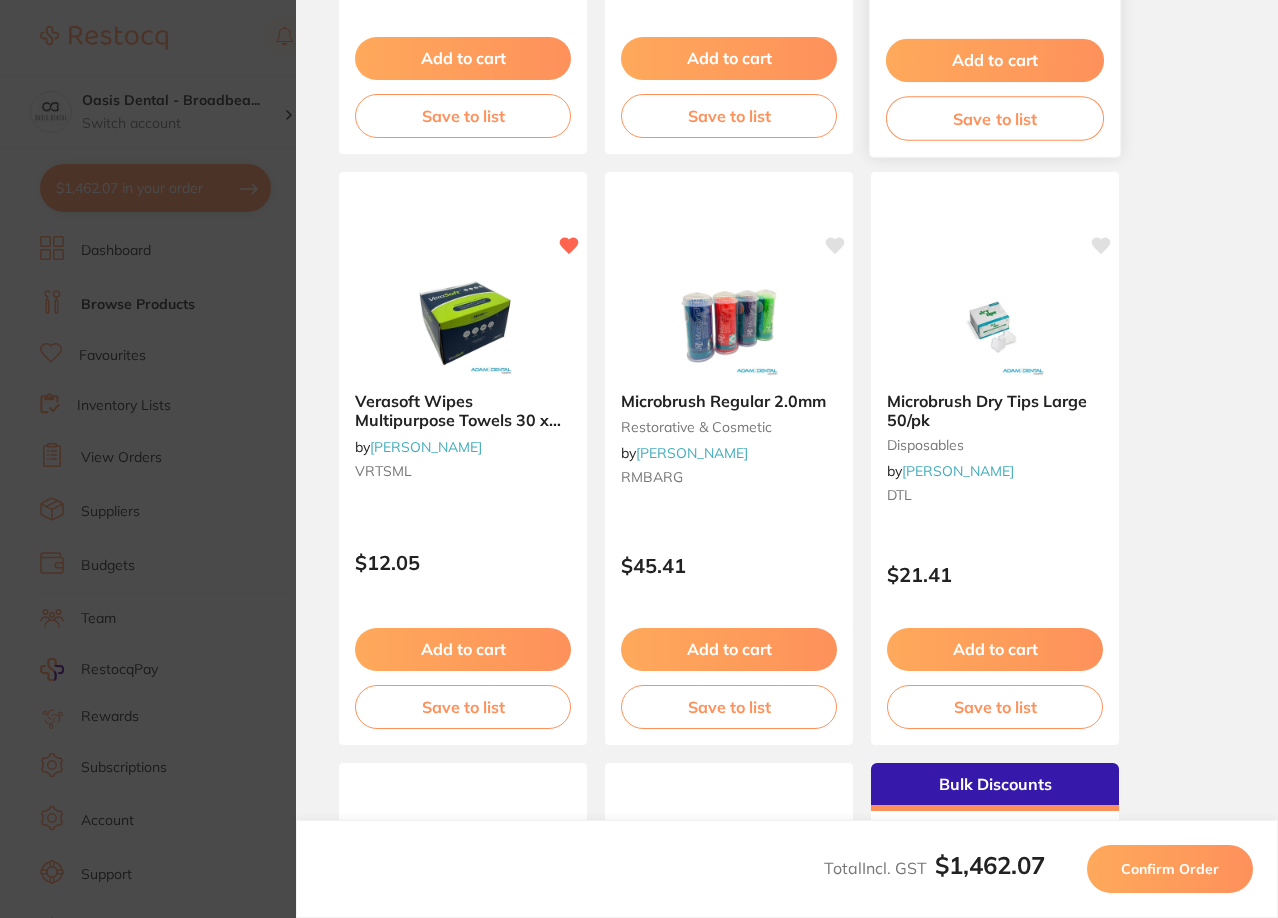 scroll, scrollTop: 0, scrollLeft: 0, axis: both 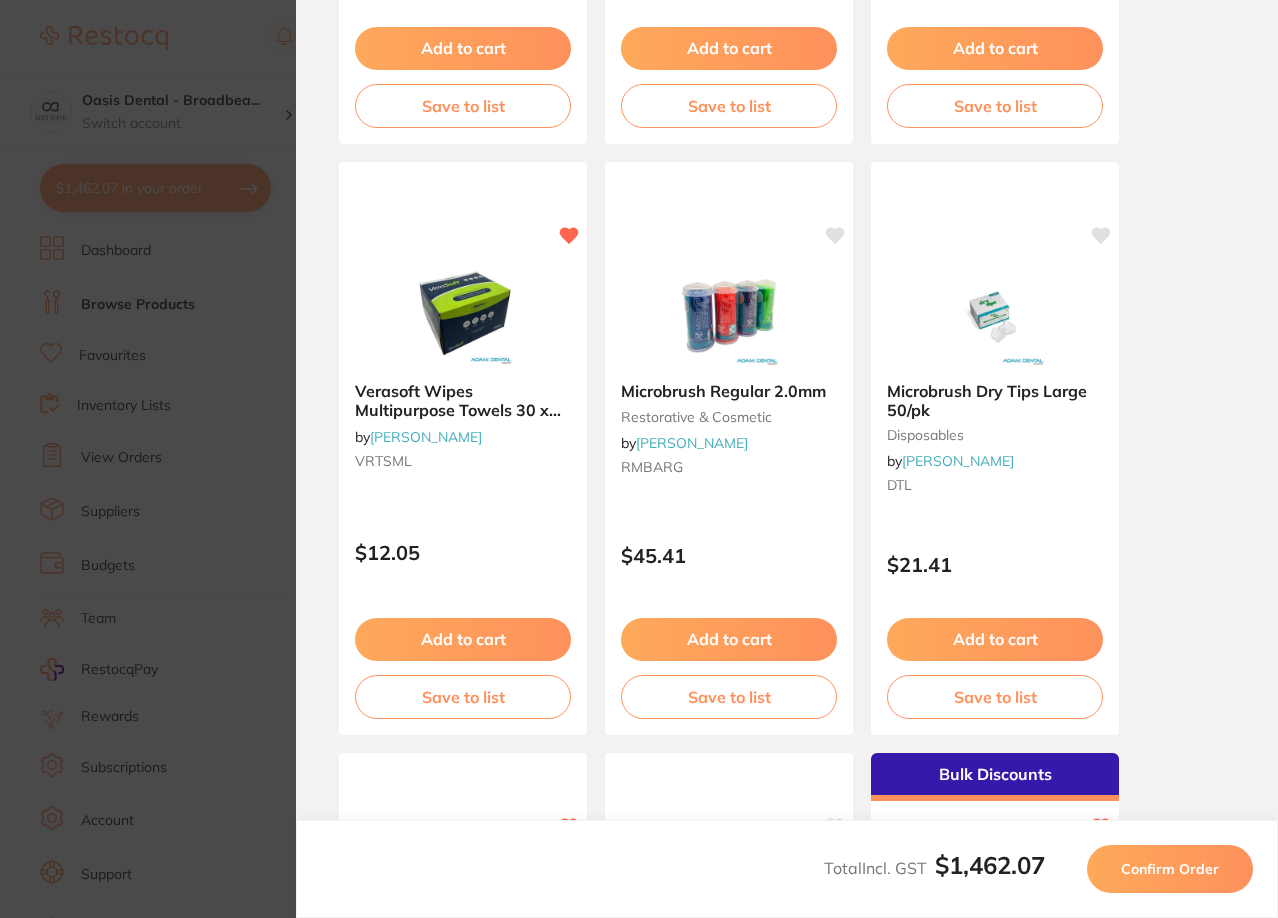 click on "Confirm Order" at bounding box center (1170, 869) 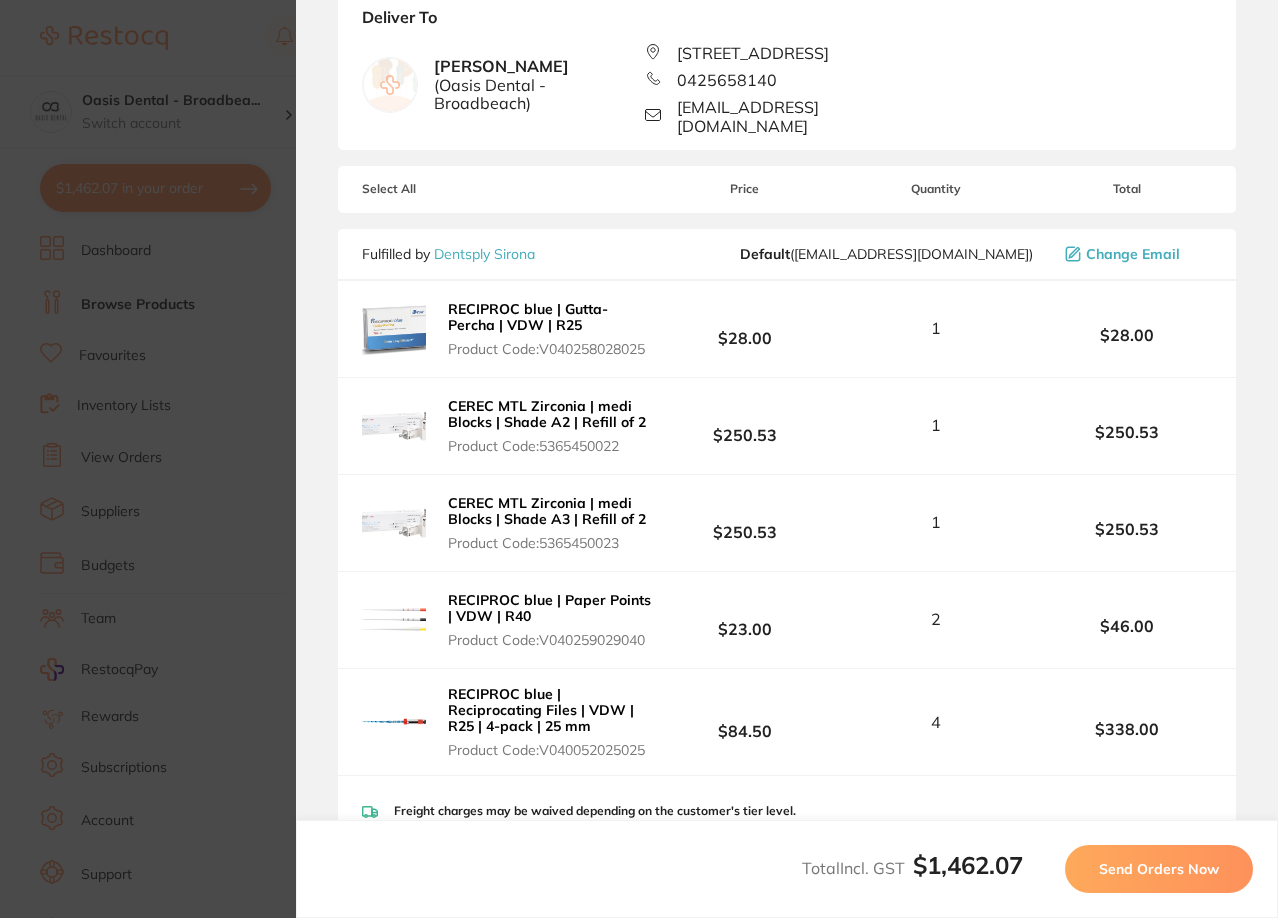 scroll, scrollTop: 0, scrollLeft: 0, axis: both 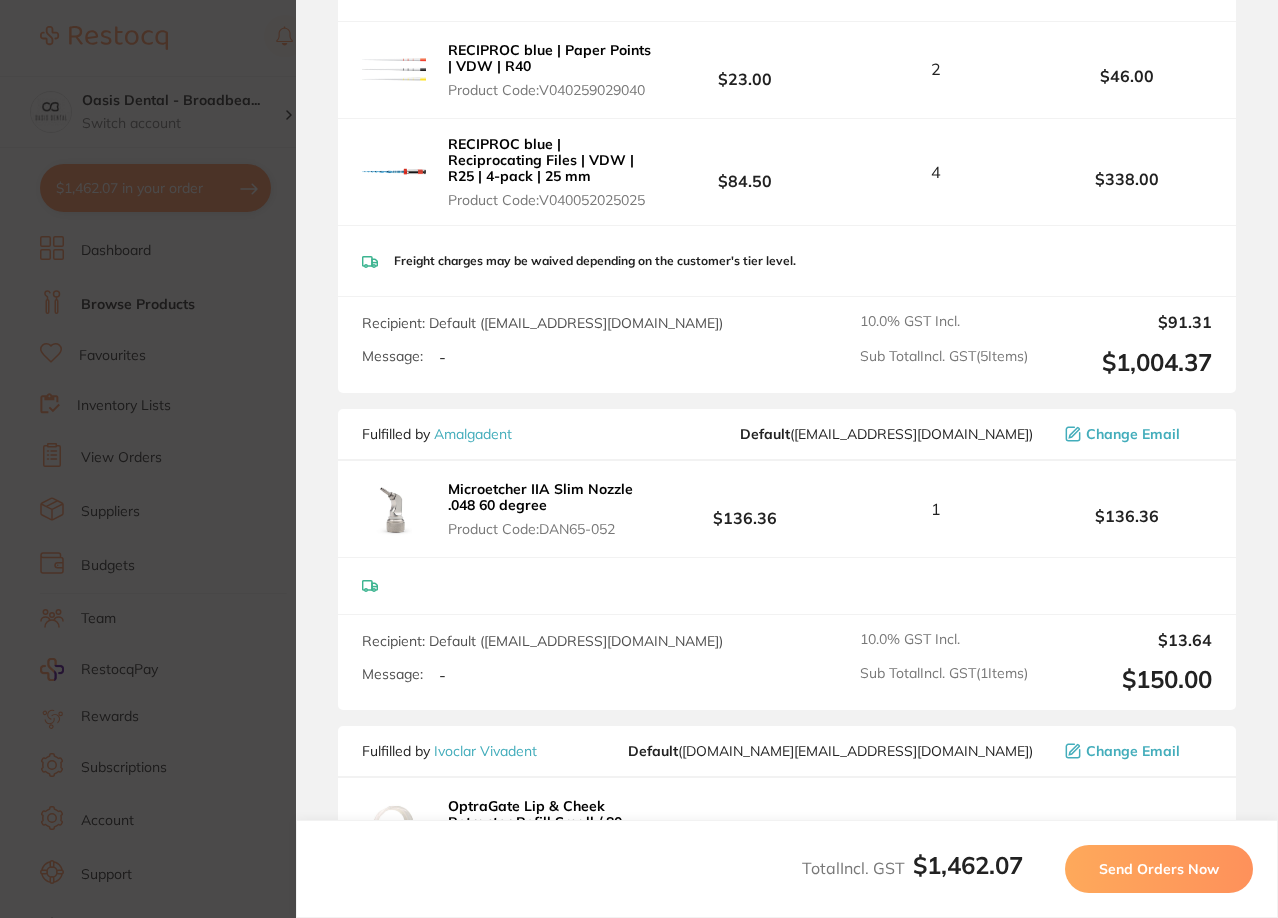 click on "Send Orders Now" at bounding box center [1159, 869] 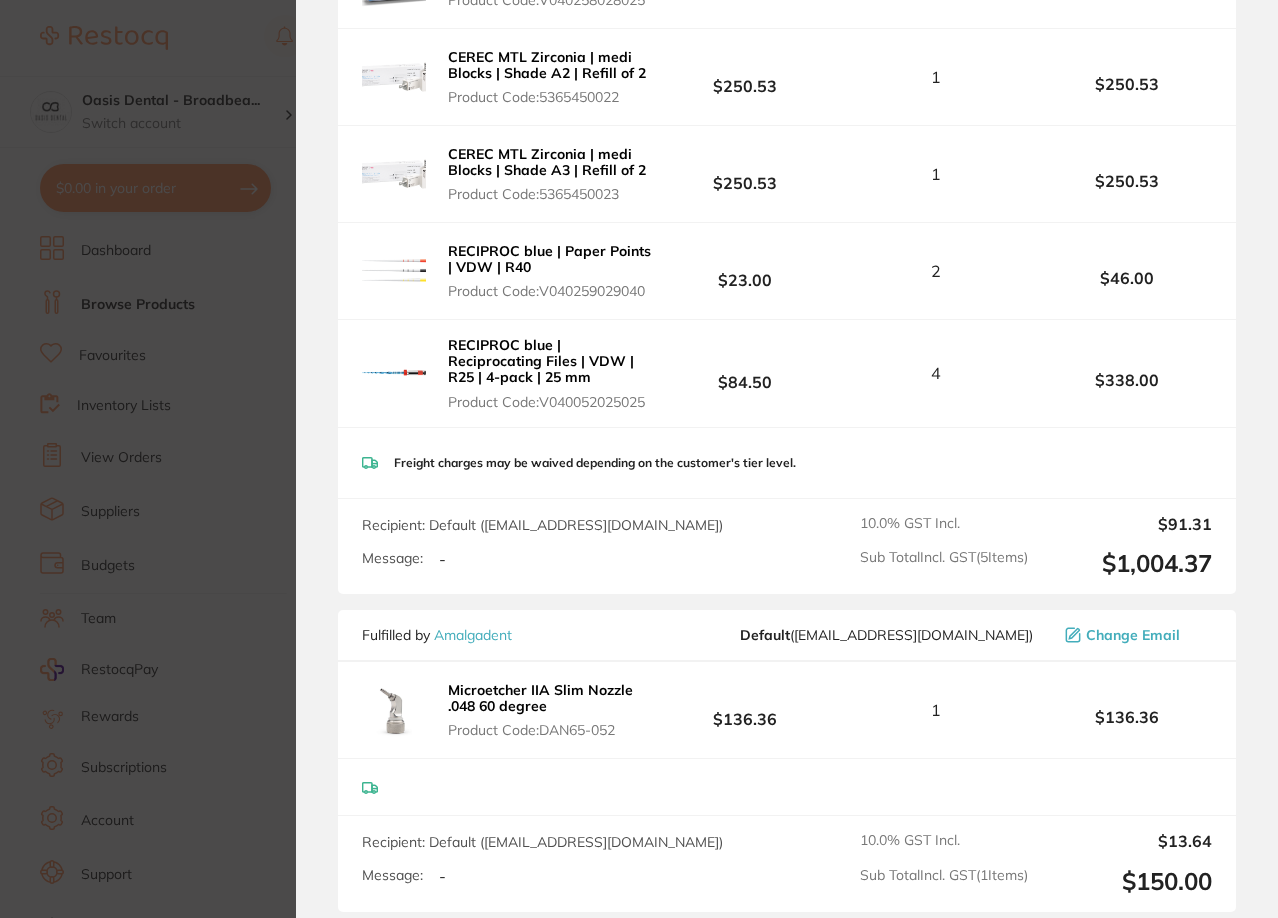 scroll, scrollTop: 888, scrollLeft: 0, axis: vertical 